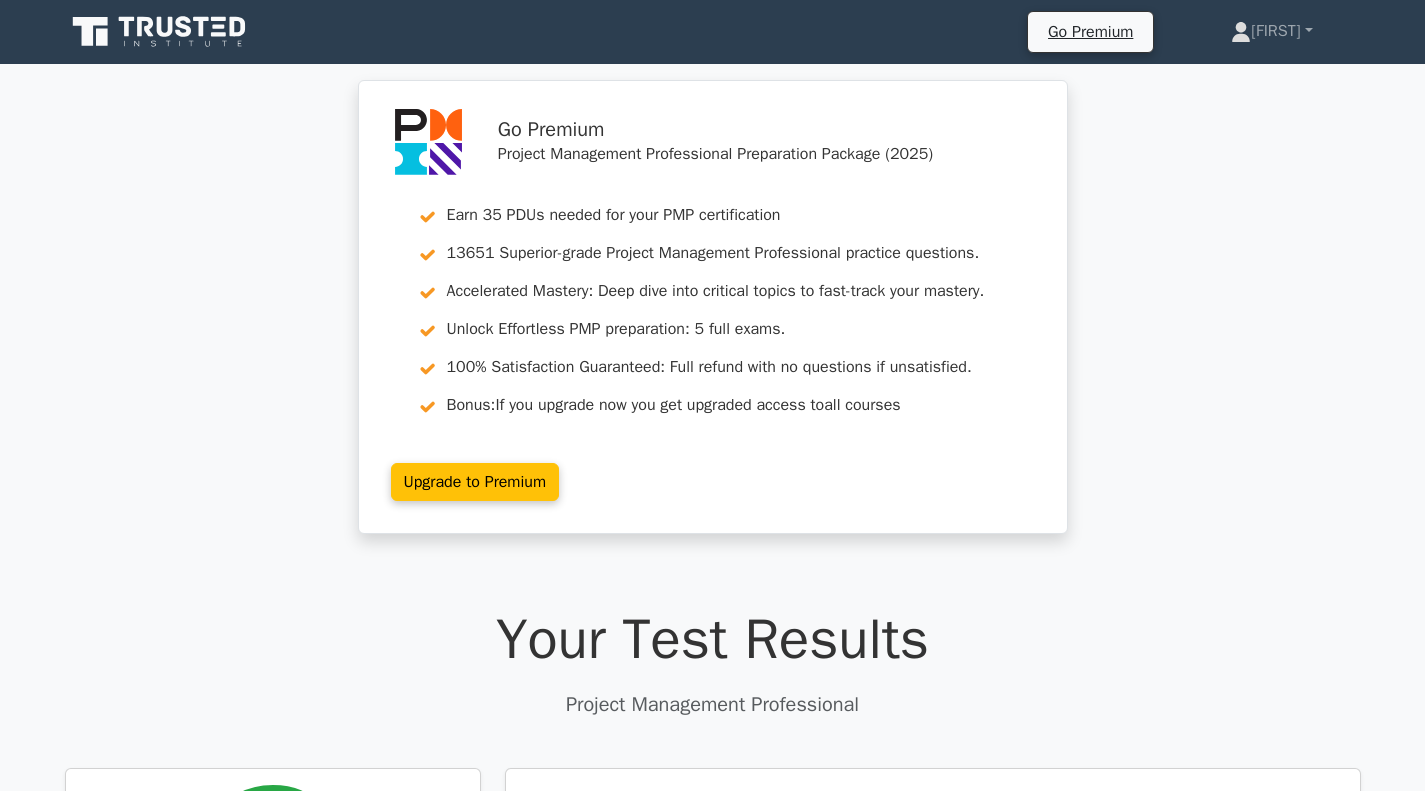 scroll, scrollTop: 8216, scrollLeft: 0, axis: vertical 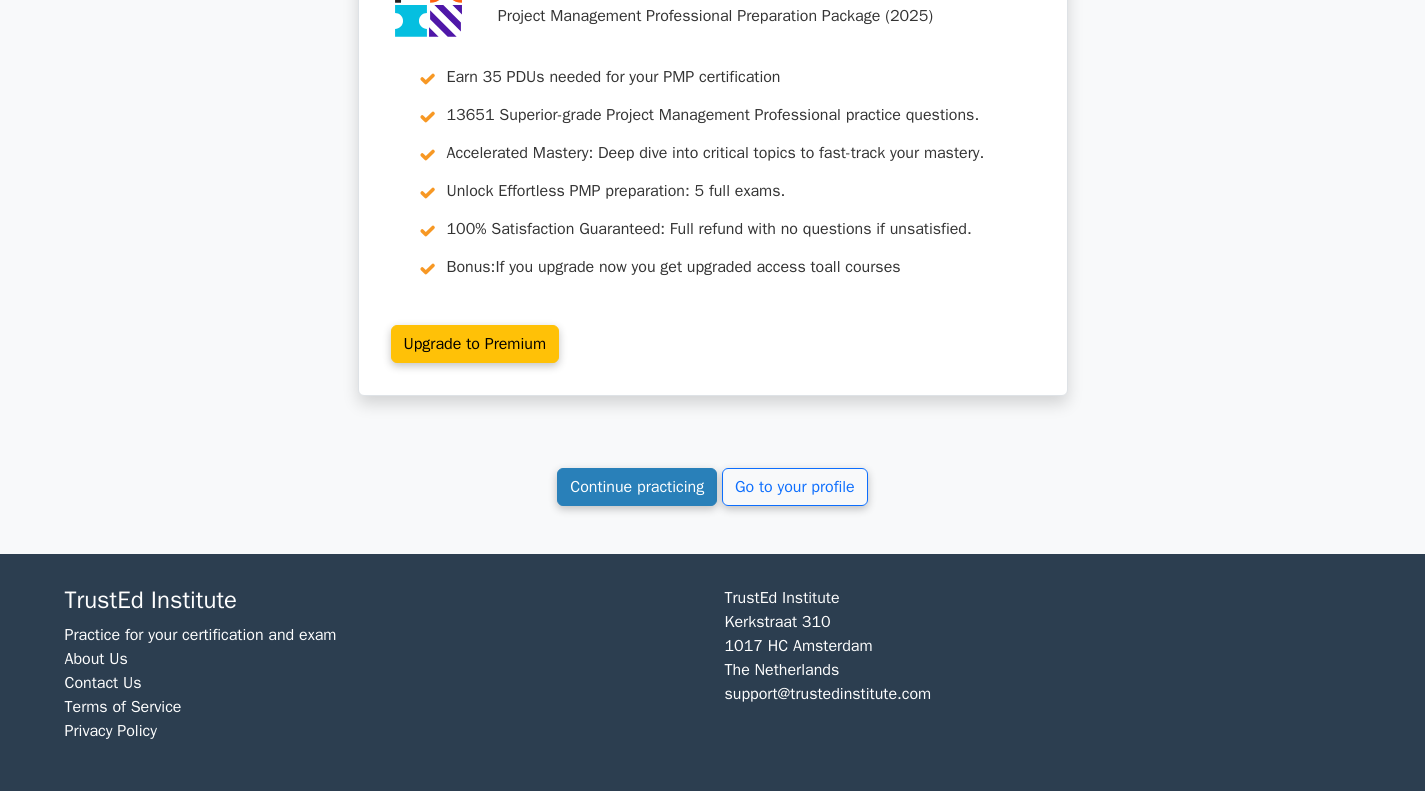 click on "Continue practicing" at bounding box center [637, 487] 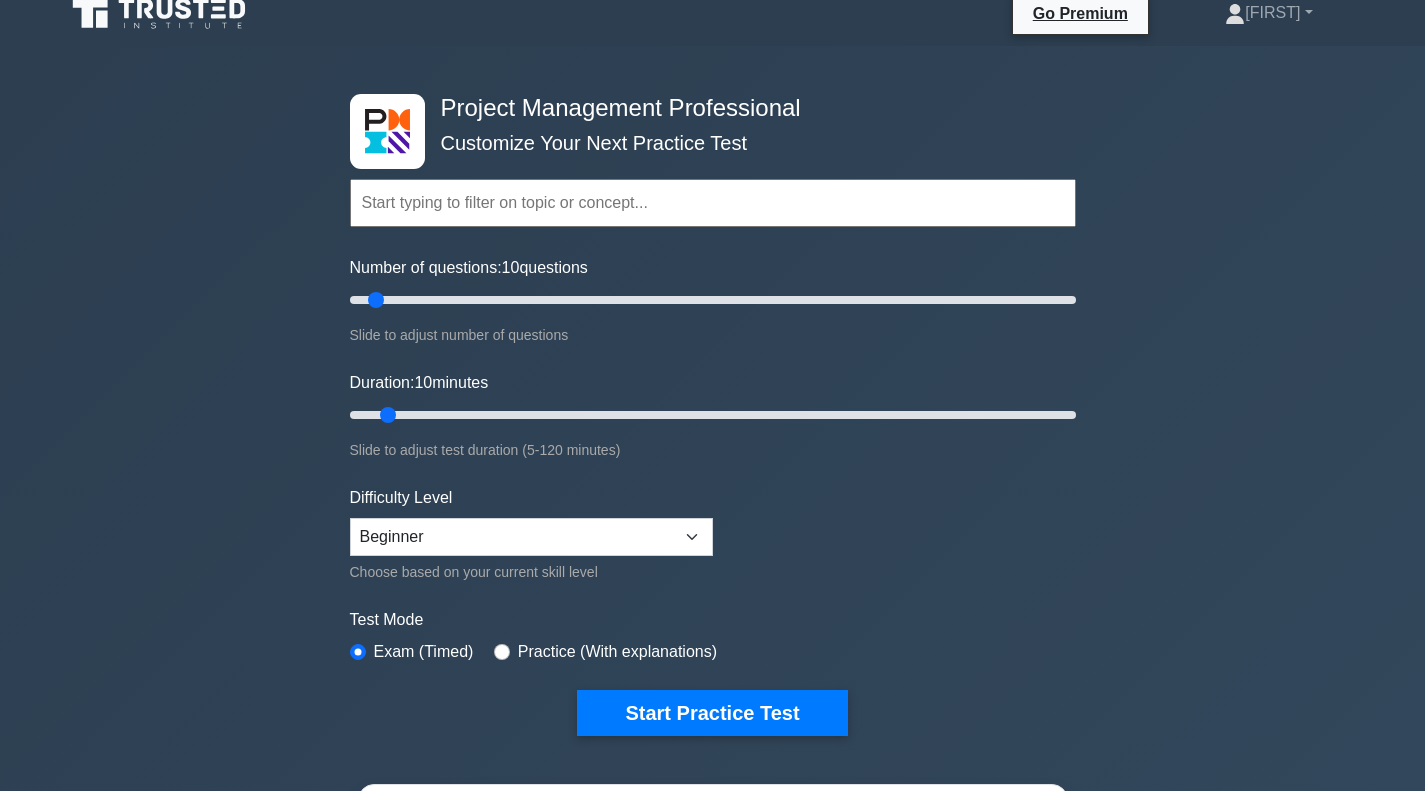scroll, scrollTop: 18, scrollLeft: 0, axis: vertical 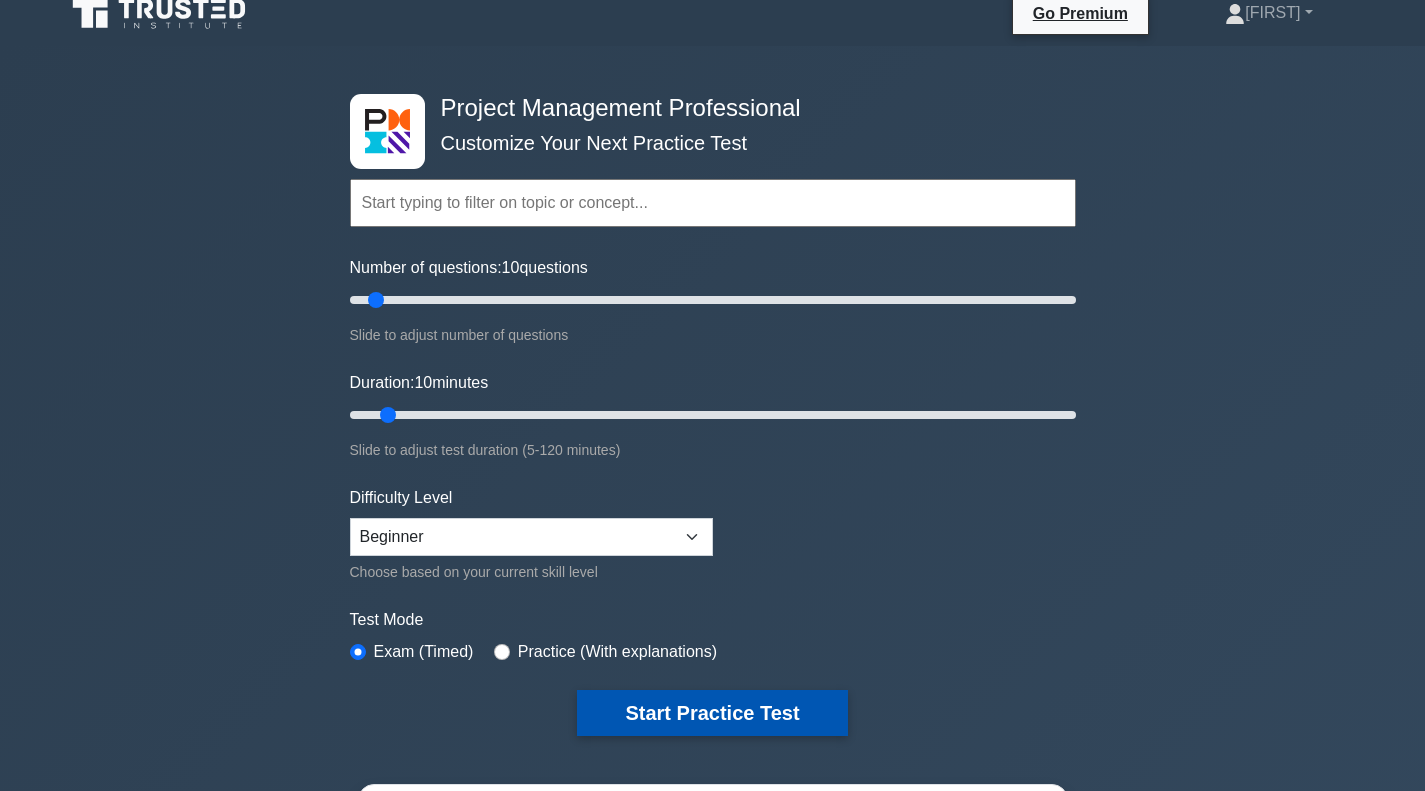 click on "Start Practice Test" at bounding box center [712, 713] 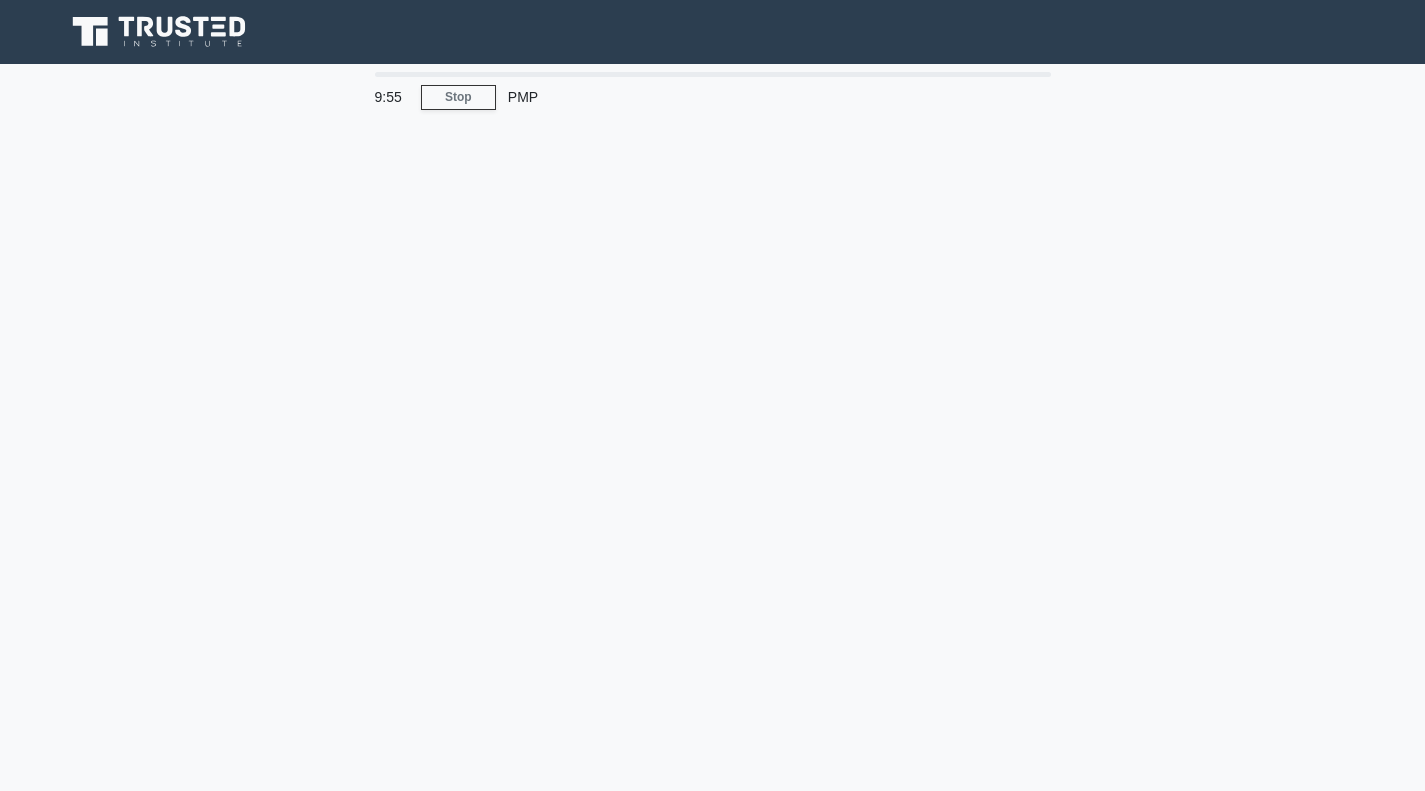 scroll, scrollTop: 0, scrollLeft: 0, axis: both 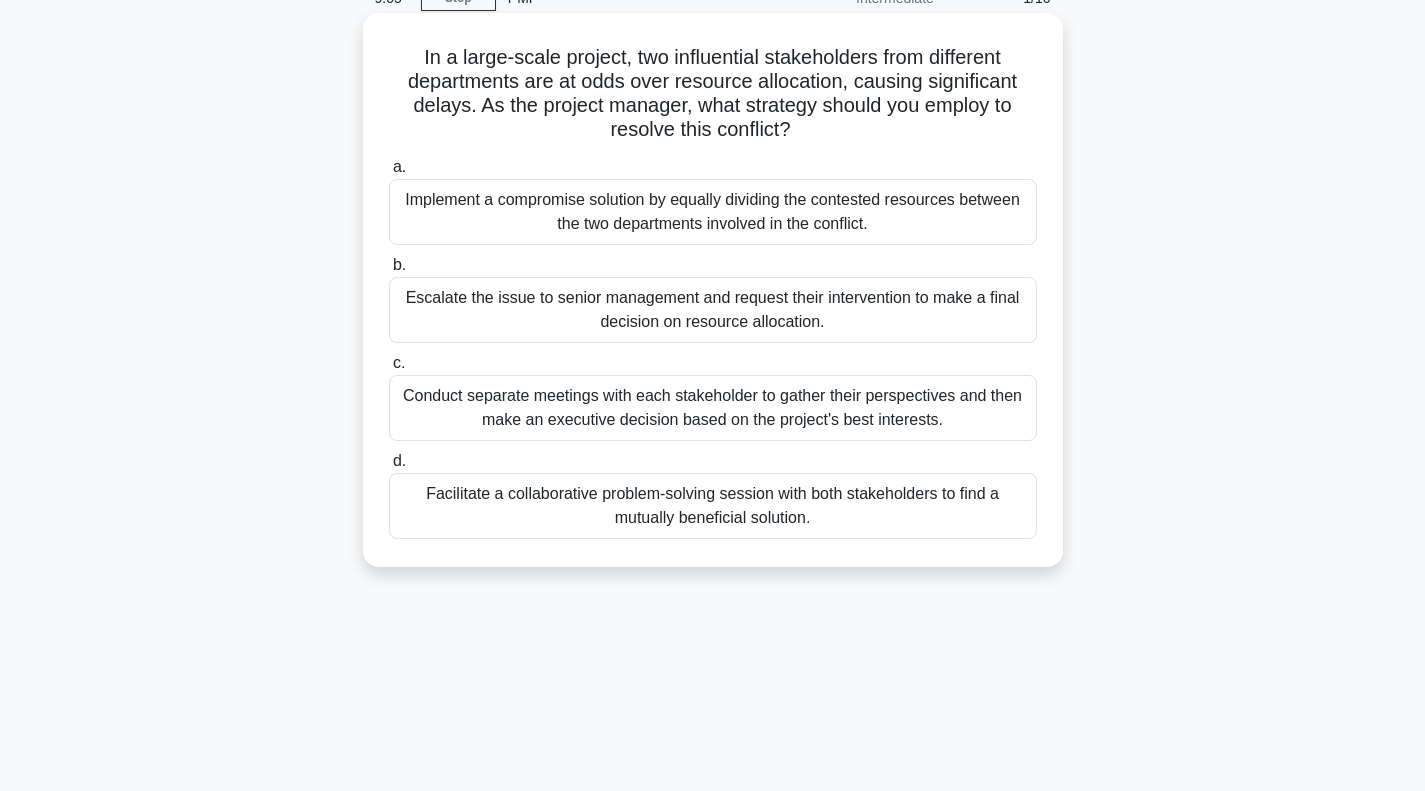 click on "Conduct separate meetings with each stakeholder to gather their perspectives and then make an executive decision based on the project's best interests." at bounding box center [713, 408] 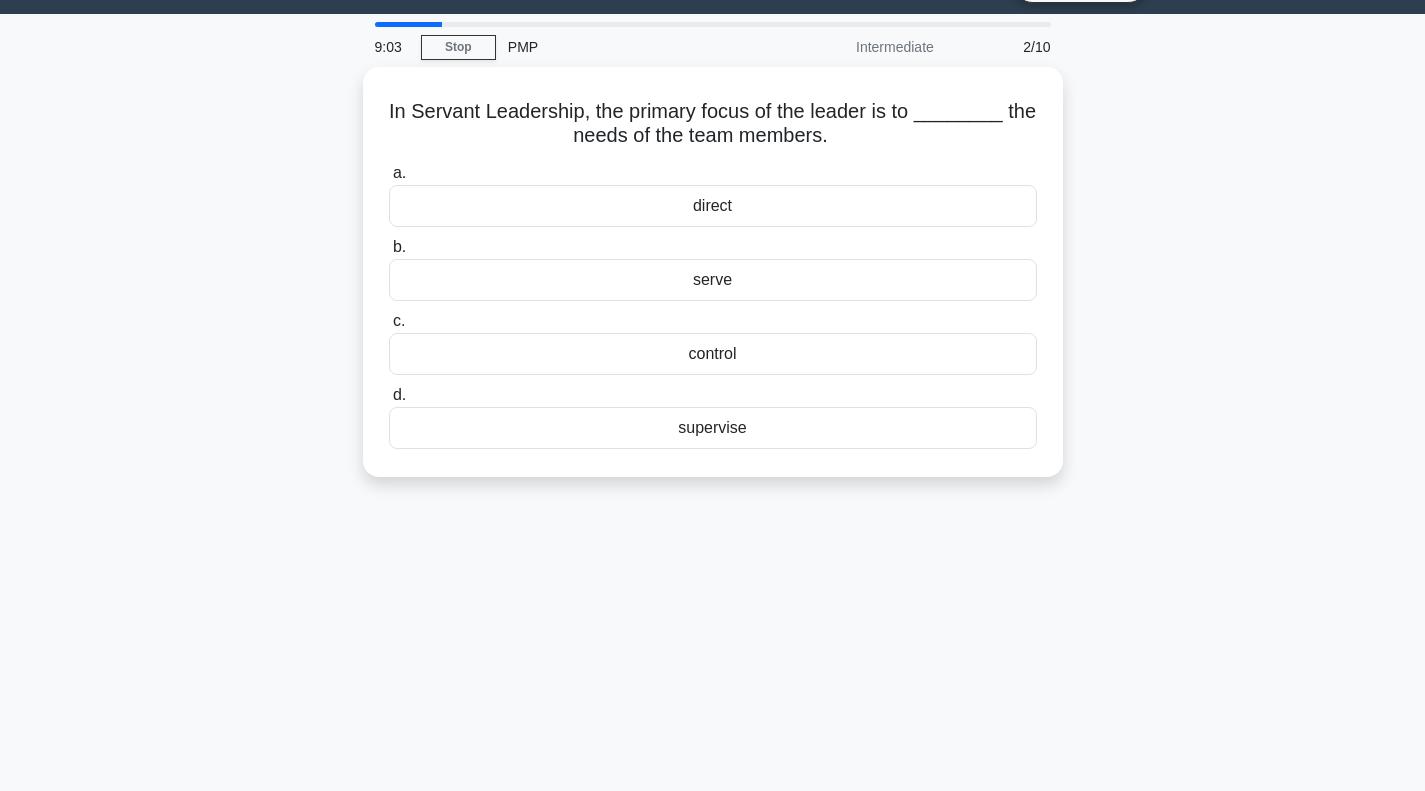 scroll, scrollTop: 0, scrollLeft: 0, axis: both 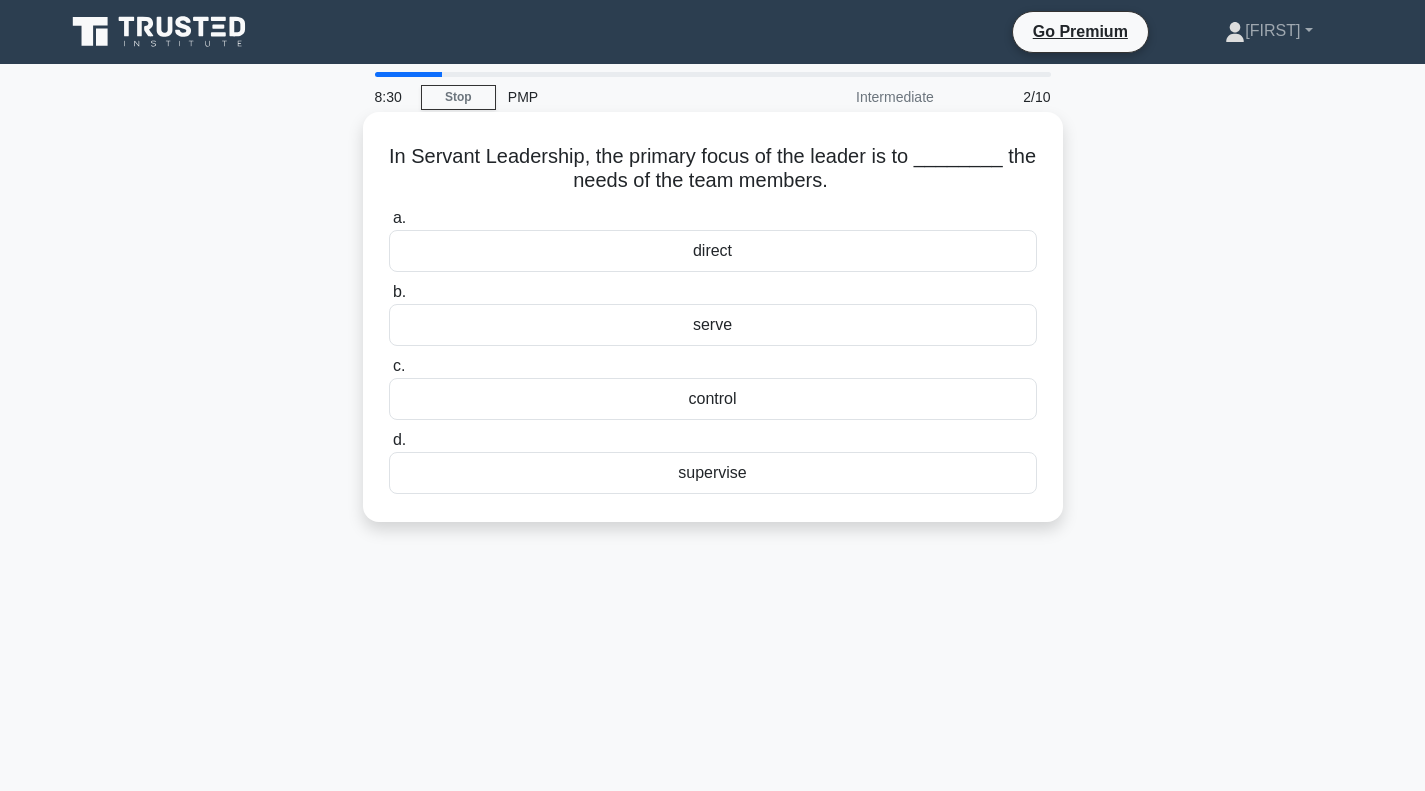 click on "serve" at bounding box center [713, 325] 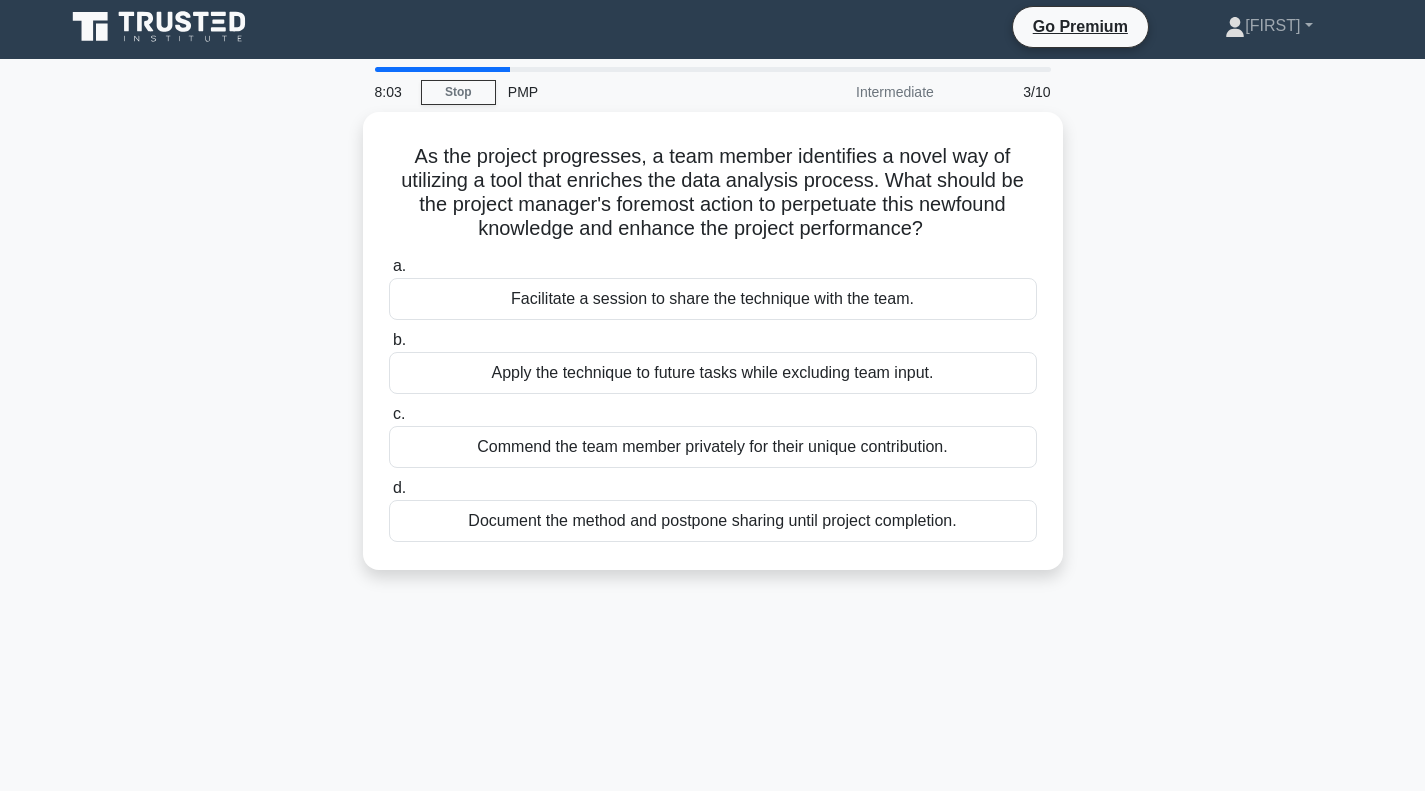 scroll, scrollTop: 18, scrollLeft: 0, axis: vertical 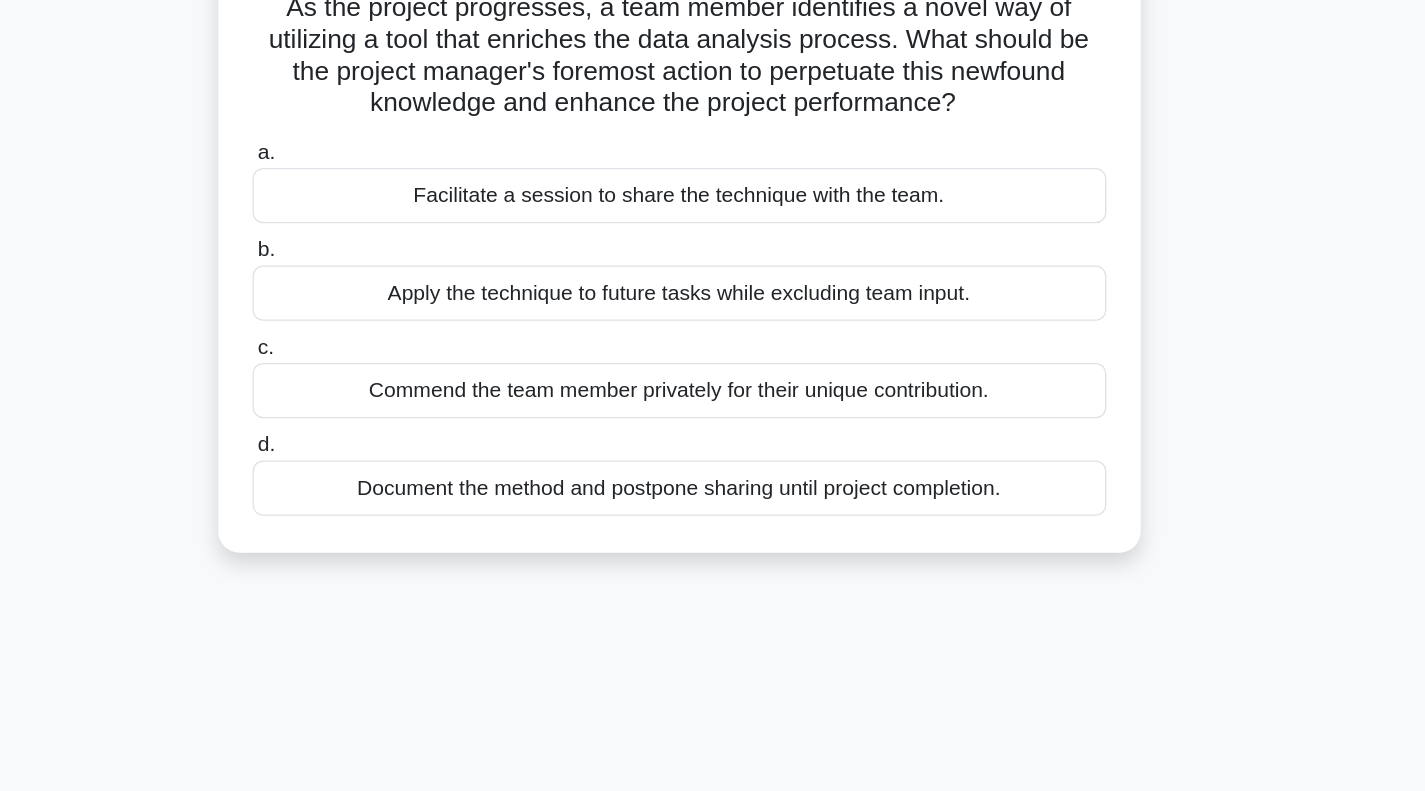click on "Facilitate a session to share the technique with the team." at bounding box center (713, 286) 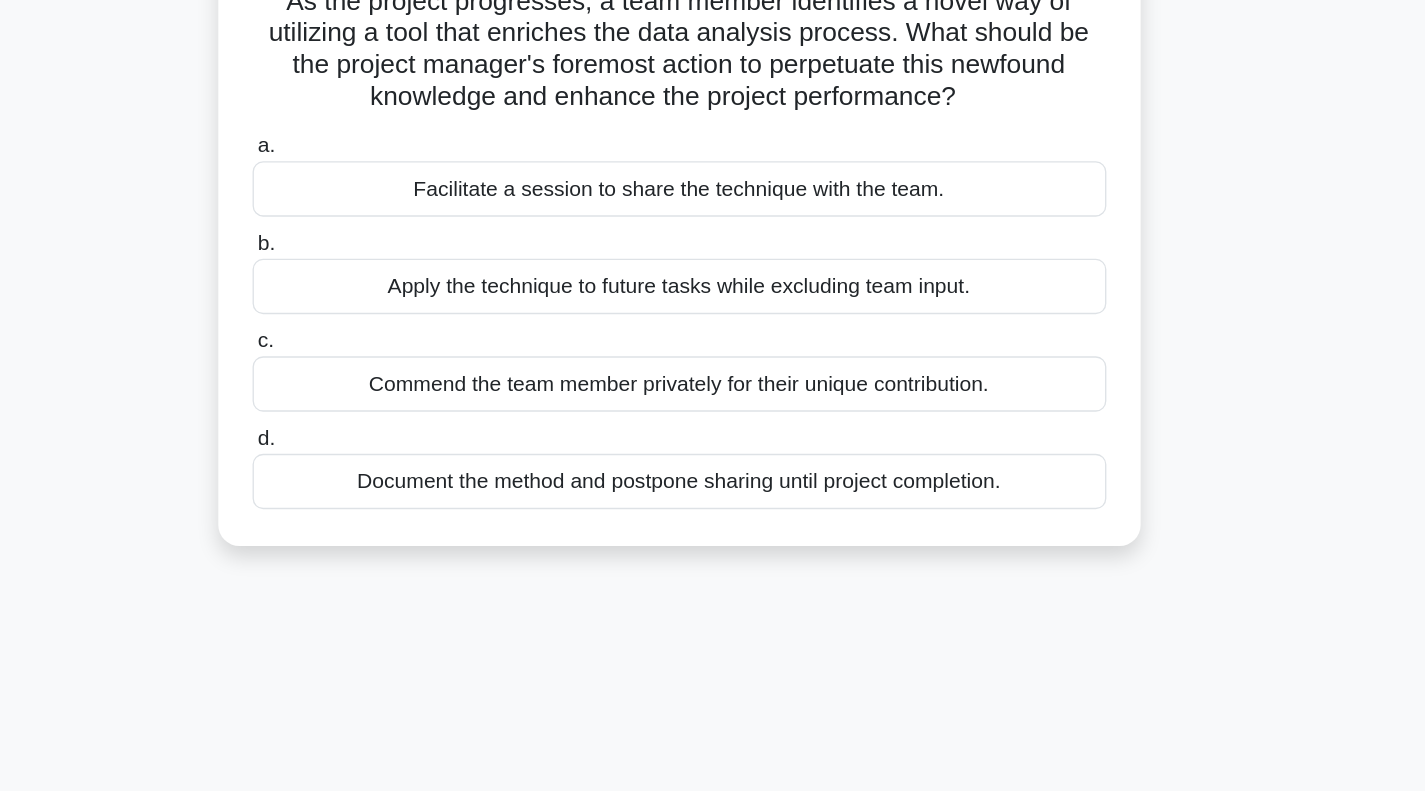 click on "a.
Facilitate a session to share the technique with the team." at bounding box center [389, 248] 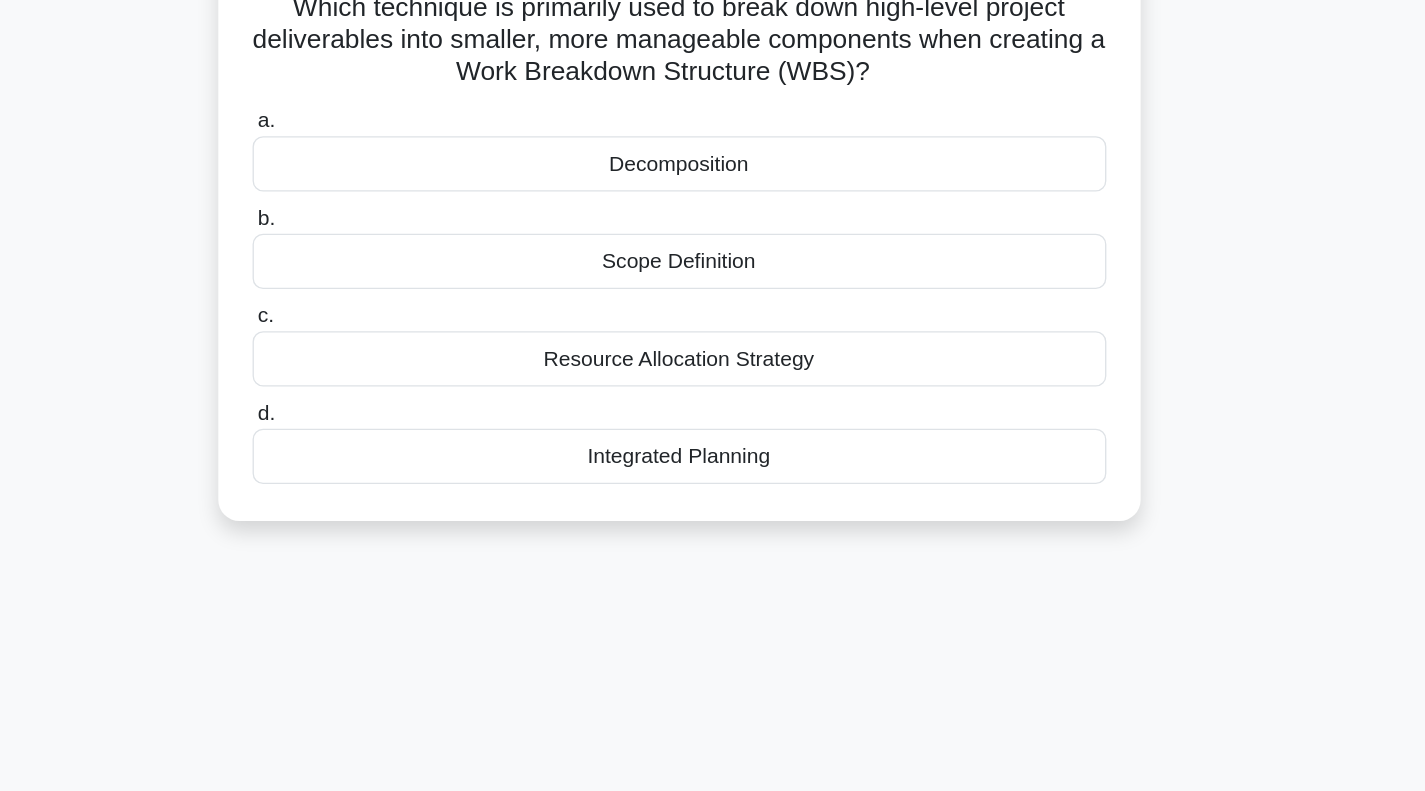 scroll, scrollTop: 0, scrollLeft: 0, axis: both 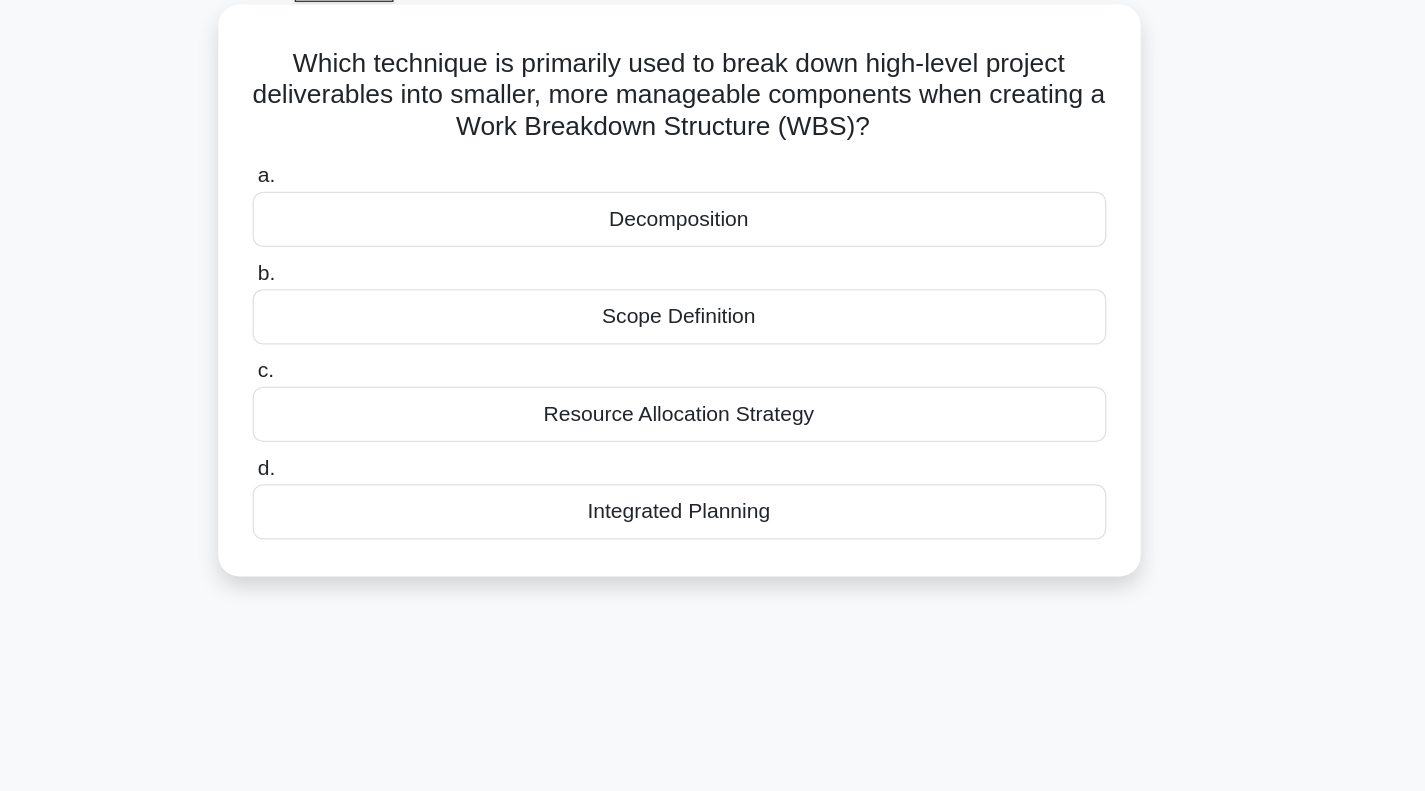 click on "Scope Definition" at bounding box center [713, 349] 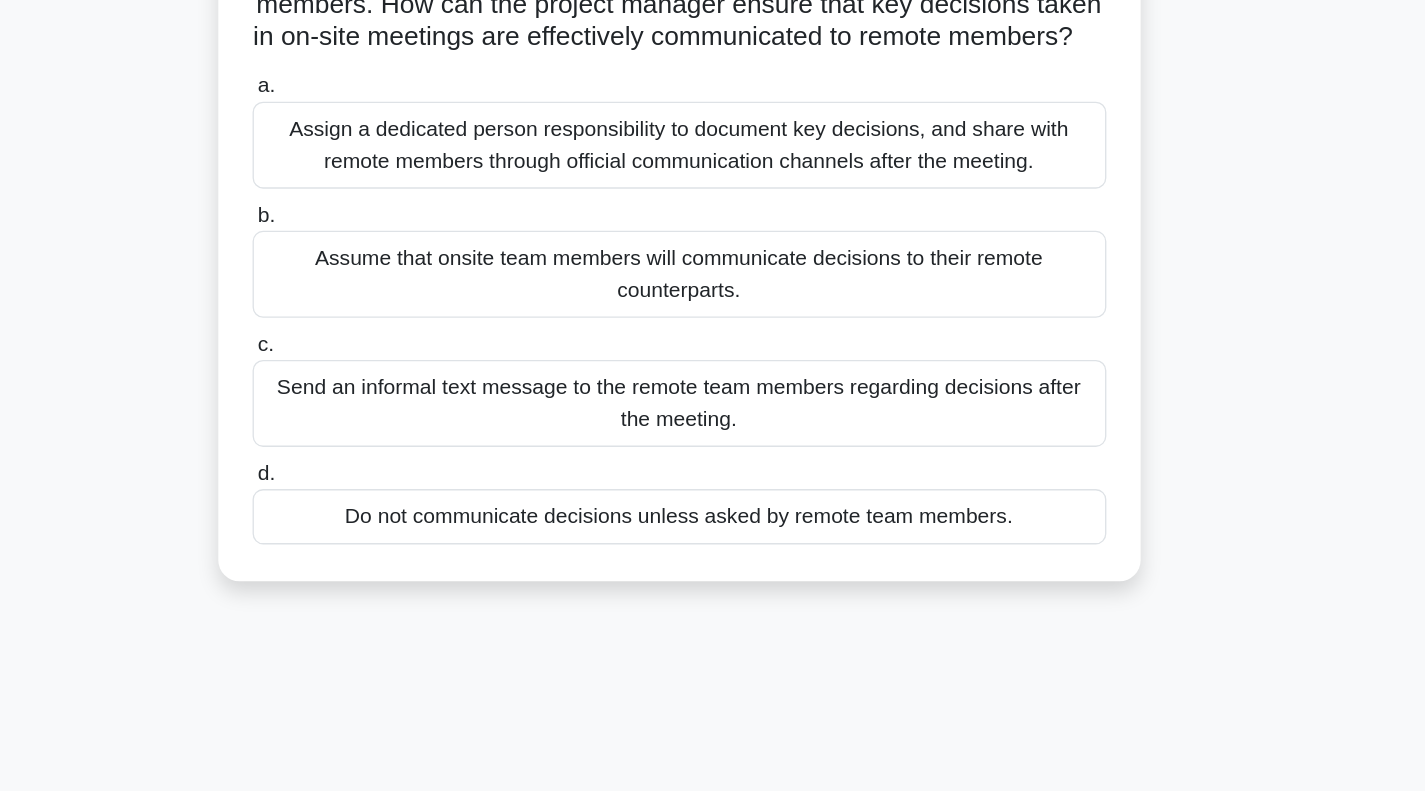 click on "Assign a dedicated person responsibility to document key decisions, and share with remote members through official communication channels after the meeting." at bounding box center [713, 287] 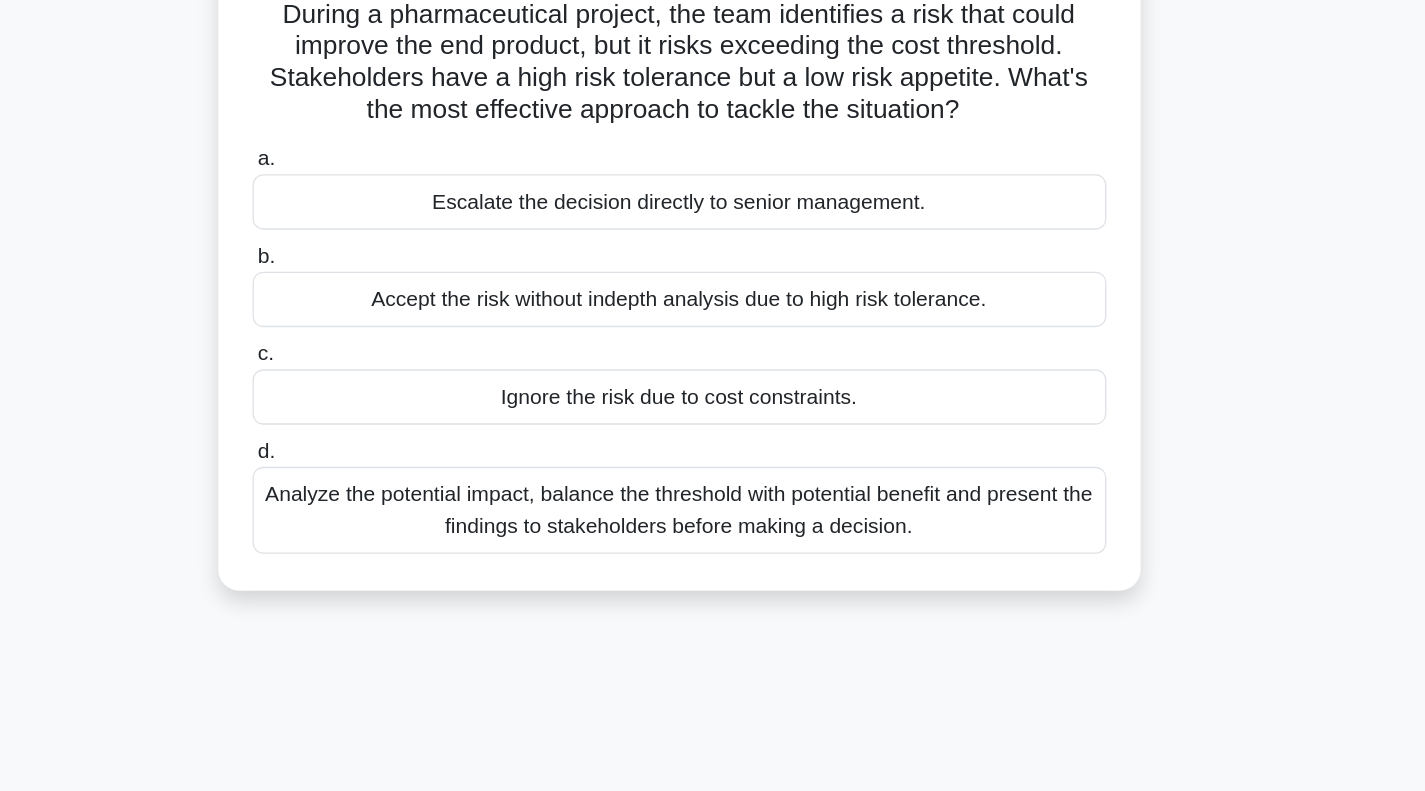 click on "Analyze the potential impact, balance the threshold with potential benefit and present the findings to stakeholders before making a decision." at bounding box center (713, 533) 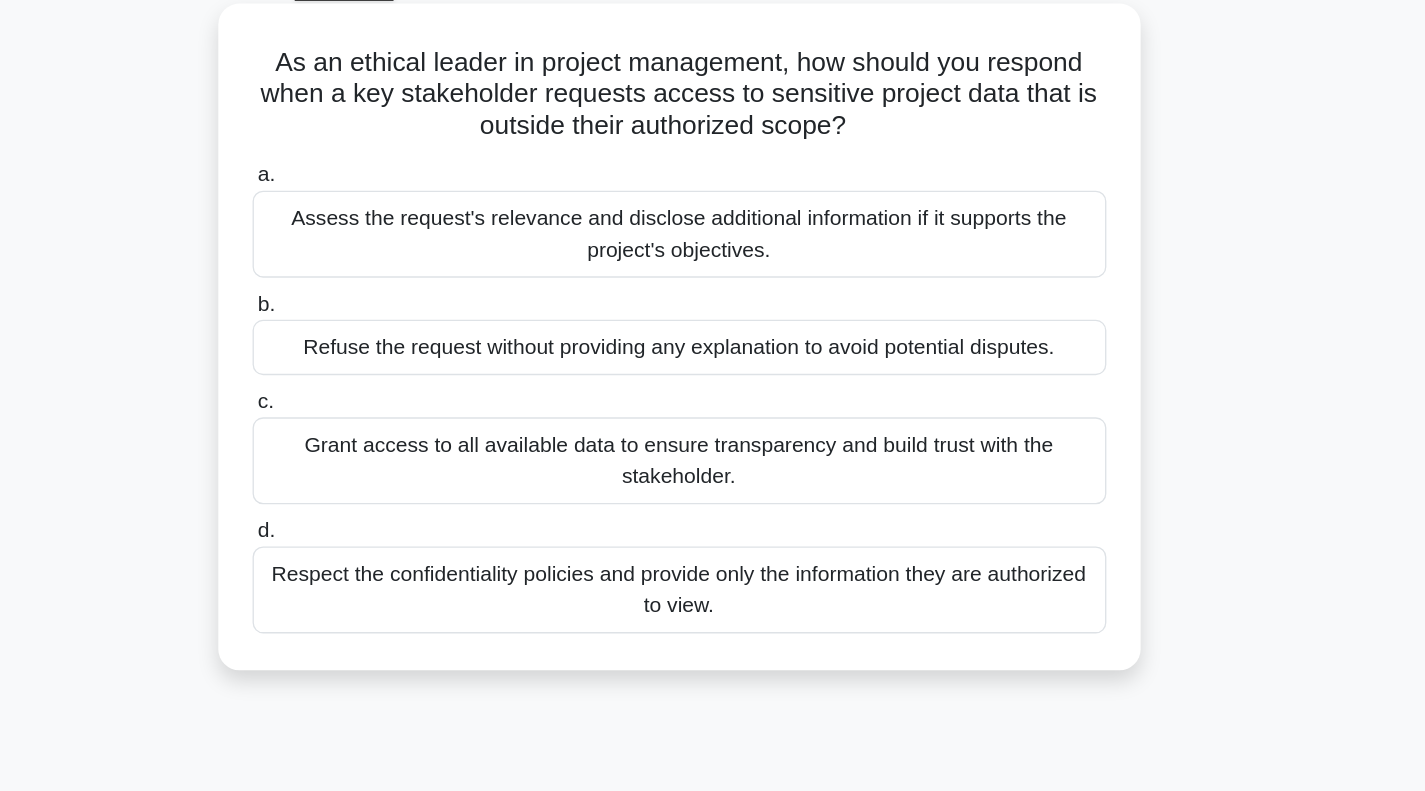 click on "Assess the request's relevance and disclose additional information if it supports the project's objectives." at bounding box center (713, 287) 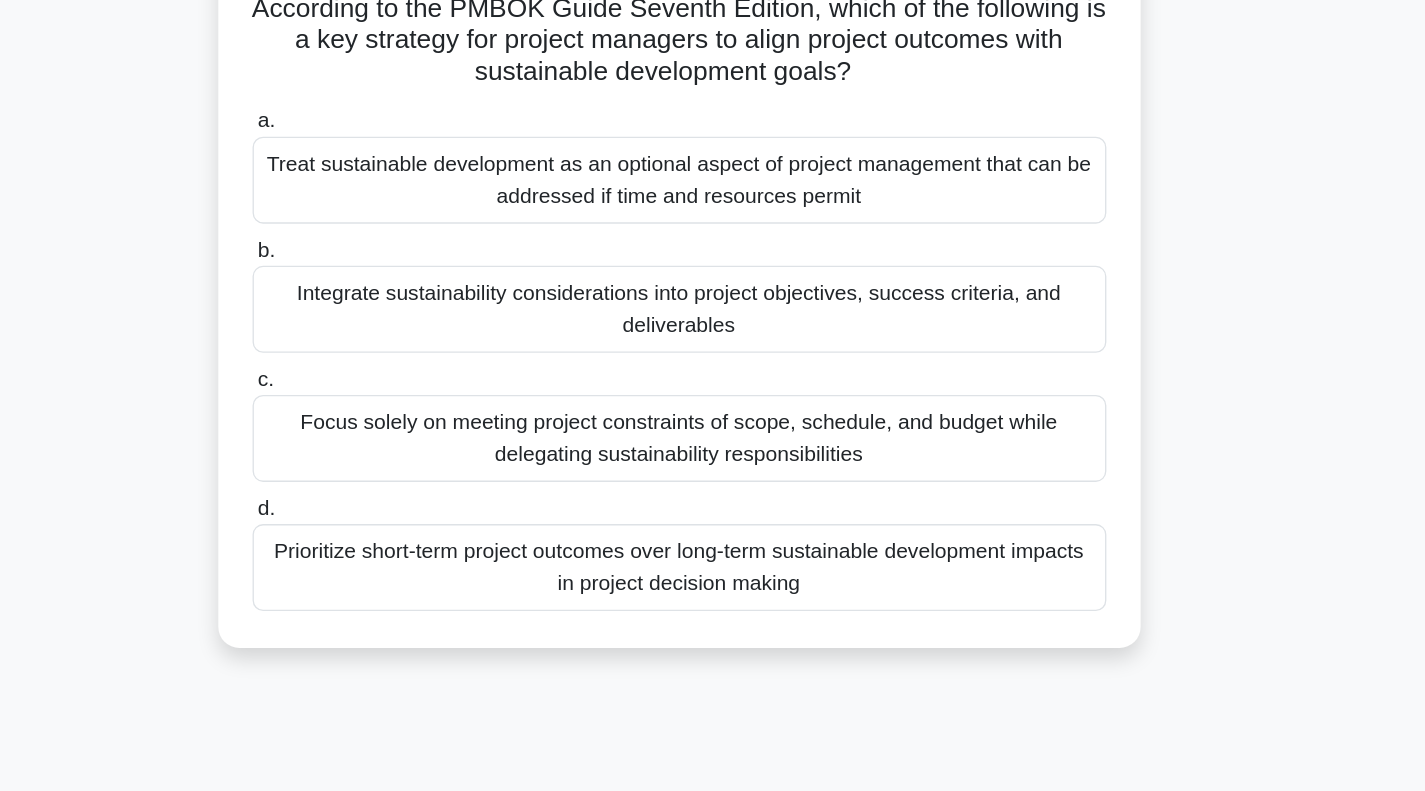 click on "Integrate sustainability considerations into project objectives, success criteria, and deliverables" at bounding box center (713, 385) 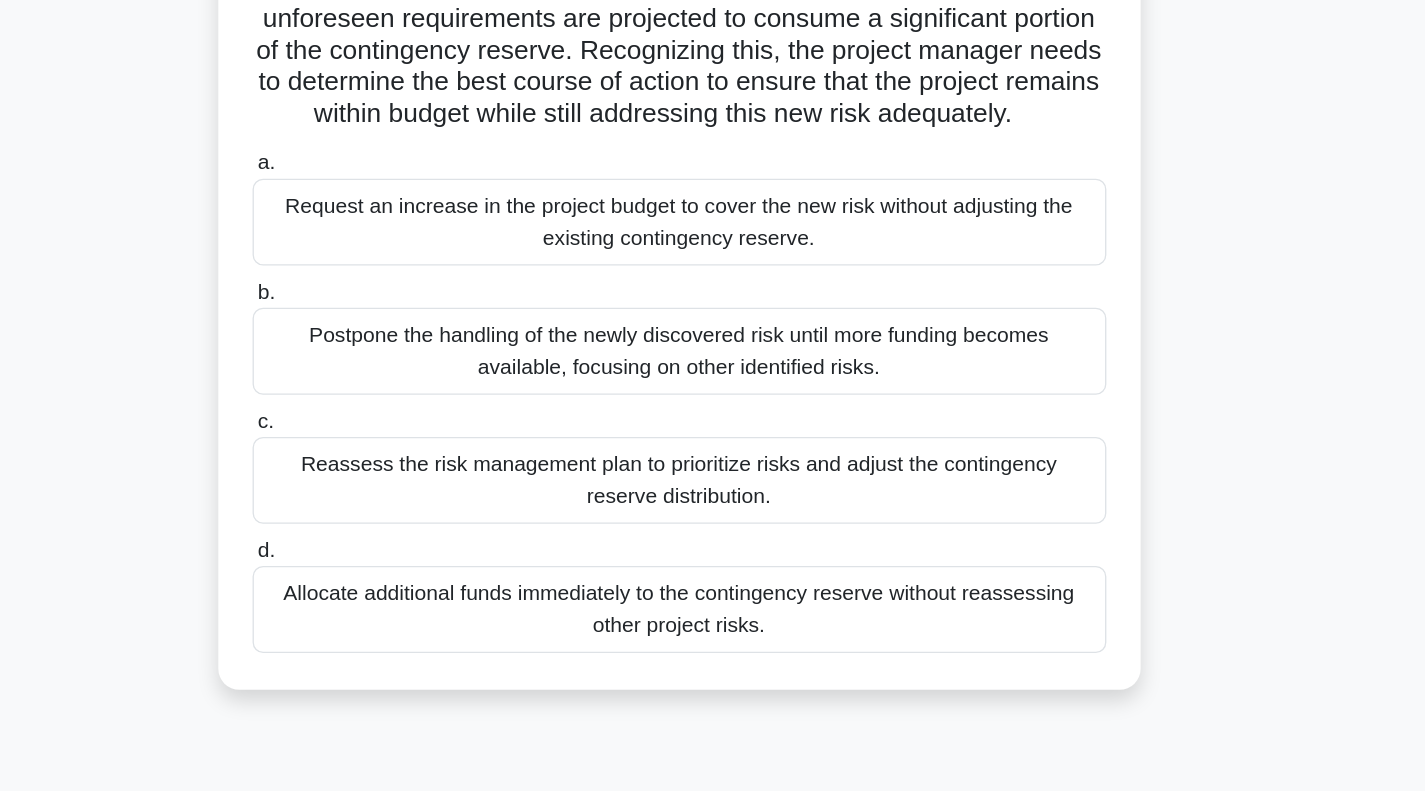 scroll, scrollTop: 143, scrollLeft: 0, axis: vertical 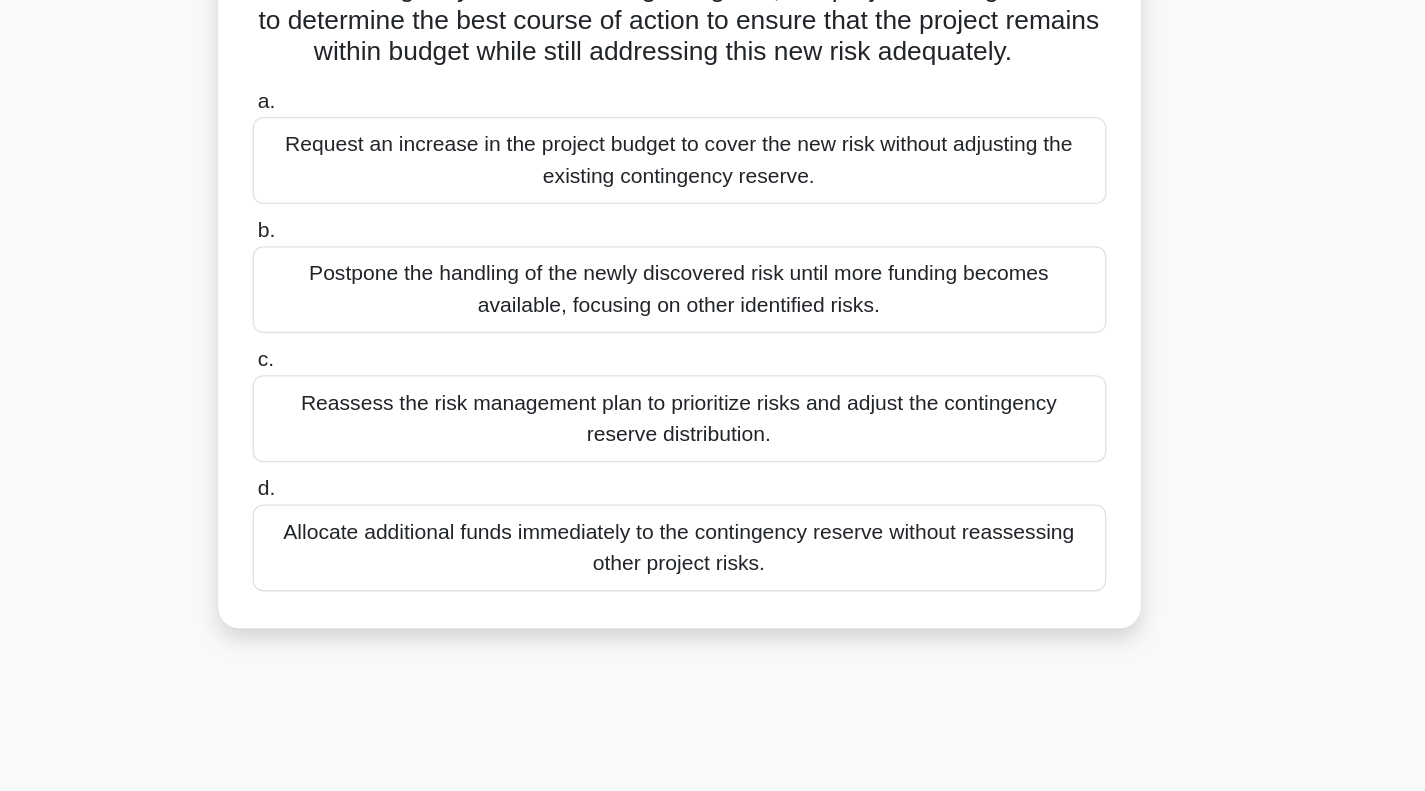 click on "Reassess the risk management plan to prioritize risks and adjust the contingency reserve distribution." at bounding box center (713, 508) 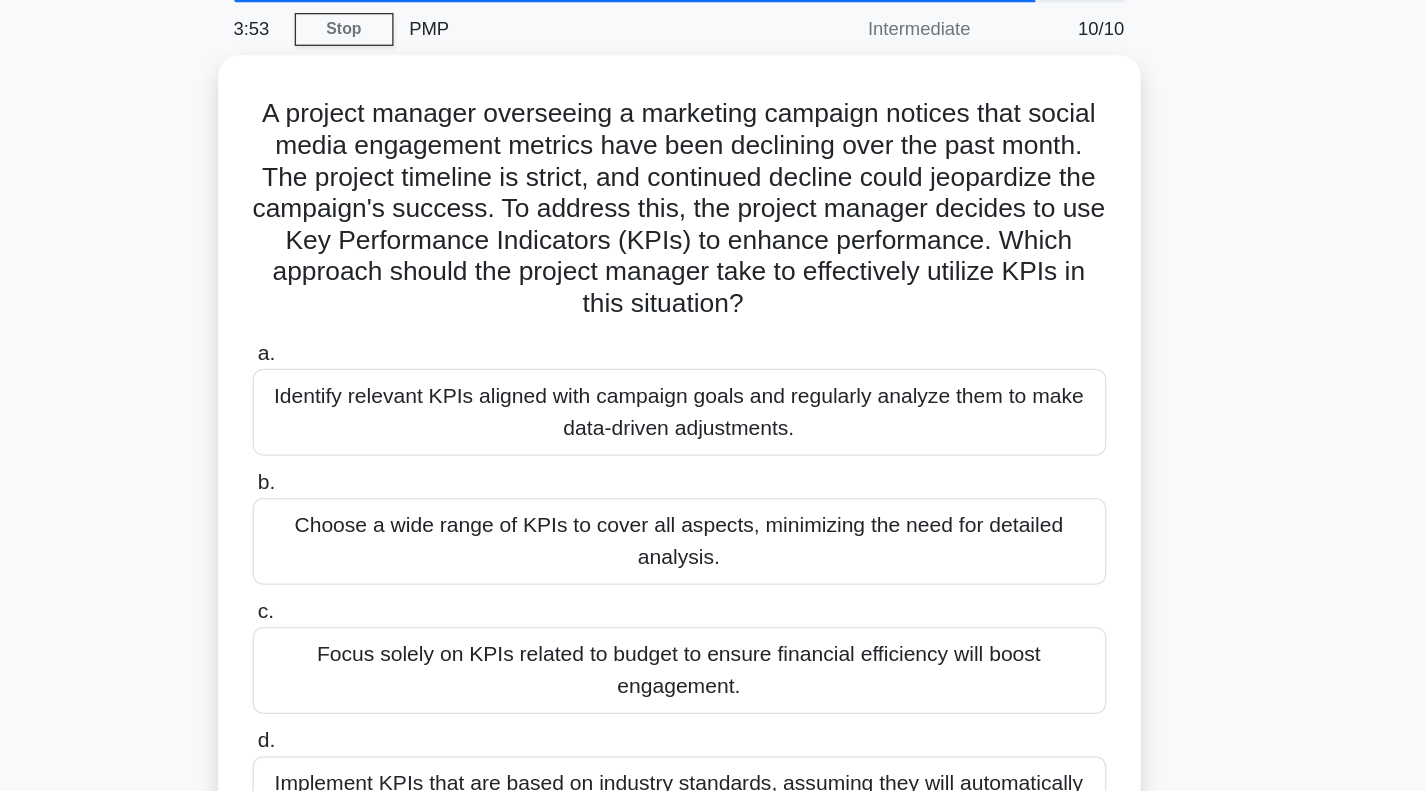 scroll, scrollTop: 0, scrollLeft: 0, axis: both 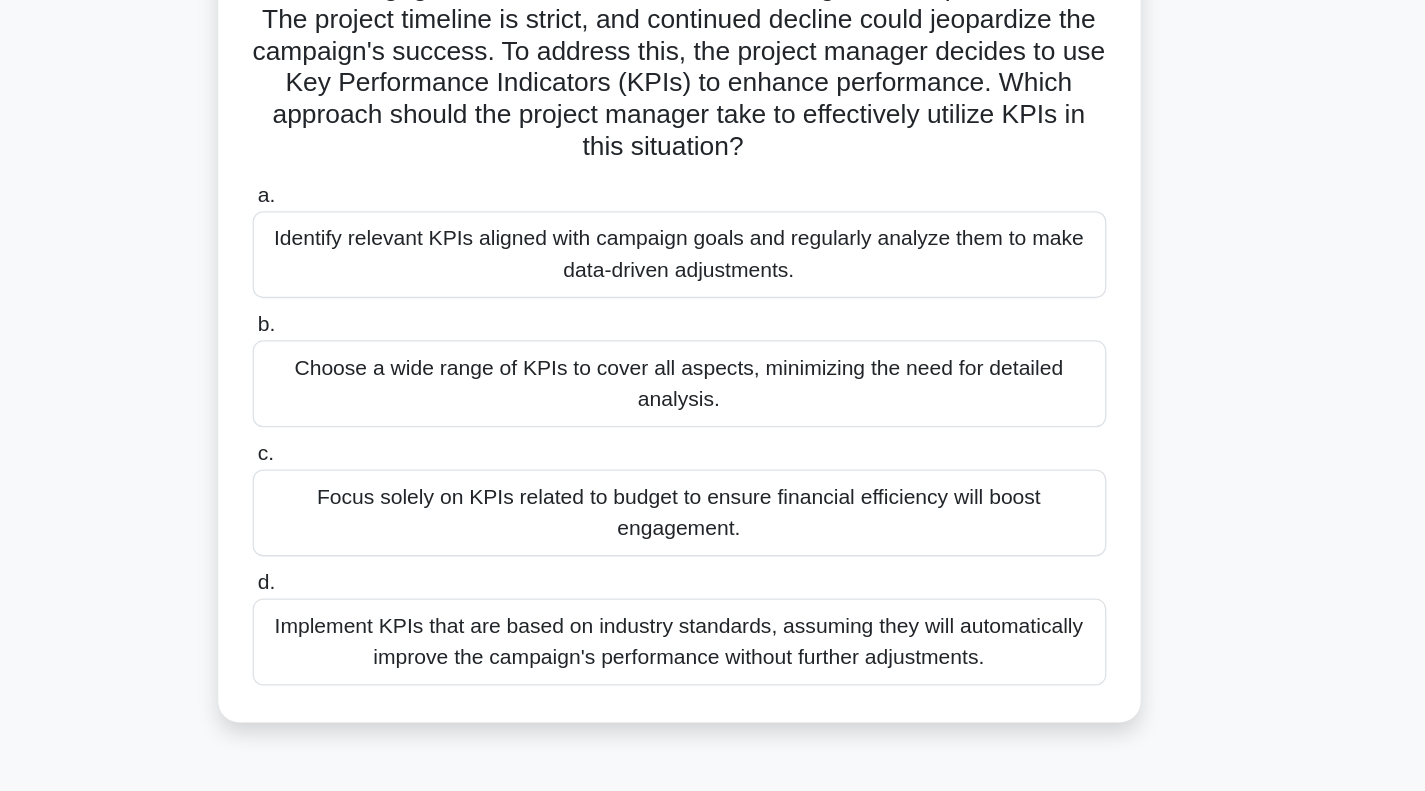 click on "Identify relevant KPIs aligned with campaign goals and regularly analyze them to make data-driven adjustments." at bounding box center [713, 383] 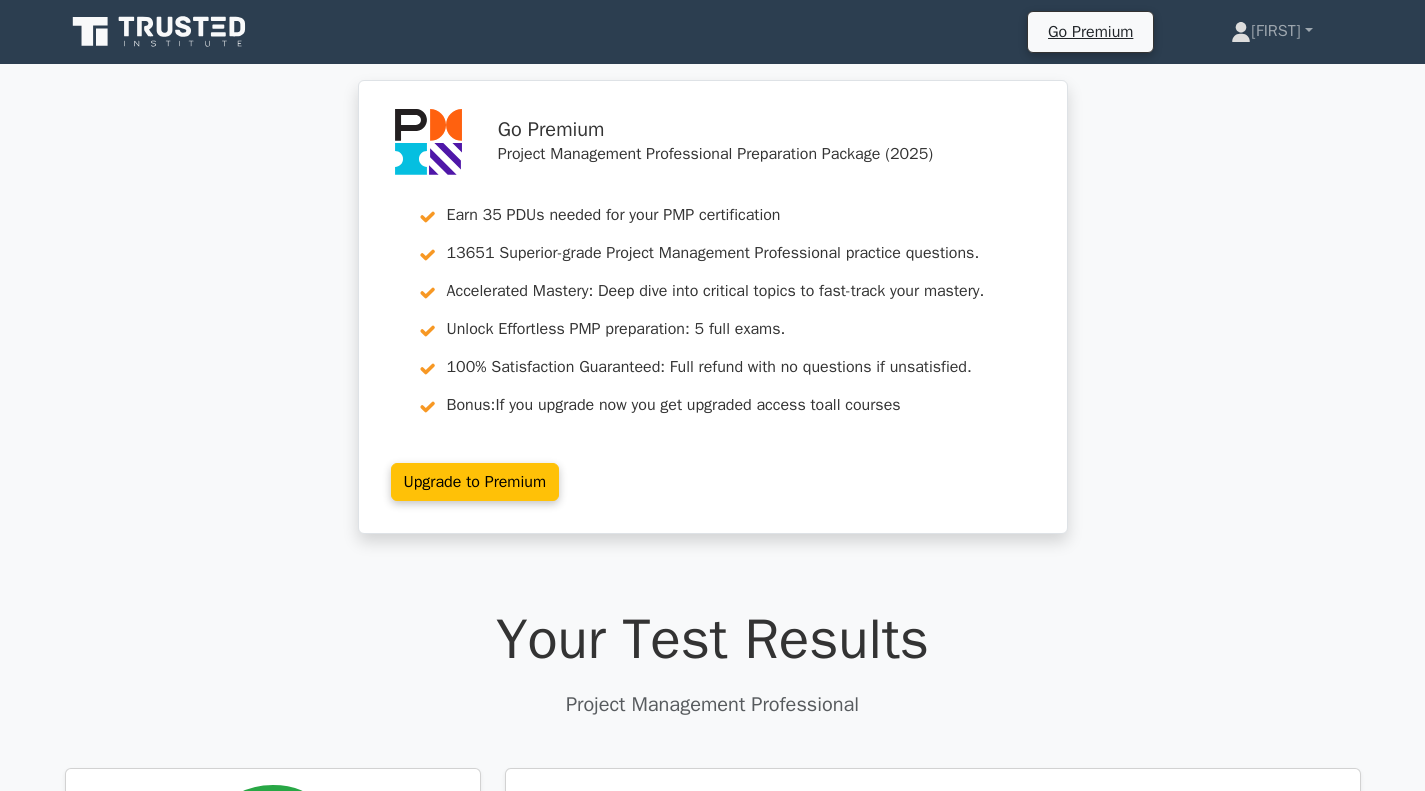scroll, scrollTop: 0, scrollLeft: 0, axis: both 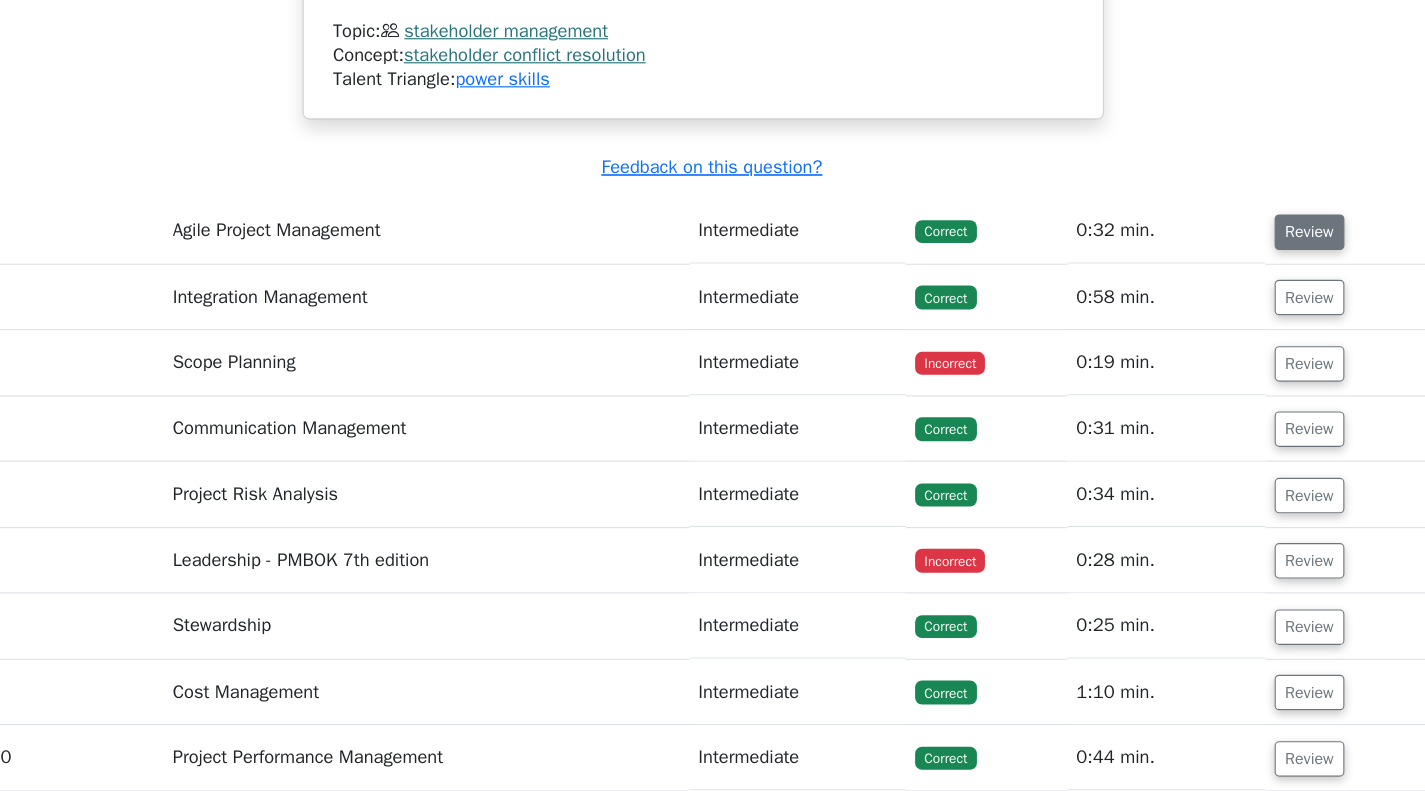 click on "Review" at bounding box center (1242, 203) 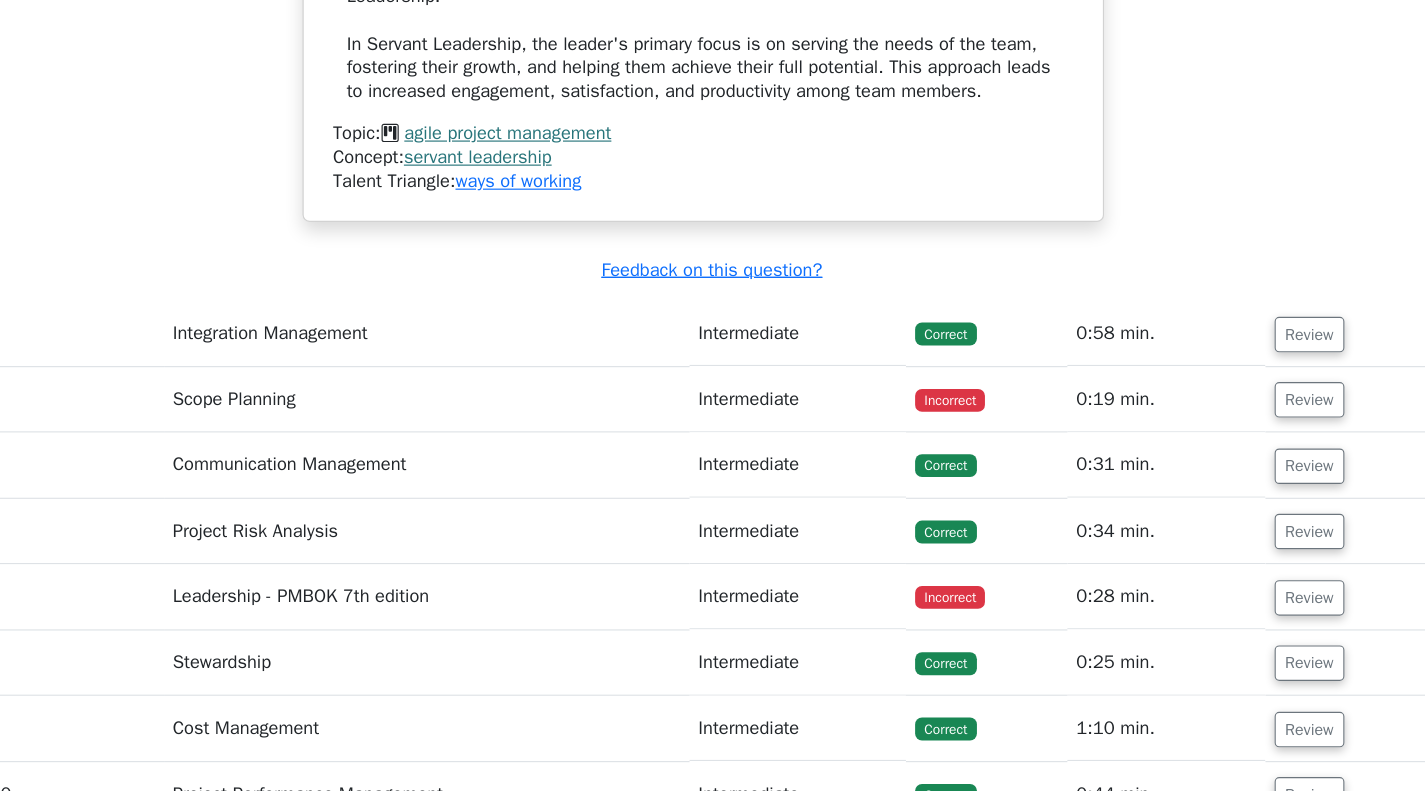 scroll, scrollTop: 4013, scrollLeft: 0, axis: vertical 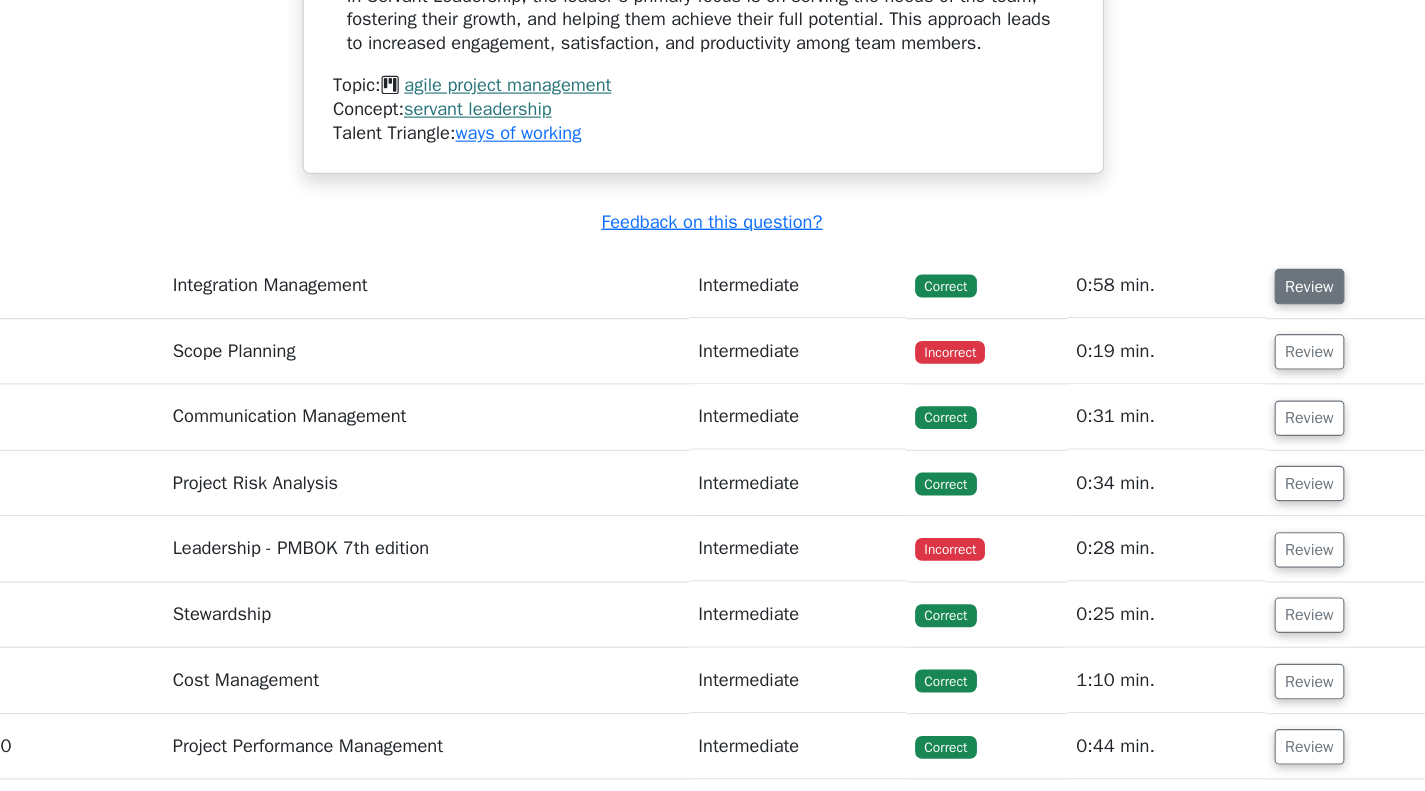 click on "Review" at bounding box center [1242, 349] 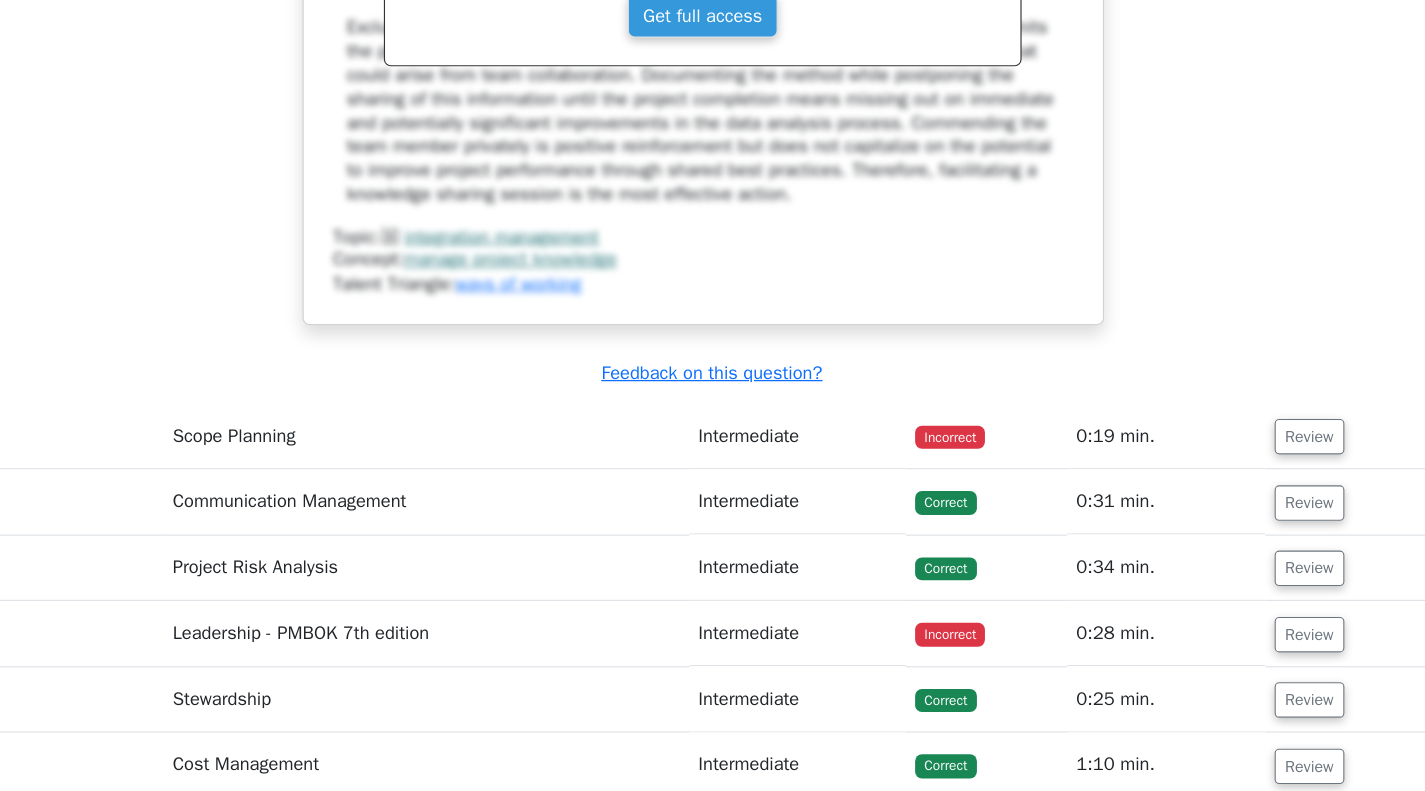 scroll, scrollTop: 4984, scrollLeft: 0, axis: vertical 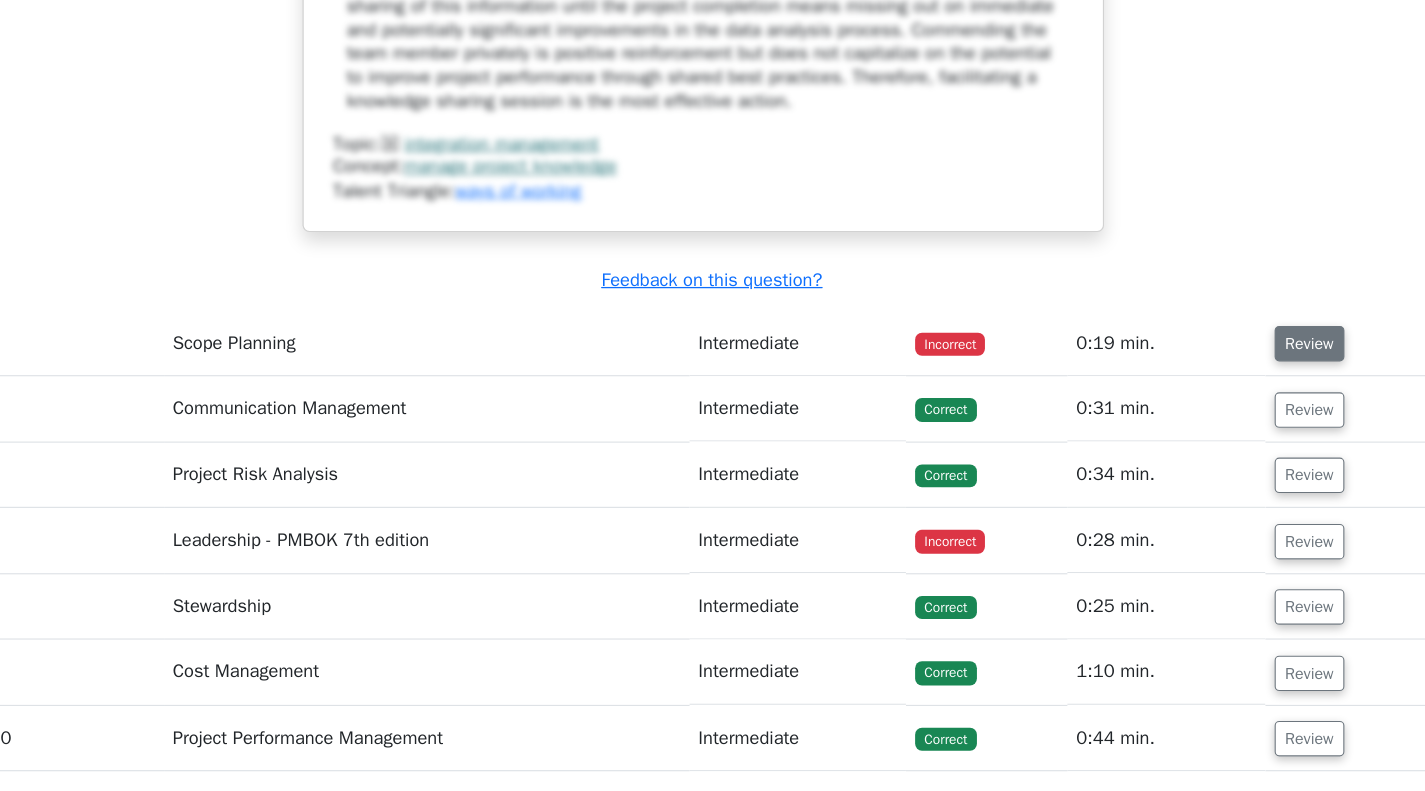 click on "Review" at bounding box center [1242, 400] 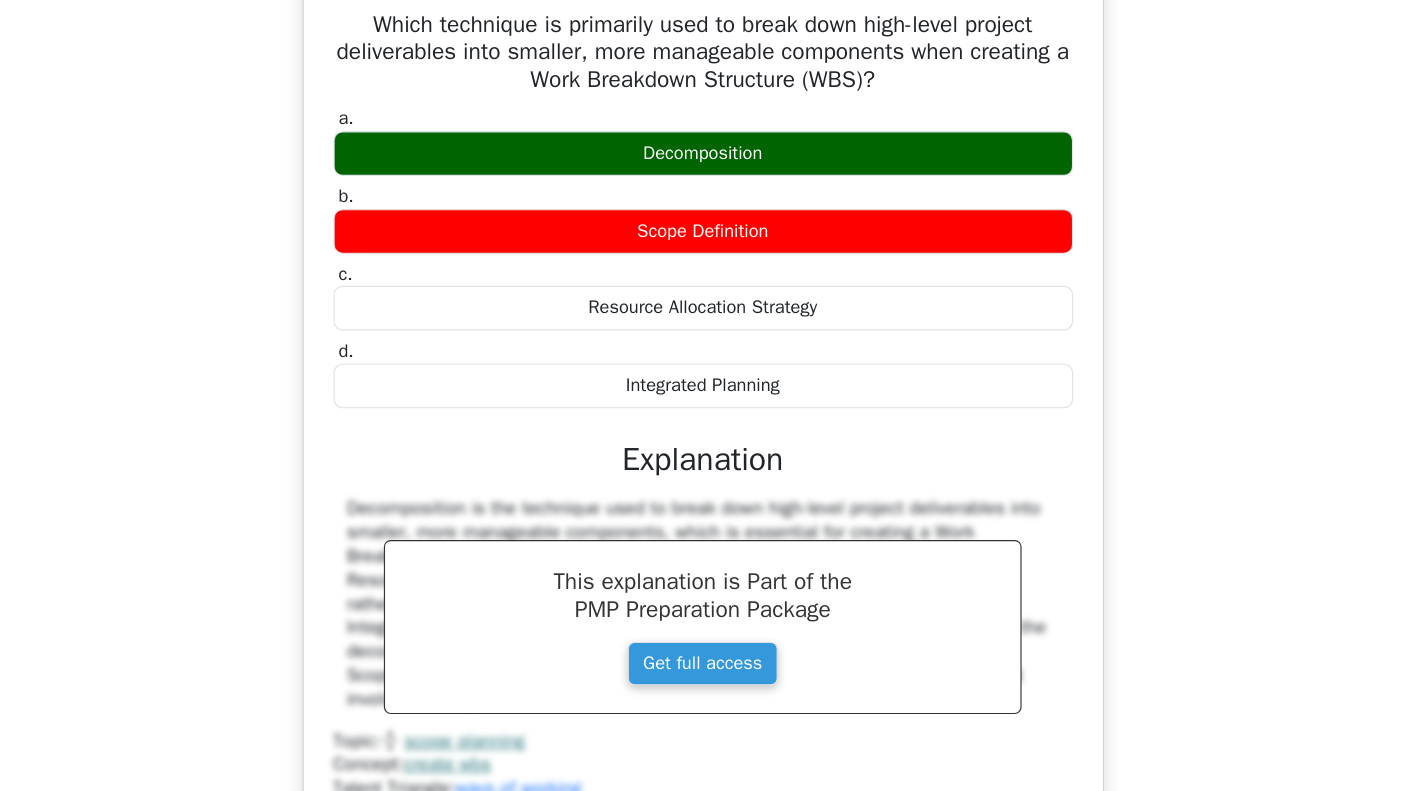 scroll, scrollTop: 5434, scrollLeft: 0, axis: vertical 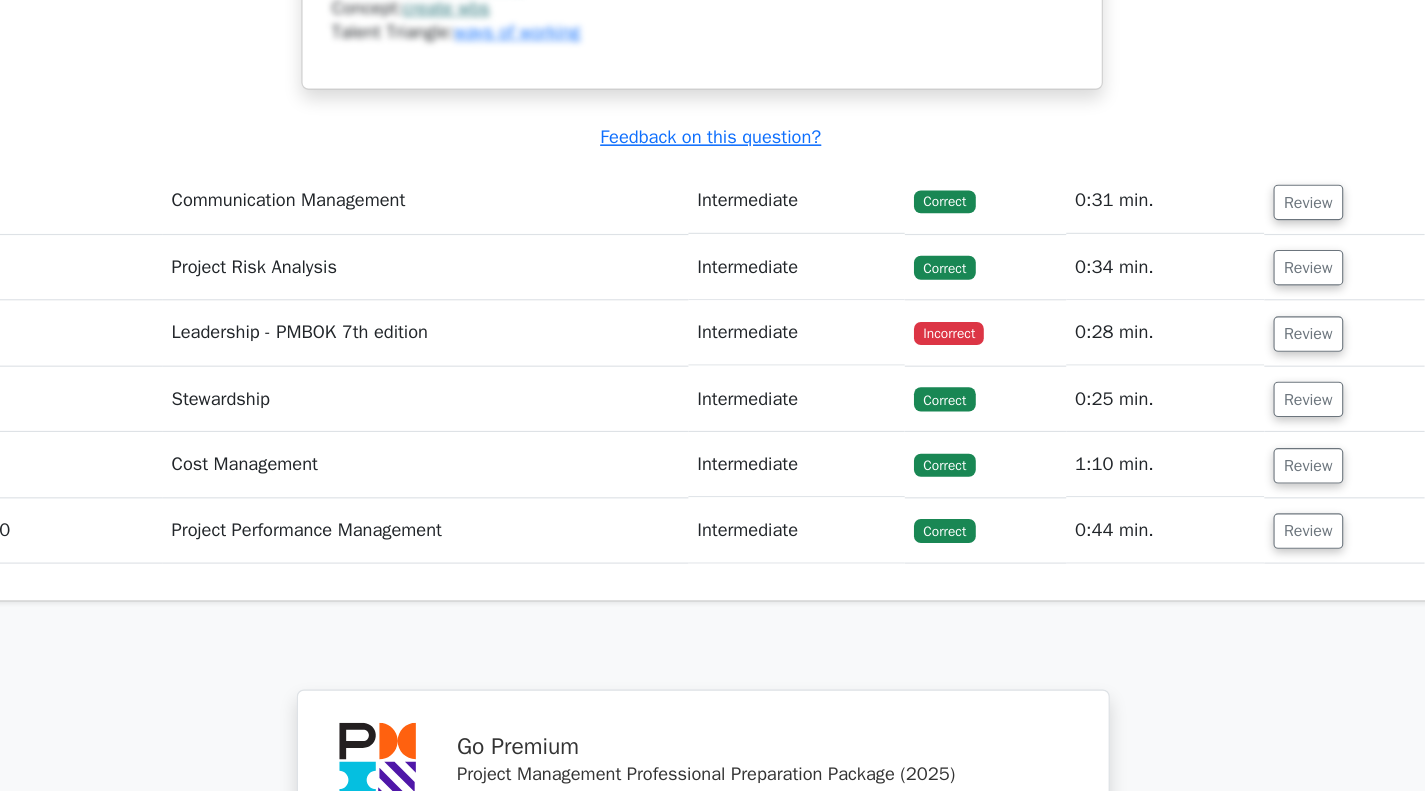 click on "Which technique is primarily used to break down high-level project deliverables into smaller, more manageable components when creating a Work Breakdown Structure (WBS)?
a.
Decomposition
b.
c. d." at bounding box center [712, -173] 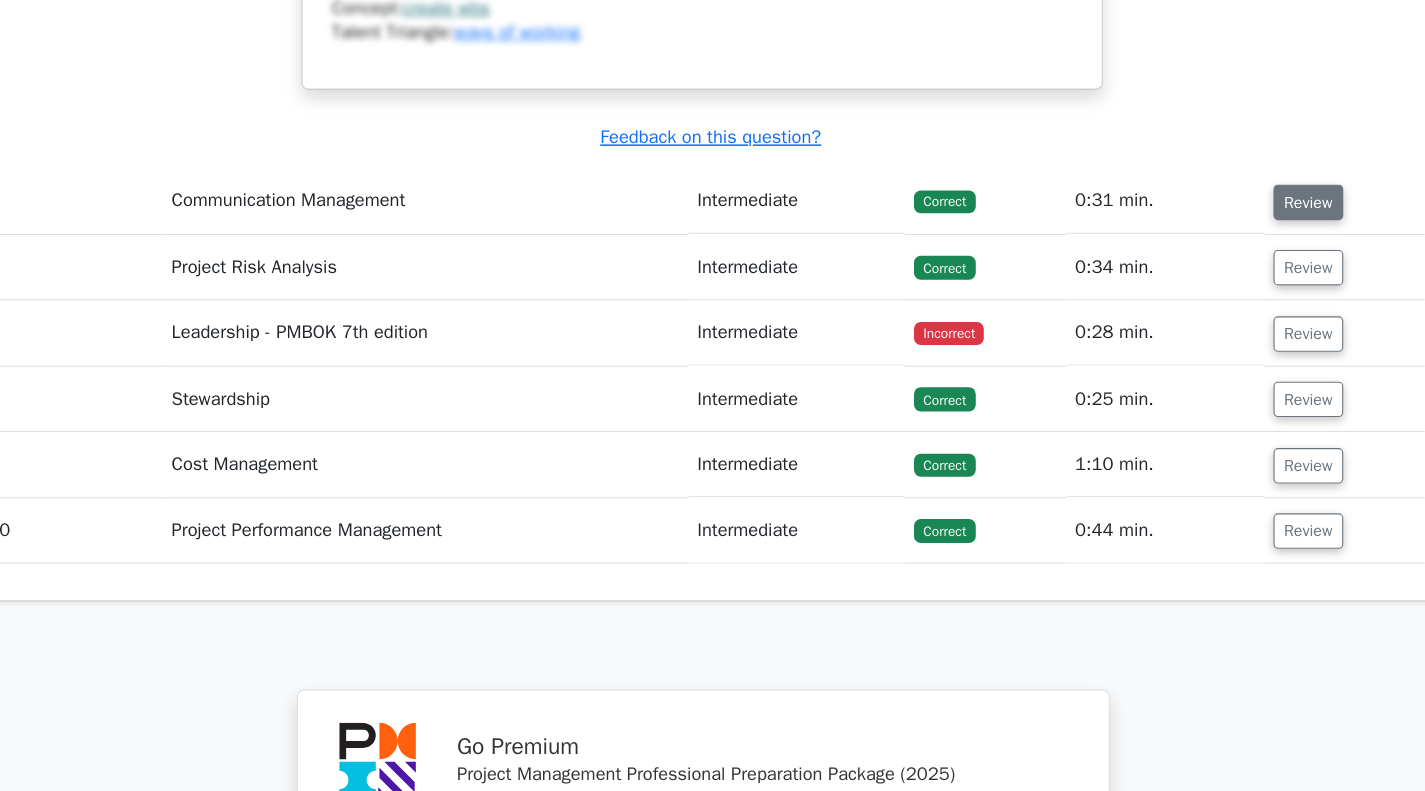click on "Review" at bounding box center (1241, 272) 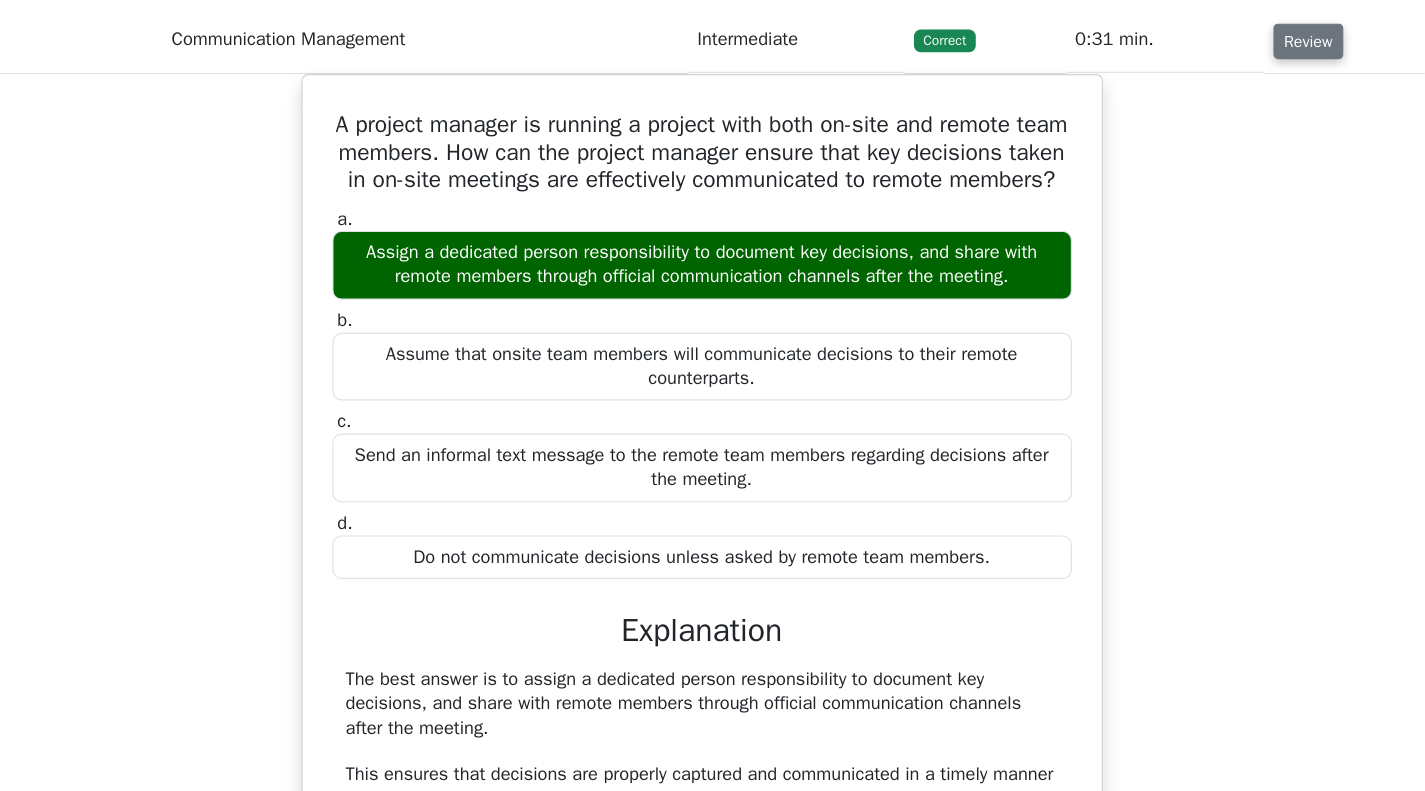 scroll, scrollTop: 6186, scrollLeft: 0, axis: vertical 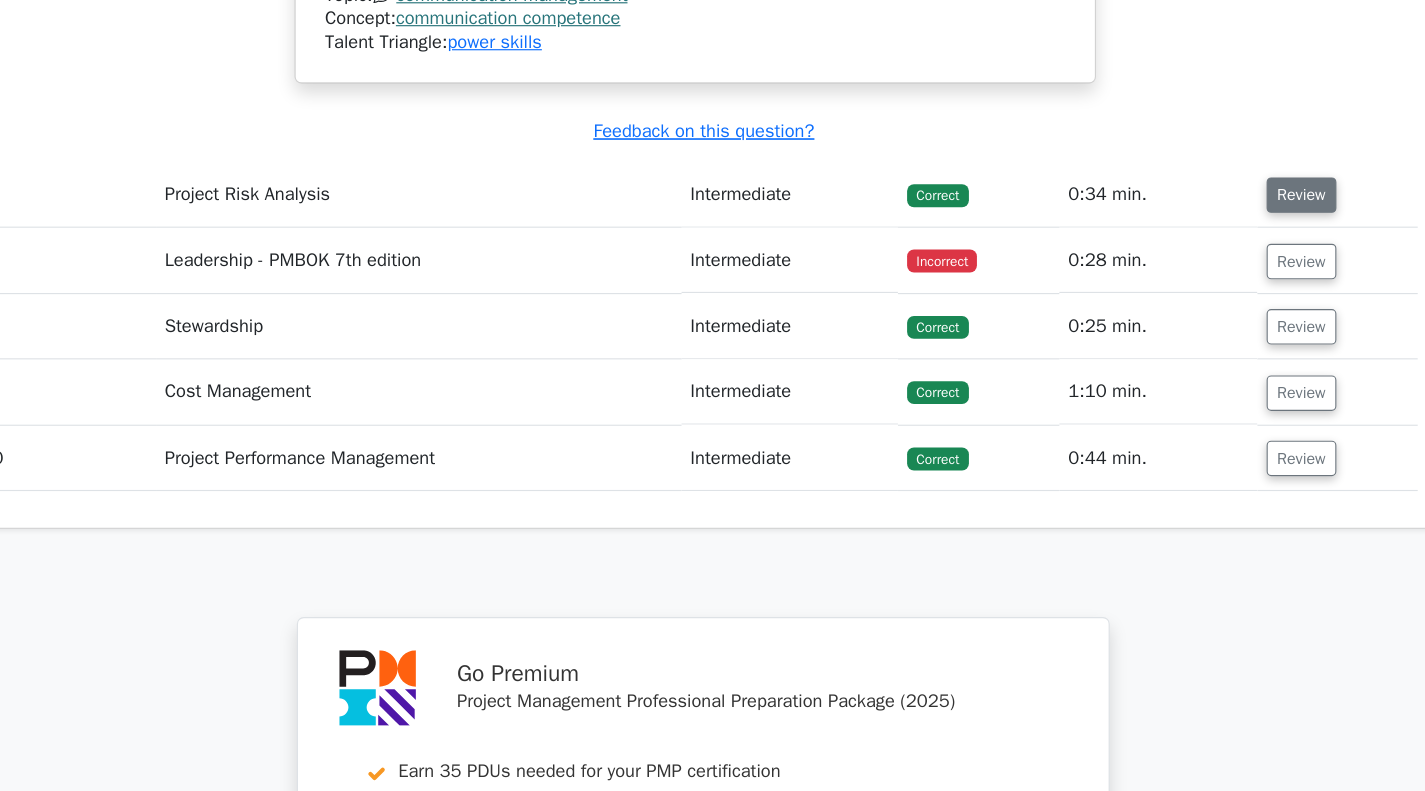 click on "Review" at bounding box center (1235, 270) 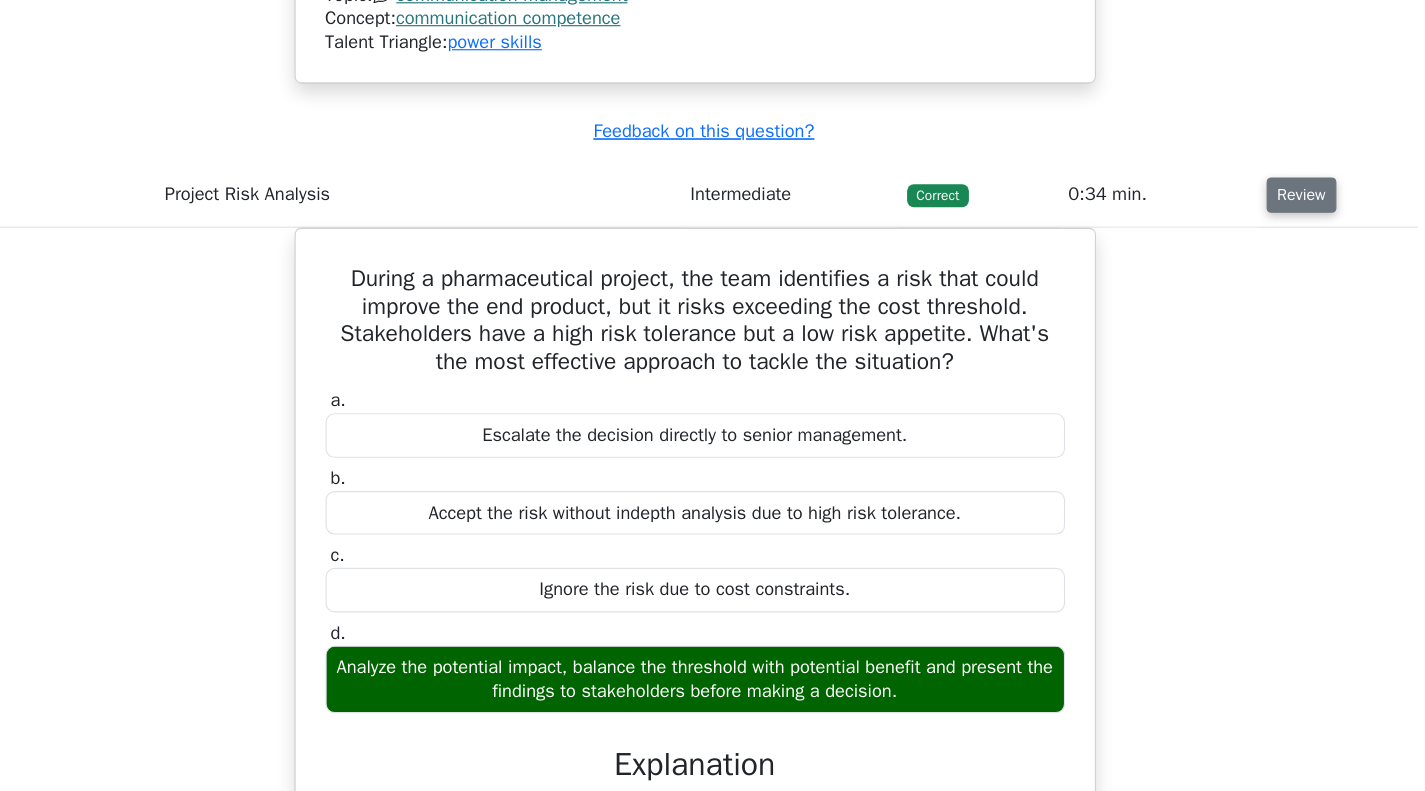 click on "Review" at bounding box center [1235, 270] 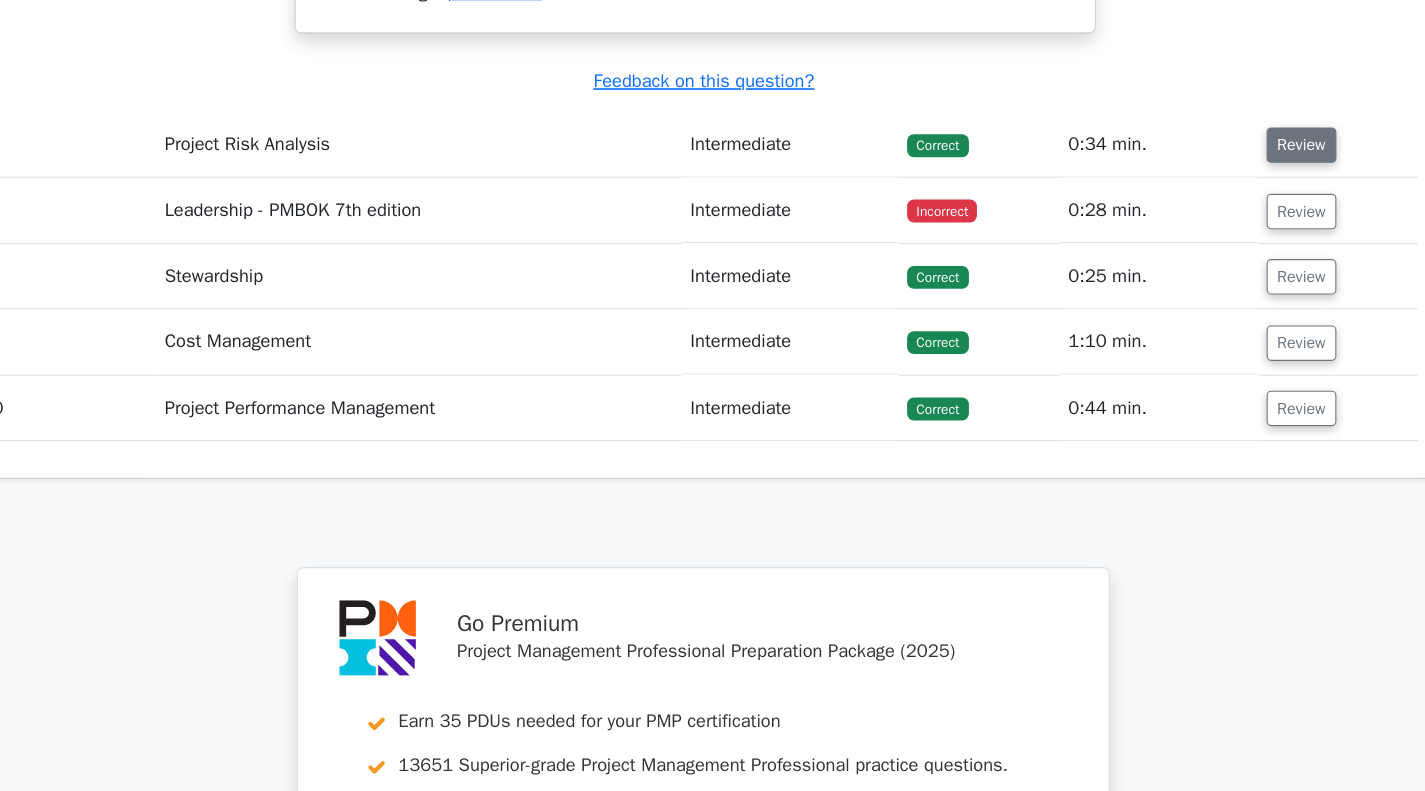 scroll, scrollTop: 7239, scrollLeft: 0, axis: vertical 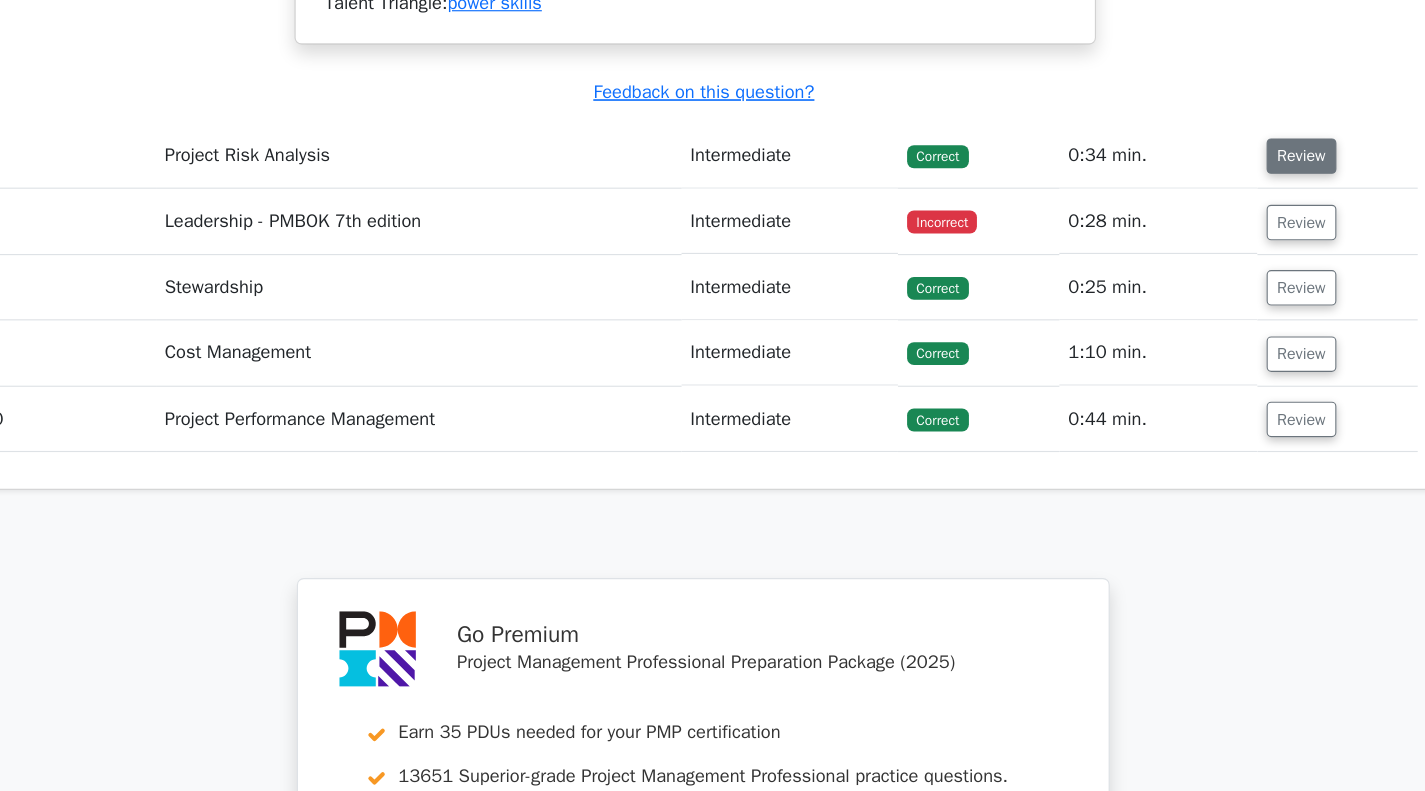 click on "Review" at bounding box center [1235, 136] 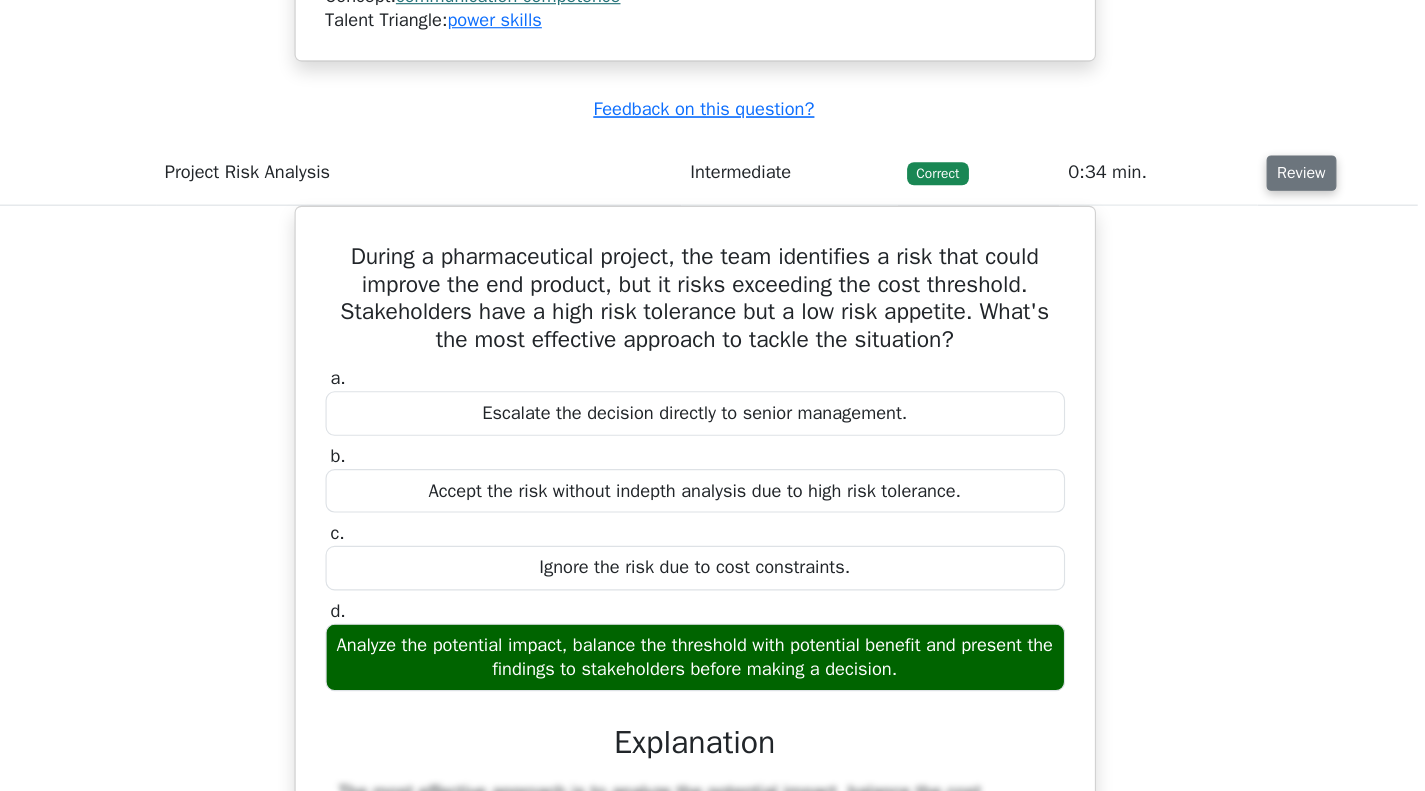 scroll, scrollTop: 7218, scrollLeft: 0, axis: vertical 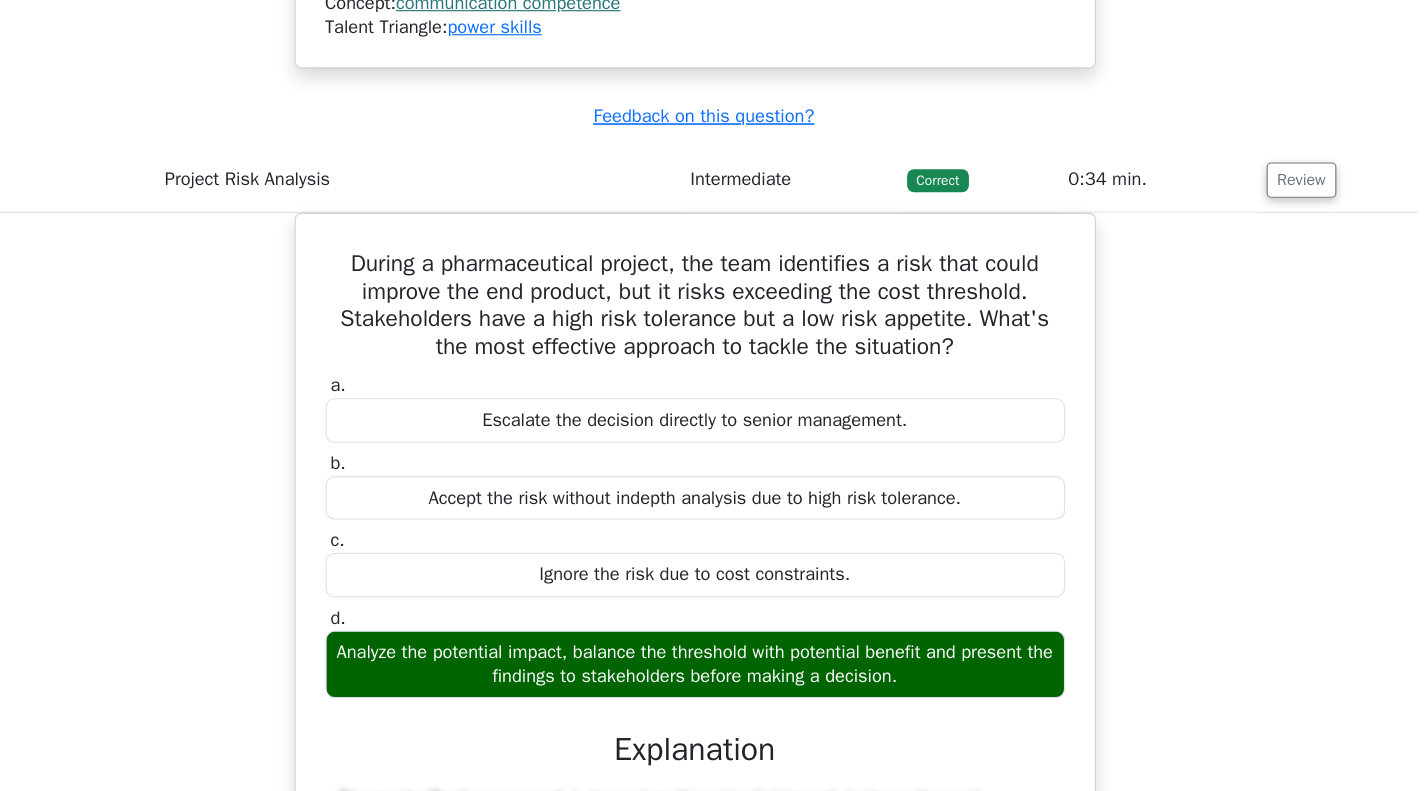click on "During a pharmaceutical project, the team identifies a risk that could improve the end product, but it risks exceeding the cost threshold. Stakeholders have a high risk tolerance but a low risk appetite. What's the most effective approach to tackle the situation?
a.
Escalate the decision directly to senior management.
b. c. d." at bounding box center [706, 636] 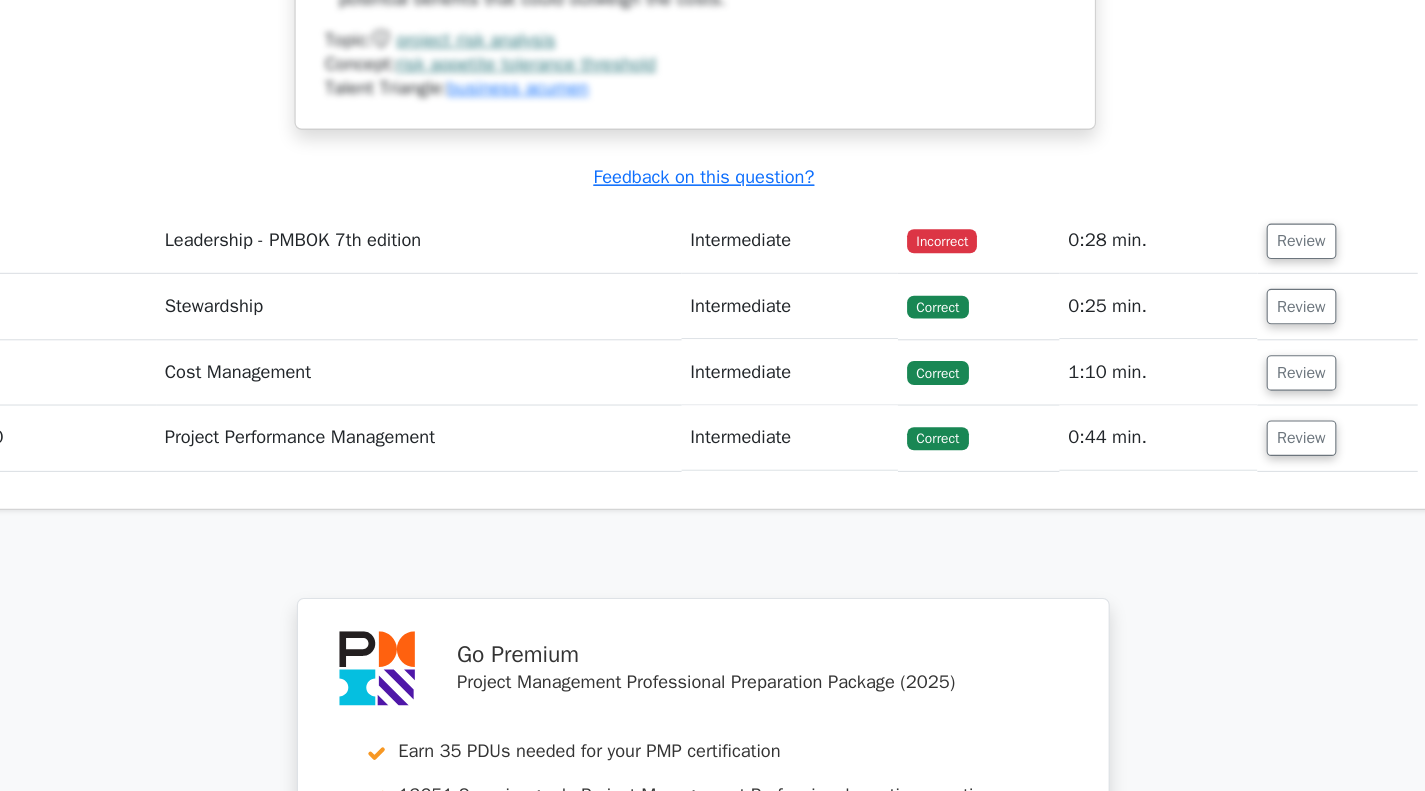 scroll, scrollTop: 8068, scrollLeft: 0, axis: vertical 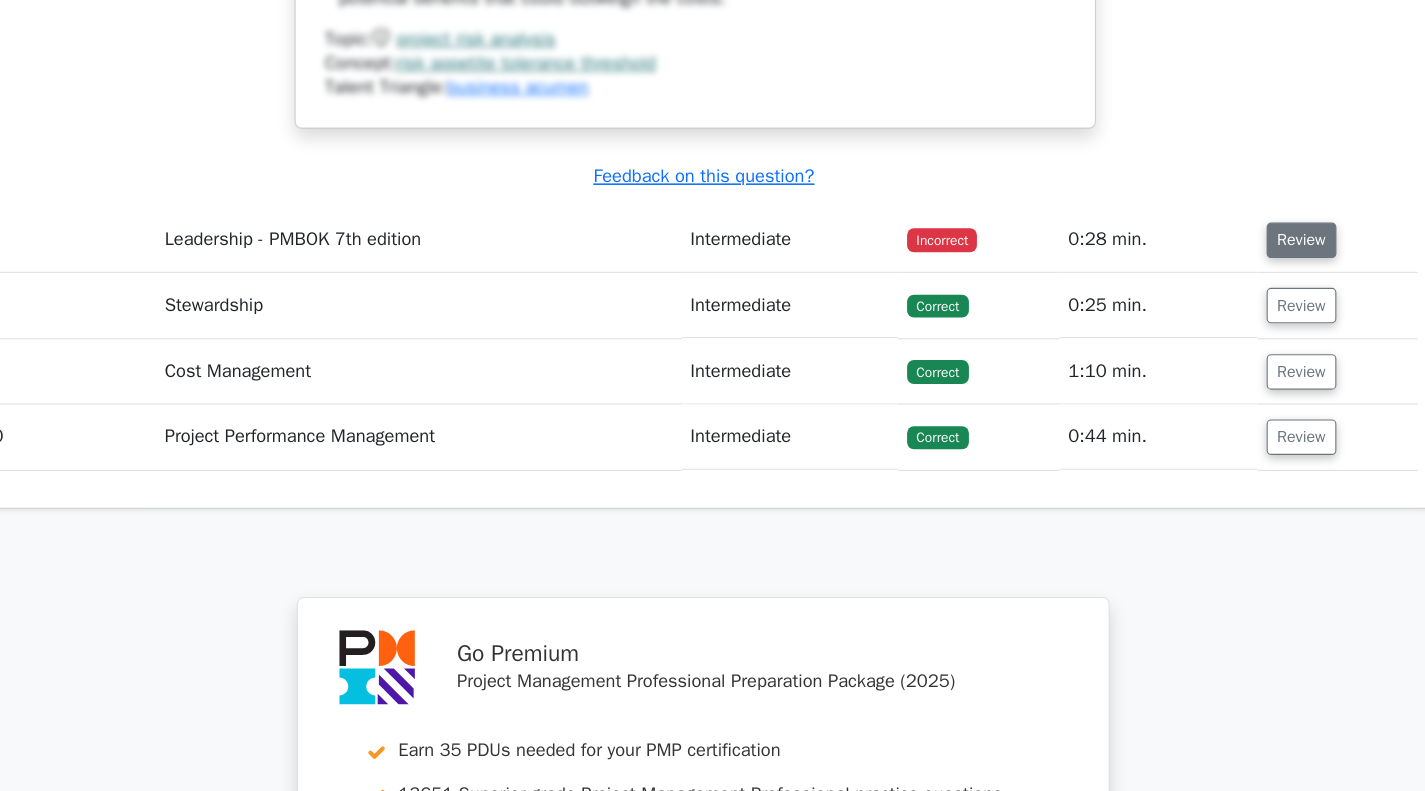 click on "Review" at bounding box center (1235, 309) 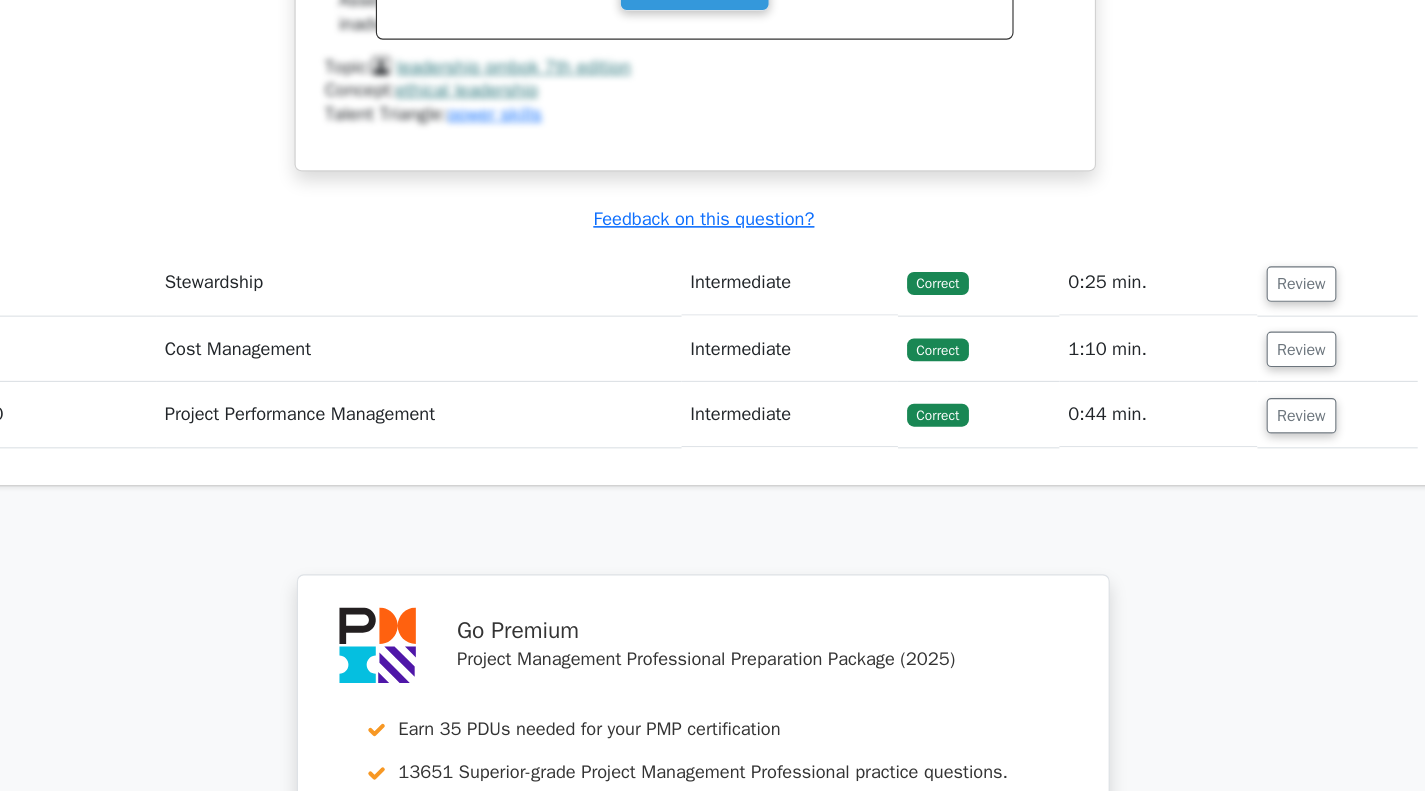 scroll, scrollTop: 8981, scrollLeft: 0, axis: vertical 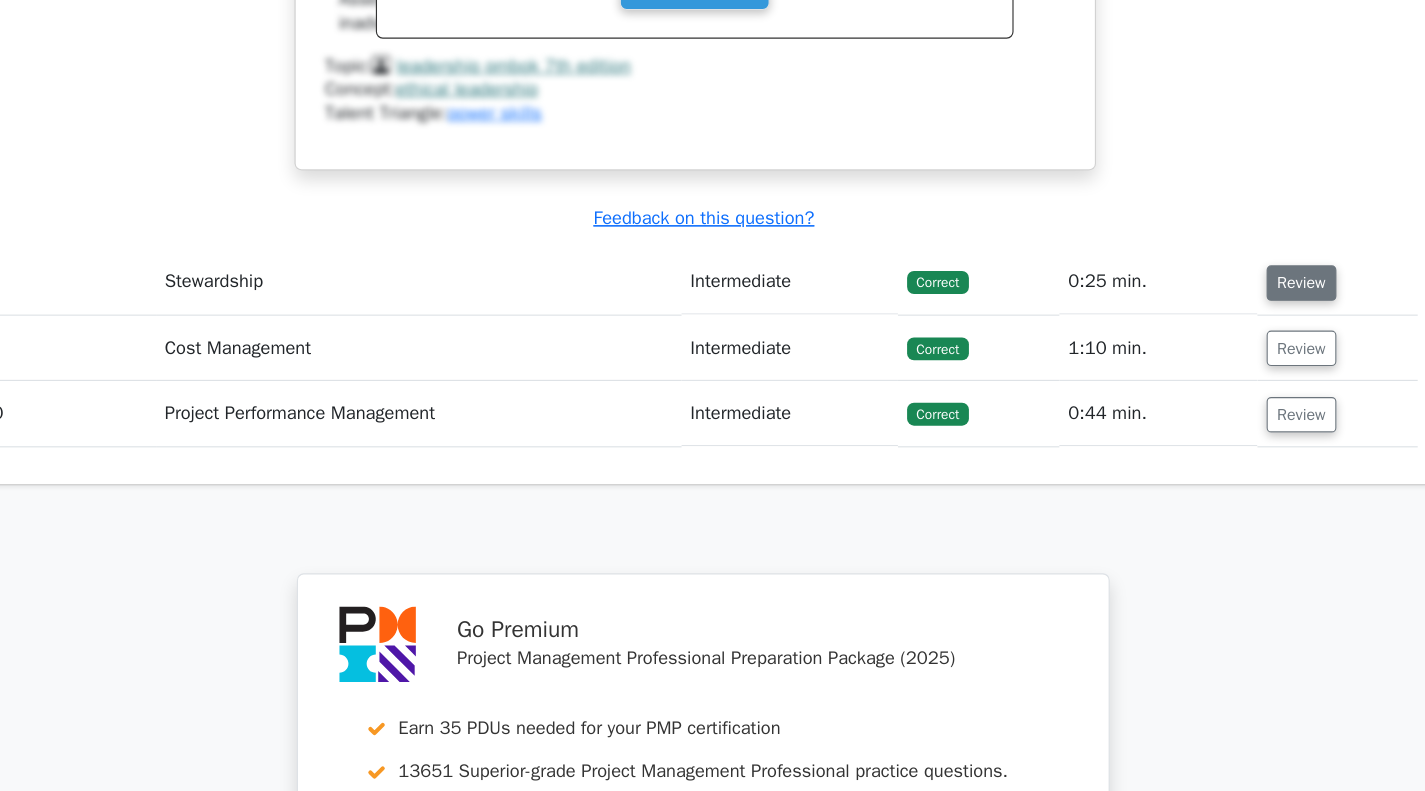 click on "Review" at bounding box center (1235, 347) 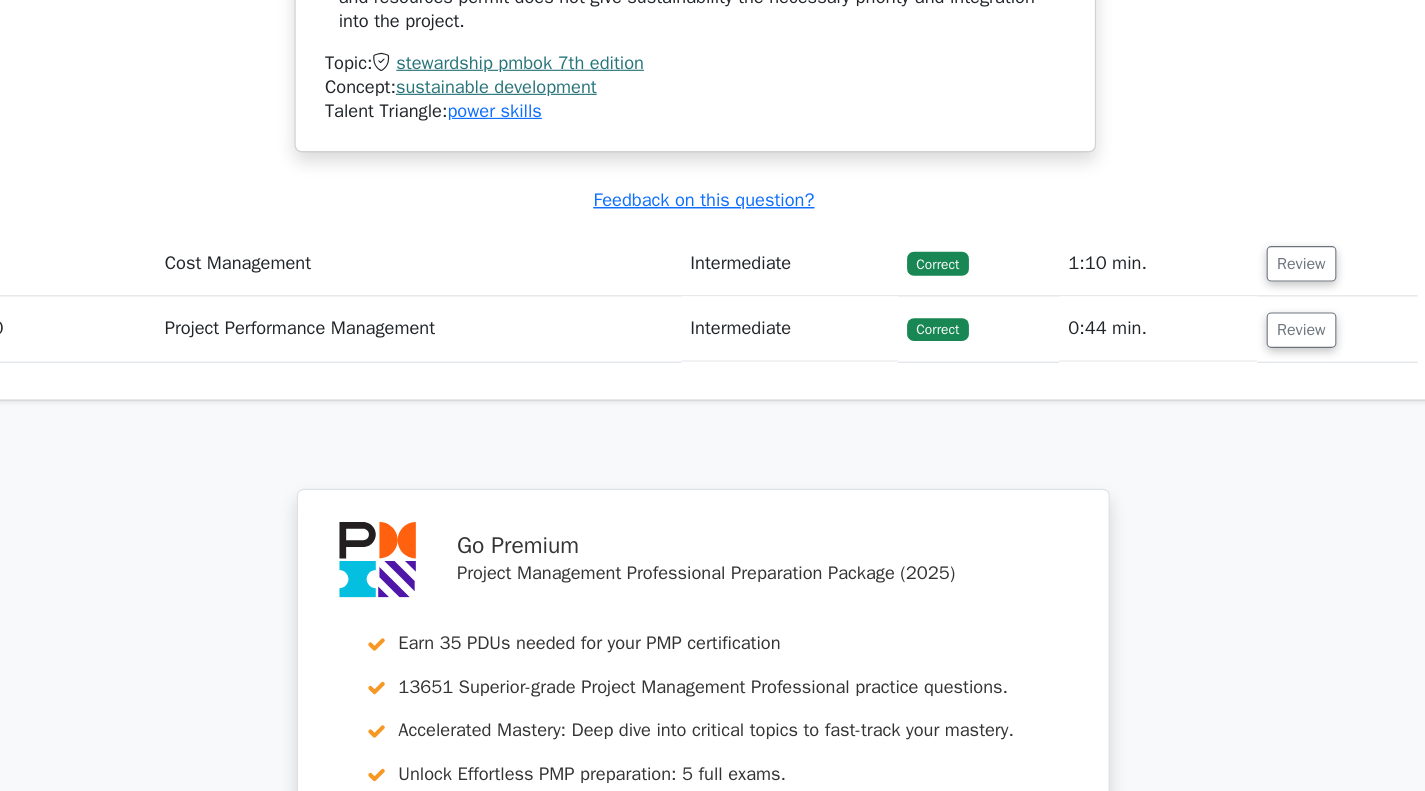 scroll, scrollTop: 10128, scrollLeft: 0, axis: vertical 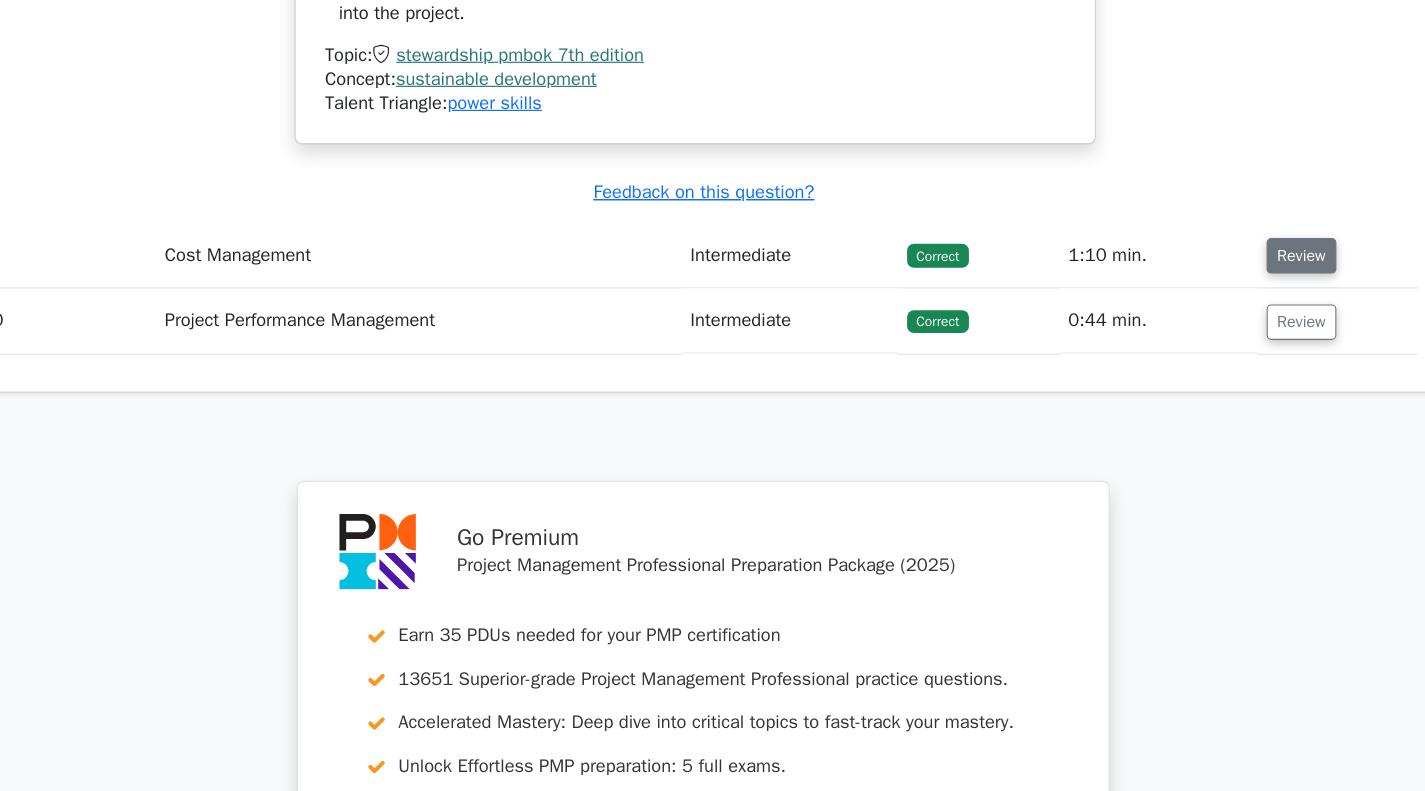 click on "Review" at bounding box center (1235, 323) 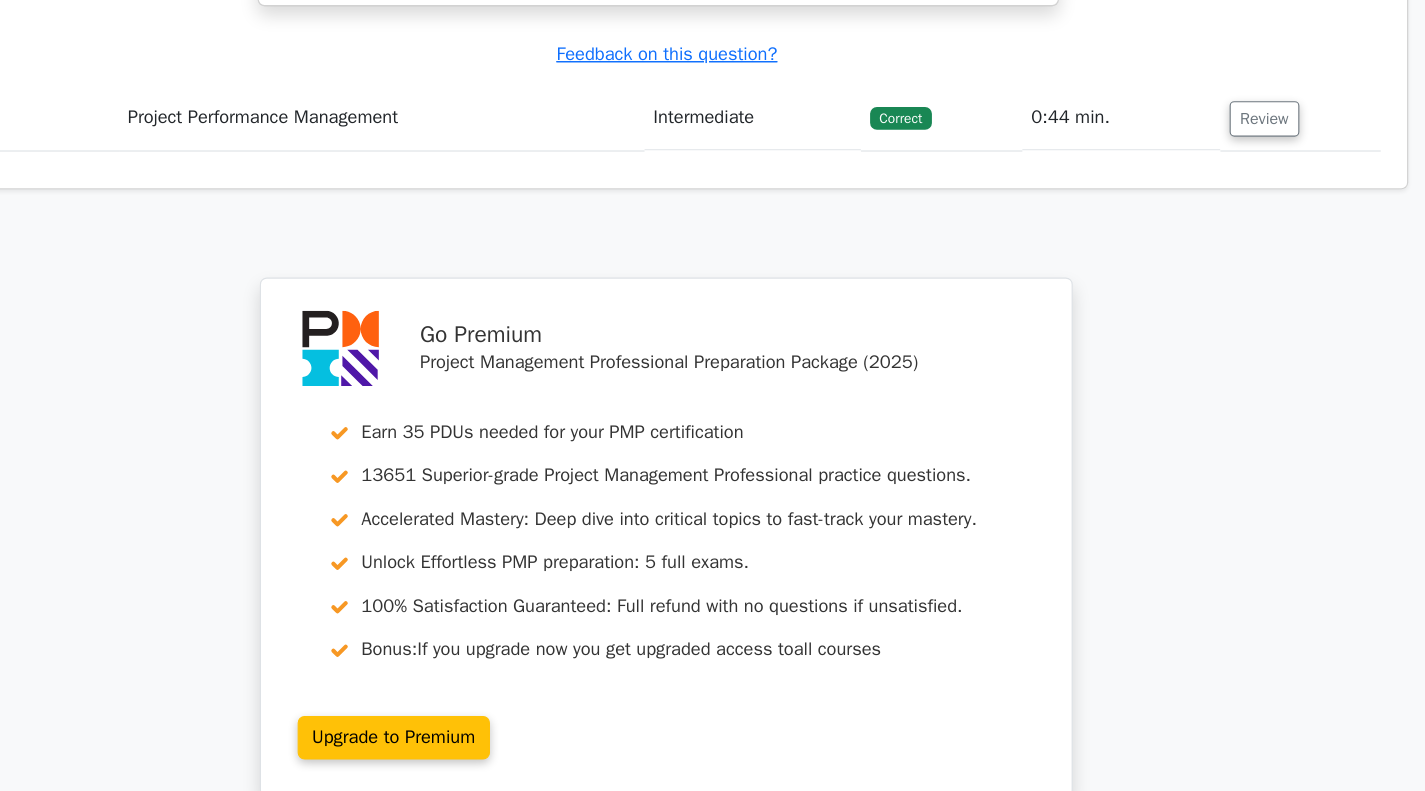scroll, scrollTop: 11614, scrollLeft: 0, axis: vertical 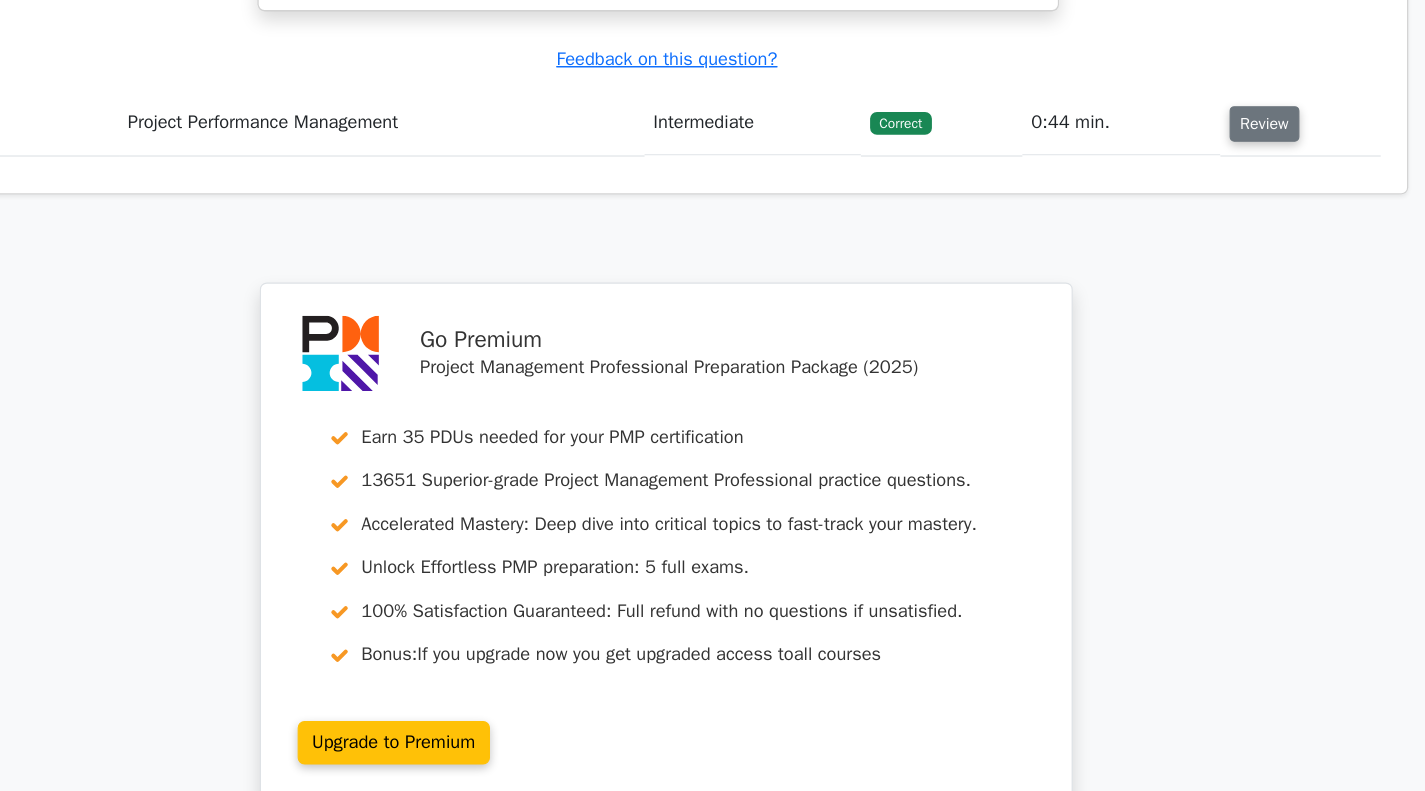 click on "Review" at bounding box center [1235, 108] 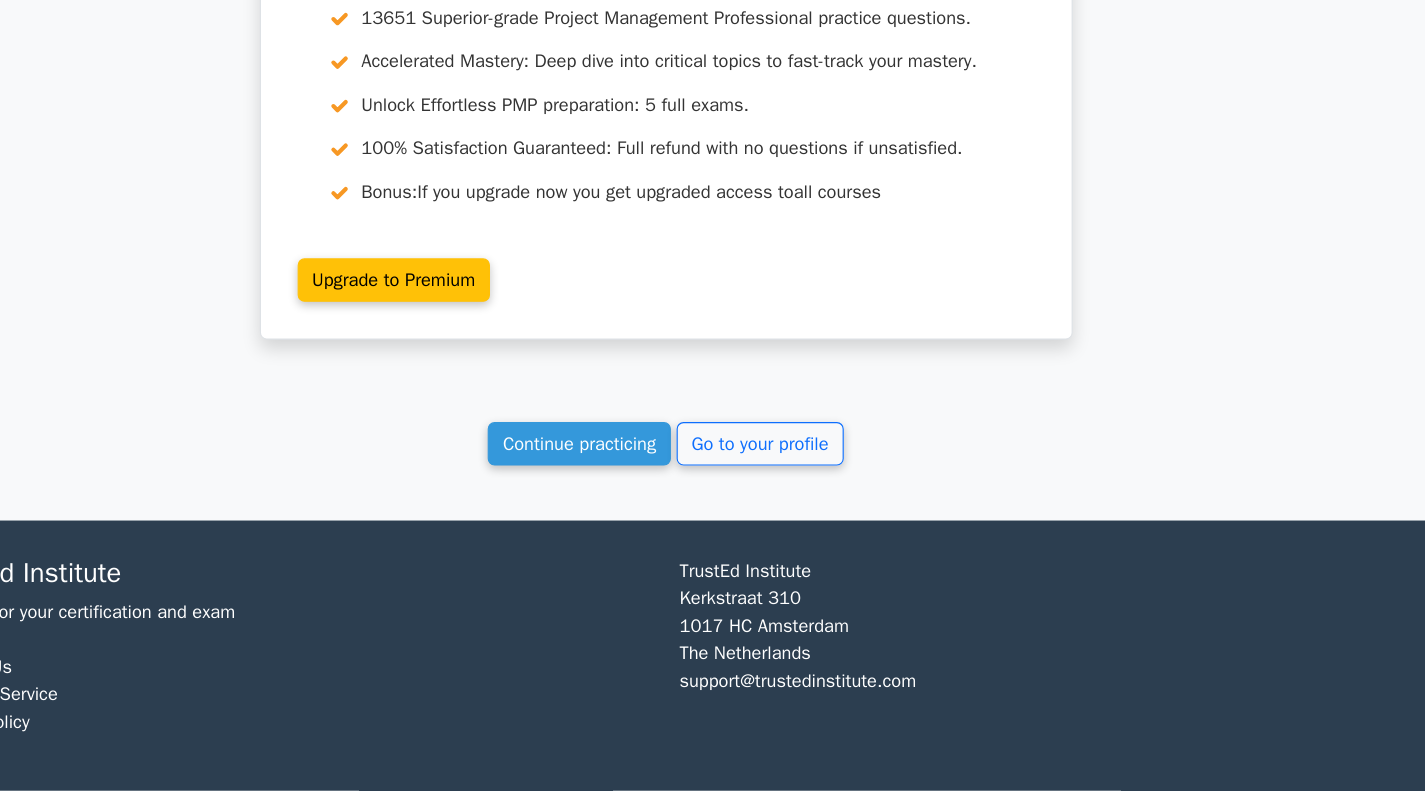 scroll, scrollTop: 13033, scrollLeft: 0, axis: vertical 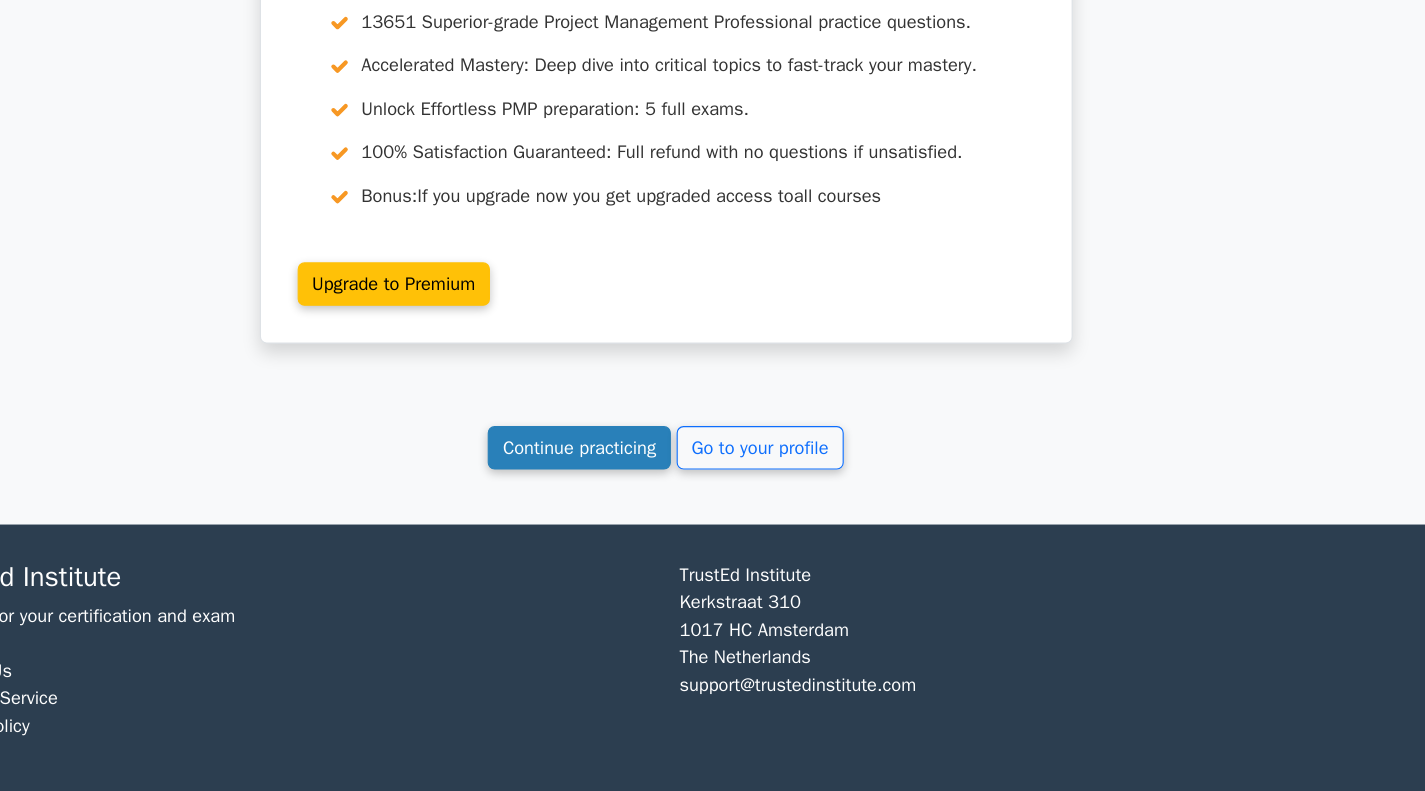 click on "Continue practicing" at bounding box center (637, 488) 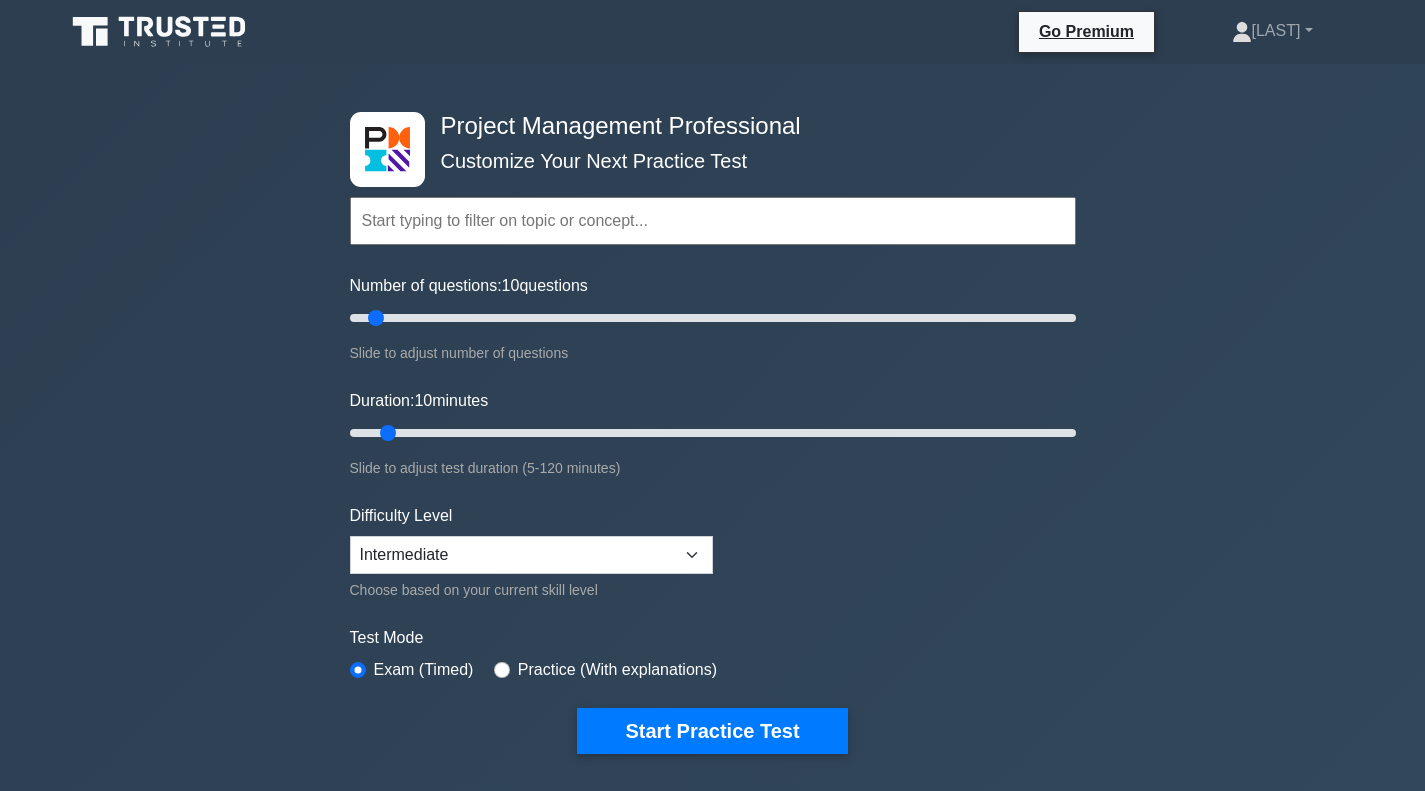 scroll, scrollTop: 0, scrollLeft: 0, axis: both 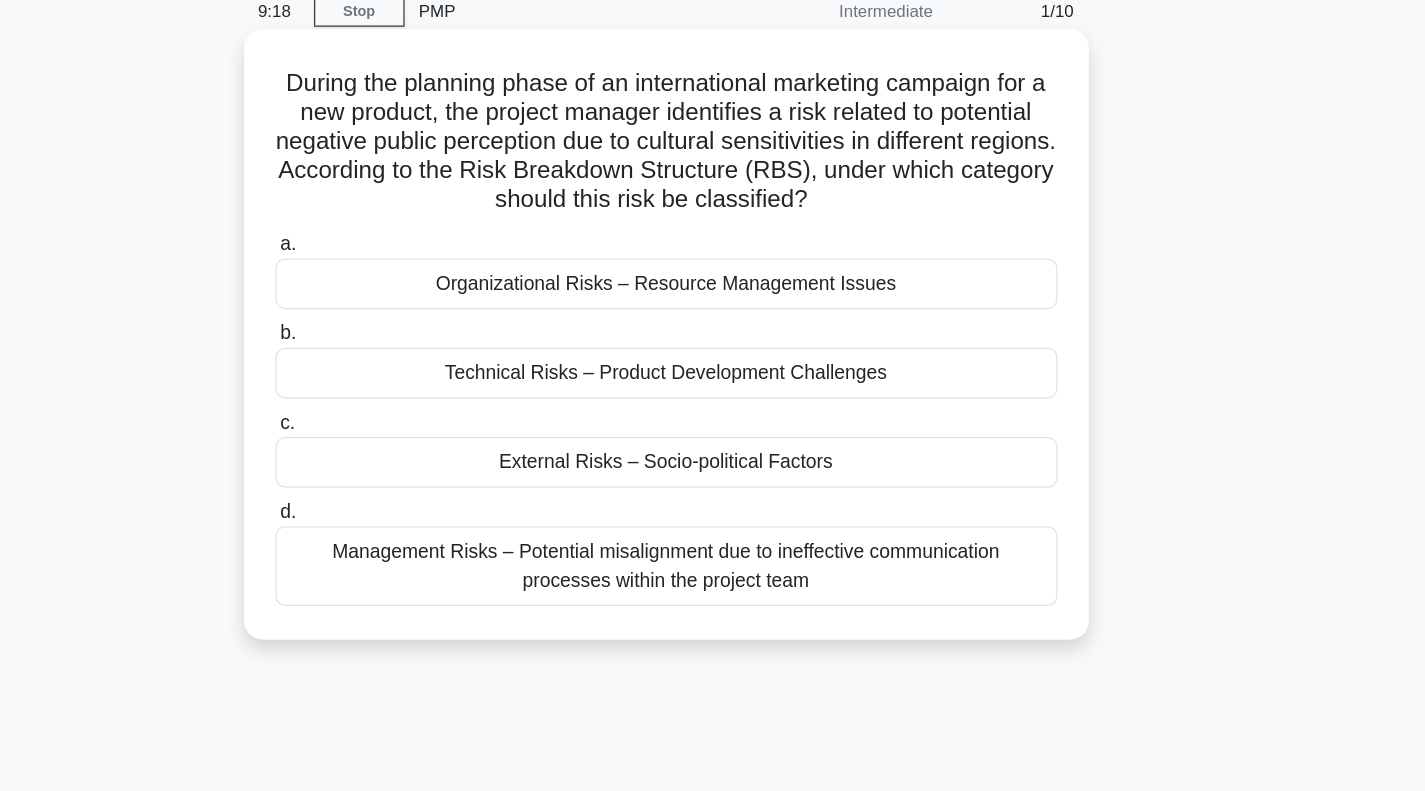 click on "External Risks – Socio-political Factors" at bounding box center [713, 450] 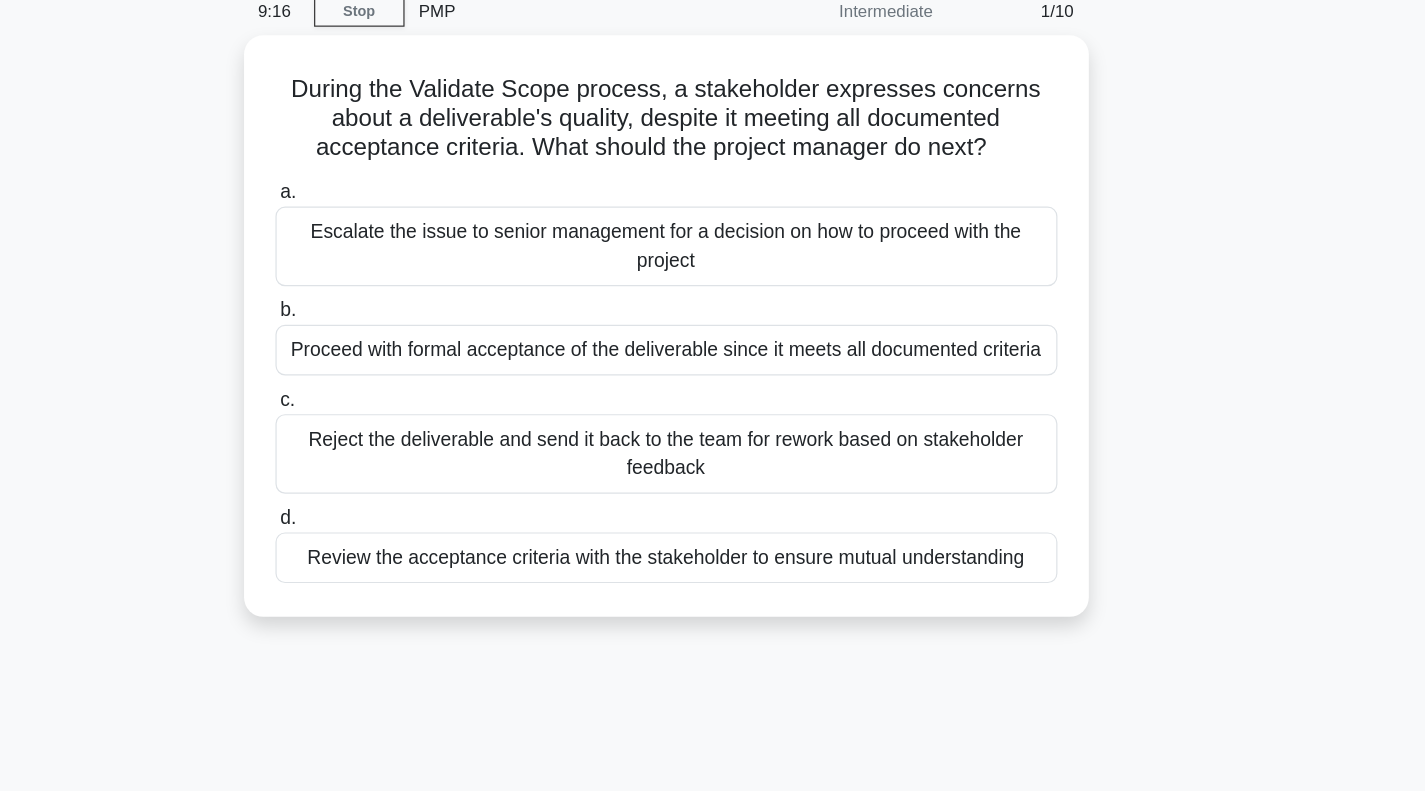 scroll, scrollTop: 0, scrollLeft: 0, axis: both 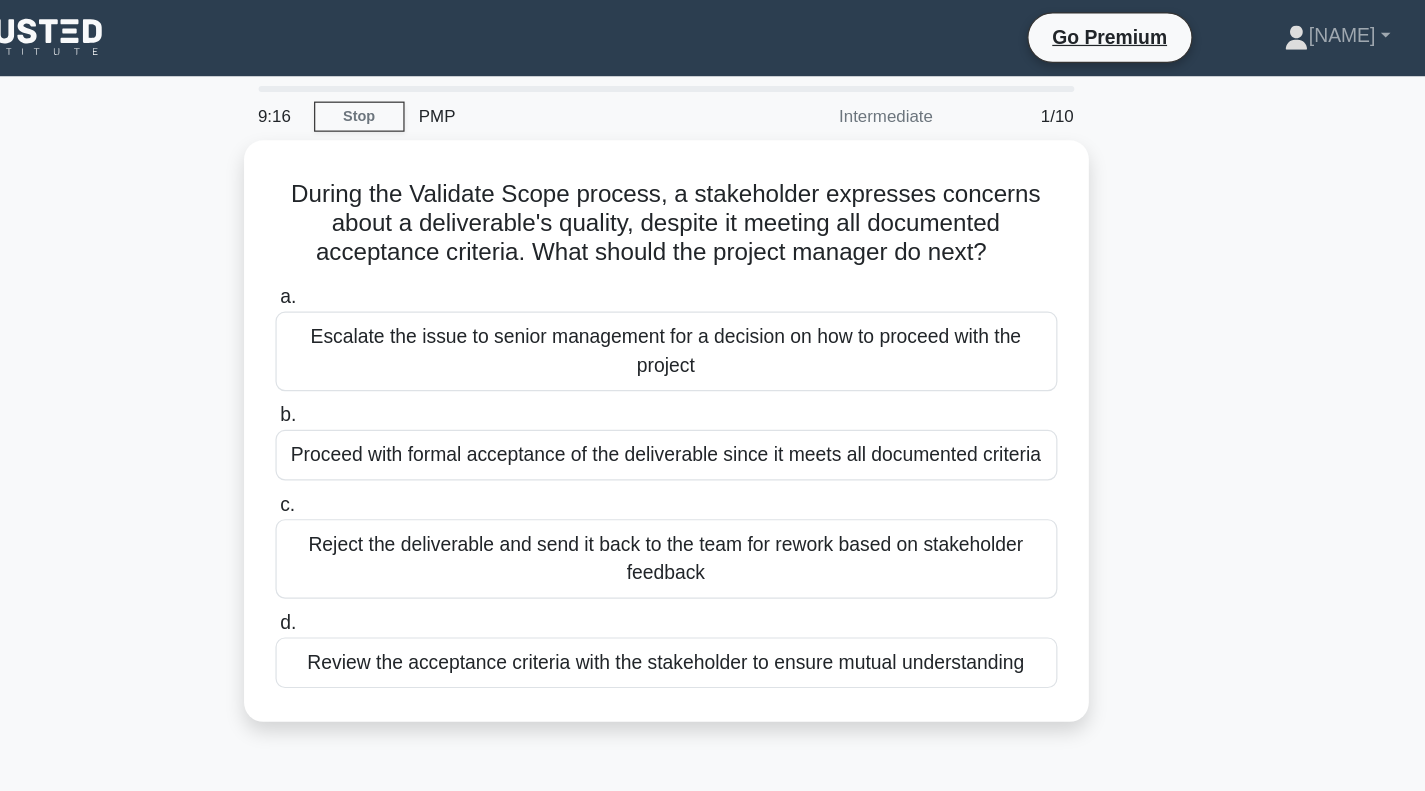 click on "During the Validate Scope process, a stakeholder expresses concerns about a deliverable's quality, despite it meeting all documented acceptance criteria. What should the project manager do next?
.spinner_0XTQ{transform-origin:center;animation:spinner_y6GP .75s linear infinite}@keyframes spinner_y6GP{100%{transform:rotate(360deg)}}
a.
b.
c." at bounding box center [713, 370] 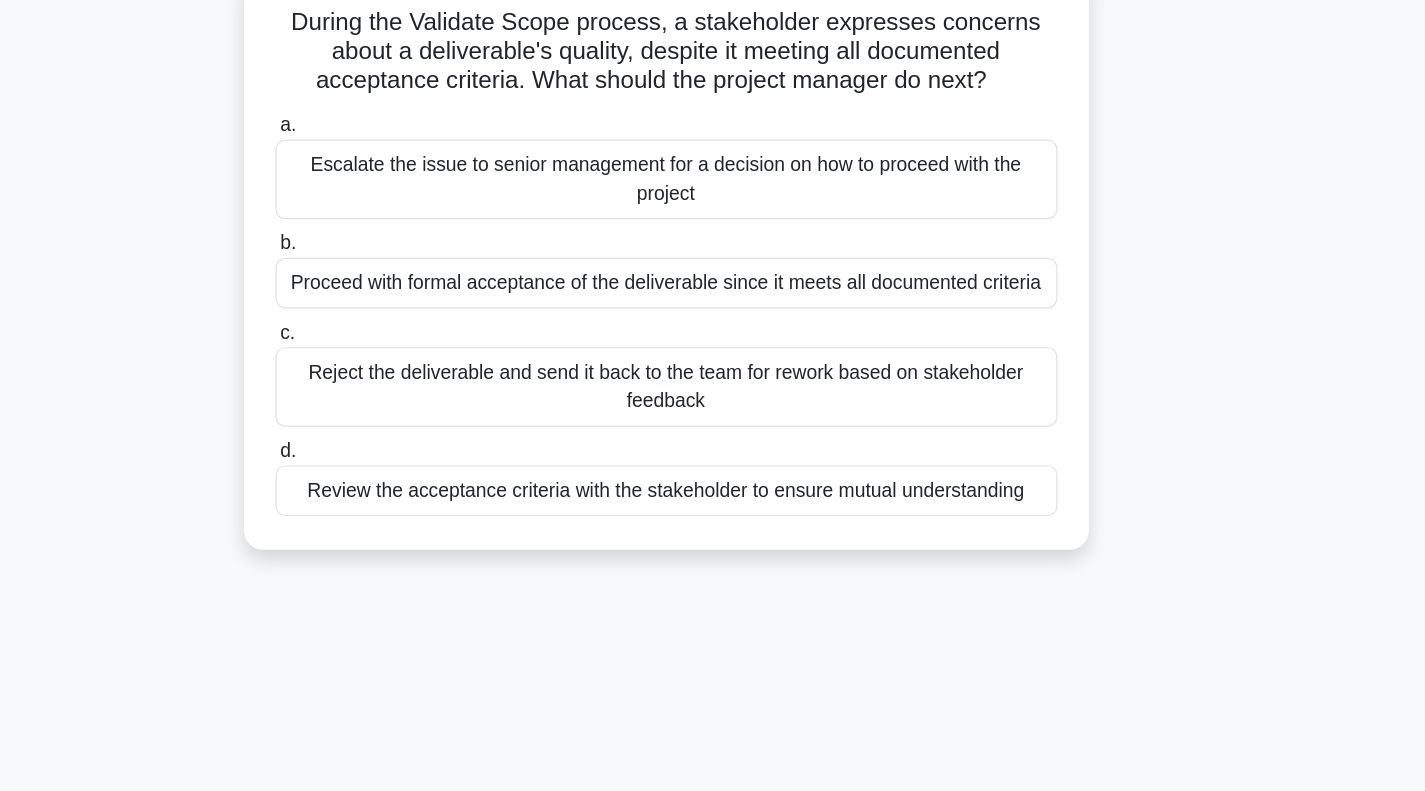scroll, scrollTop: 11, scrollLeft: 0, axis: vertical 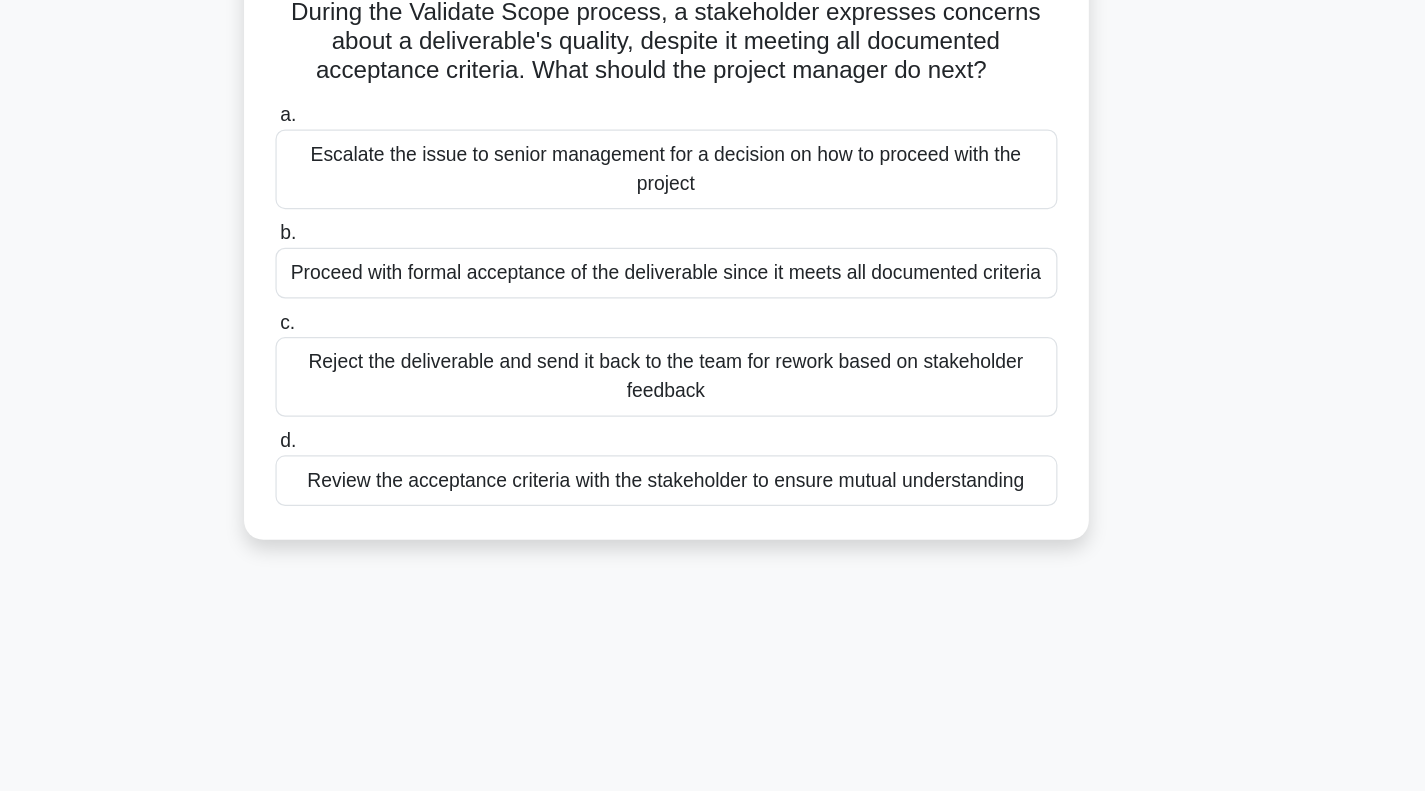 click on "Review the acceptance criteria with the stakeholder to ensure mutual understanding" at bounding box center [713, 534] 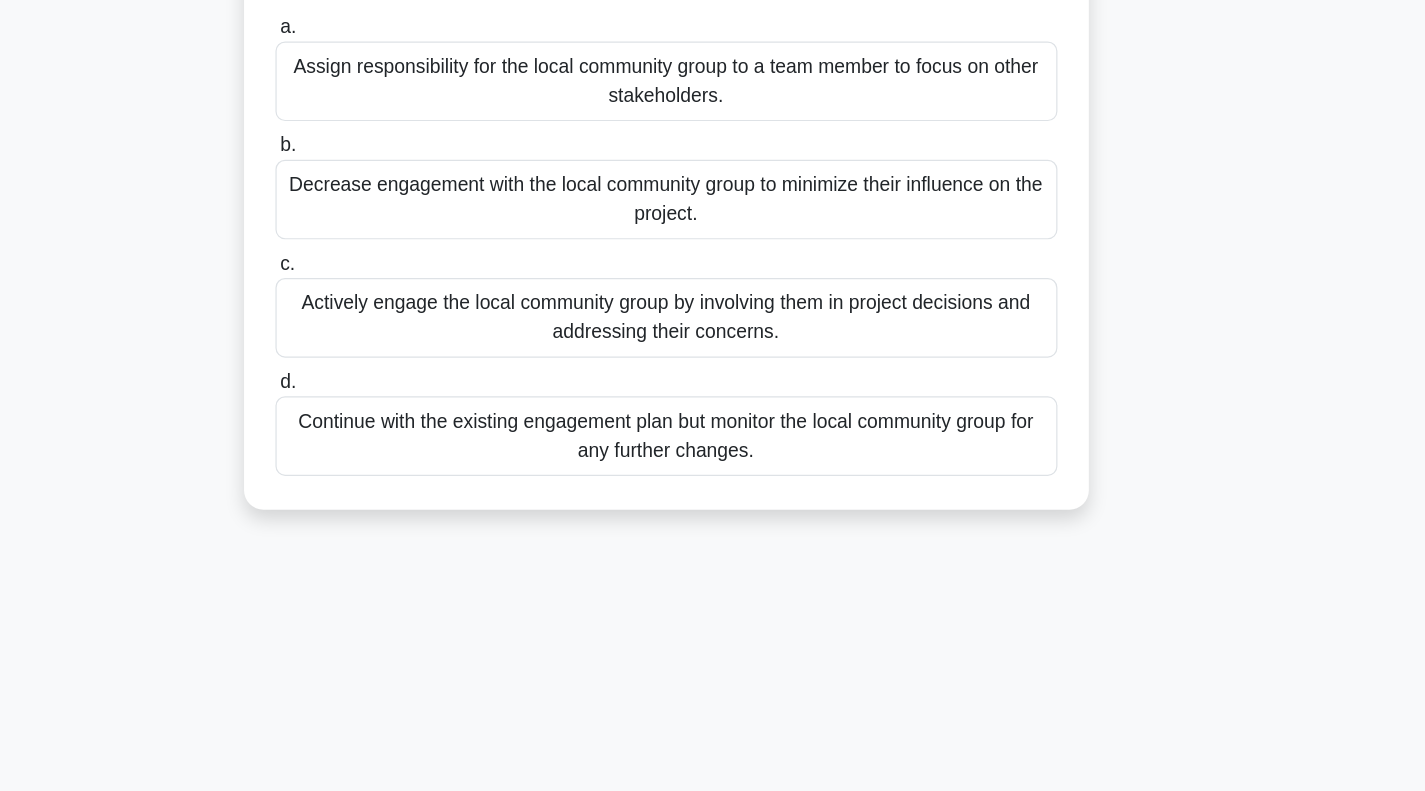scroll, scrollTop: 165, scrollLeft: 0, axis: vertical 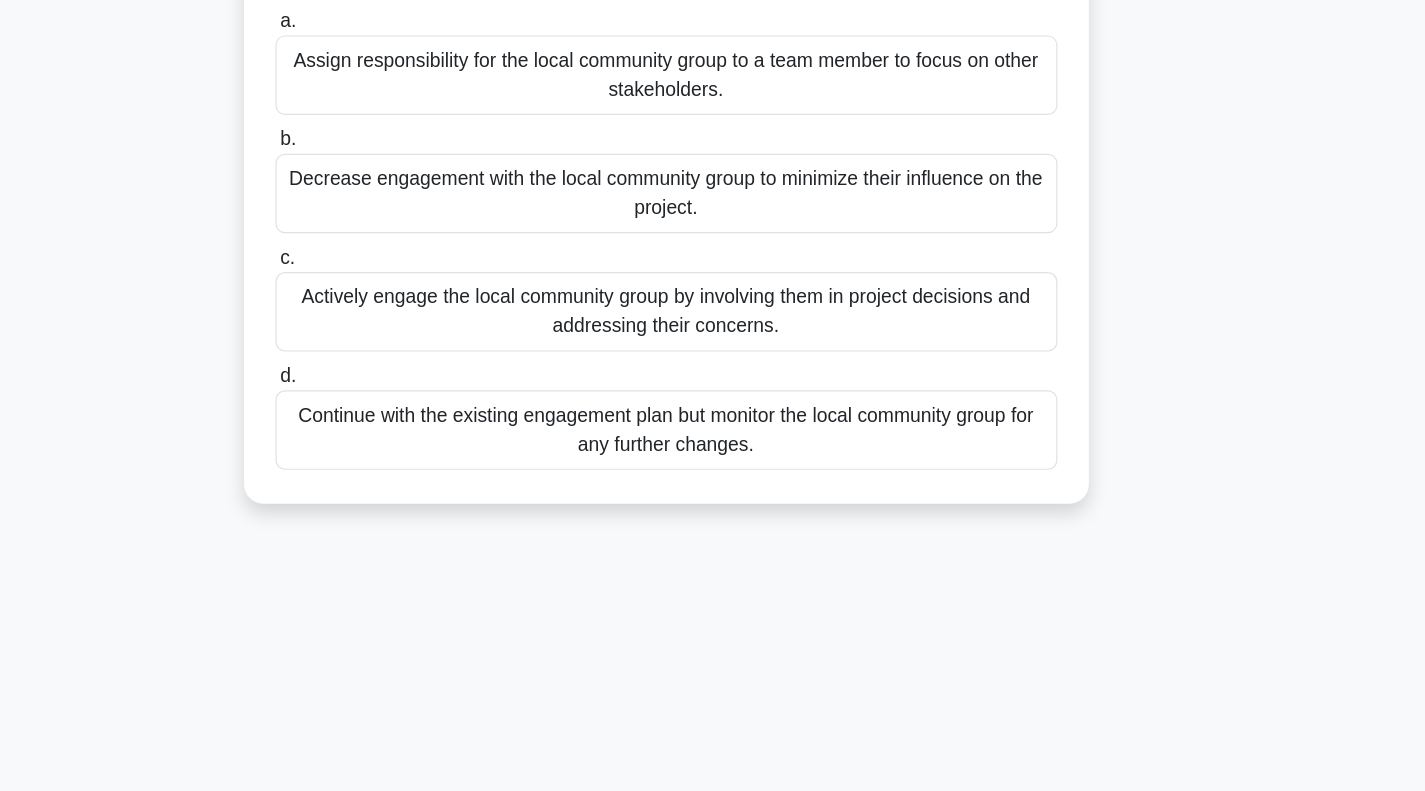click on "Actively engage the local community group by involving them in project decisions and addressing their concerns." at bounding box center [713, 390] 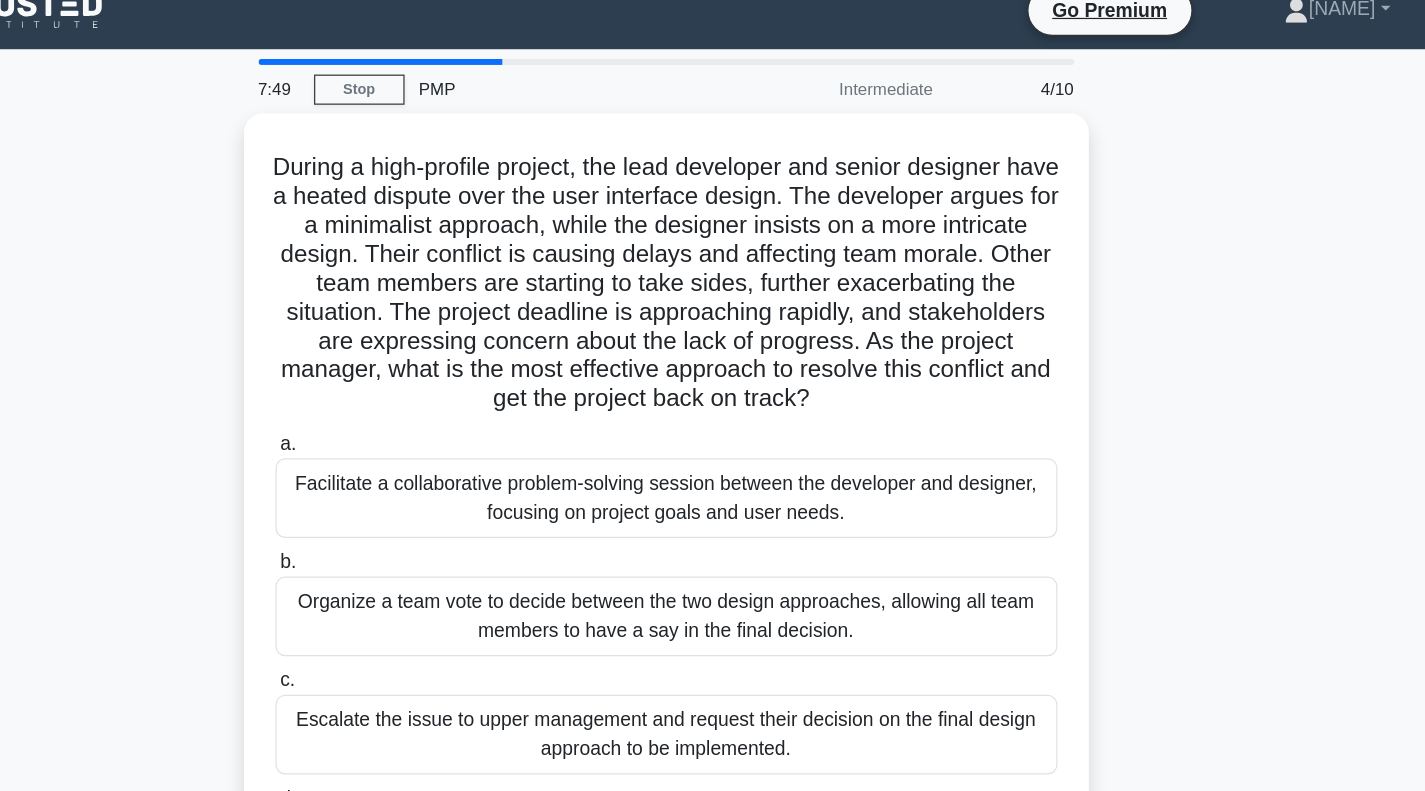 scroll, scrollTop: 0, scrollLeft: 0, axis: both 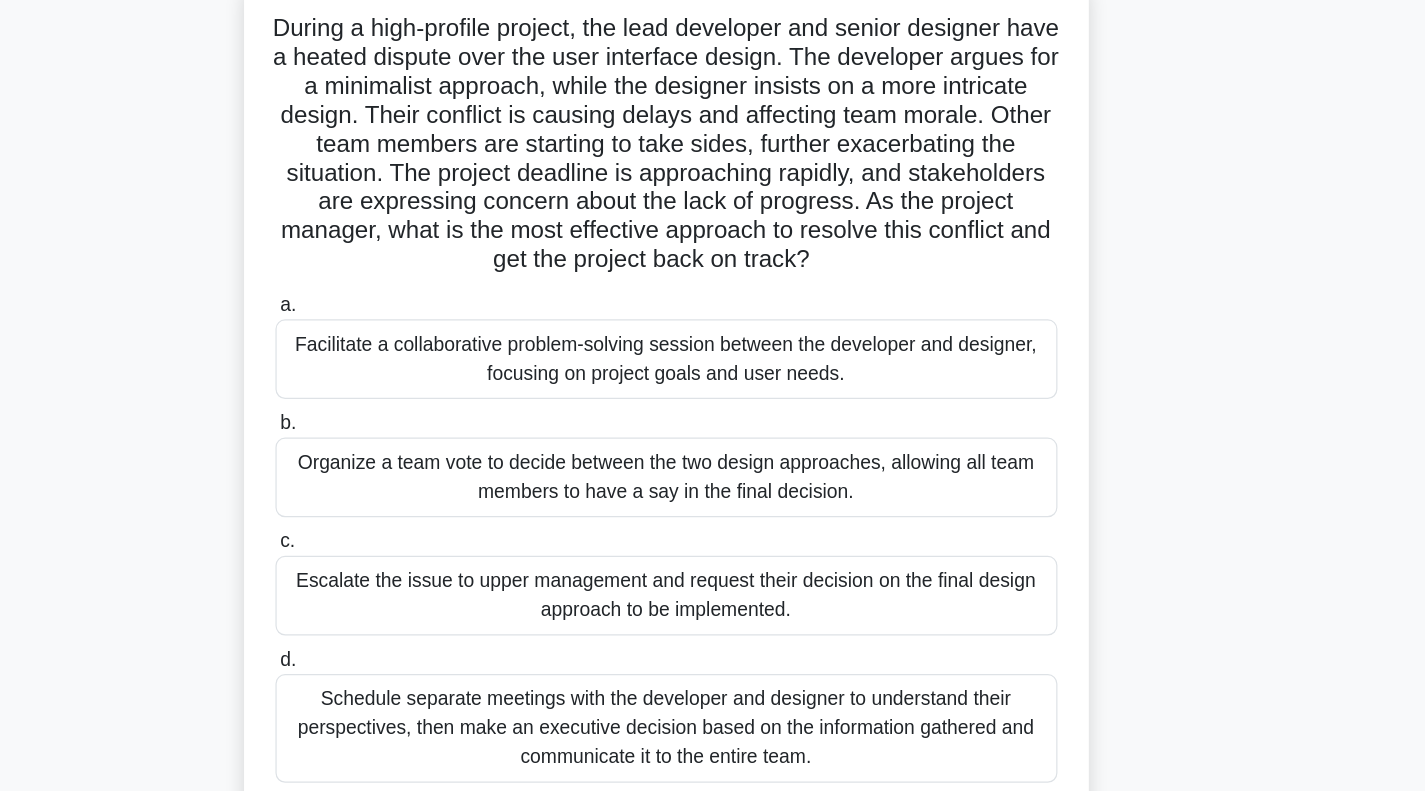 click on "Facilitate a collaborative problem-solving session between the developer and designer, focusing on project goals and user needs." at bounding box center (713, 431) 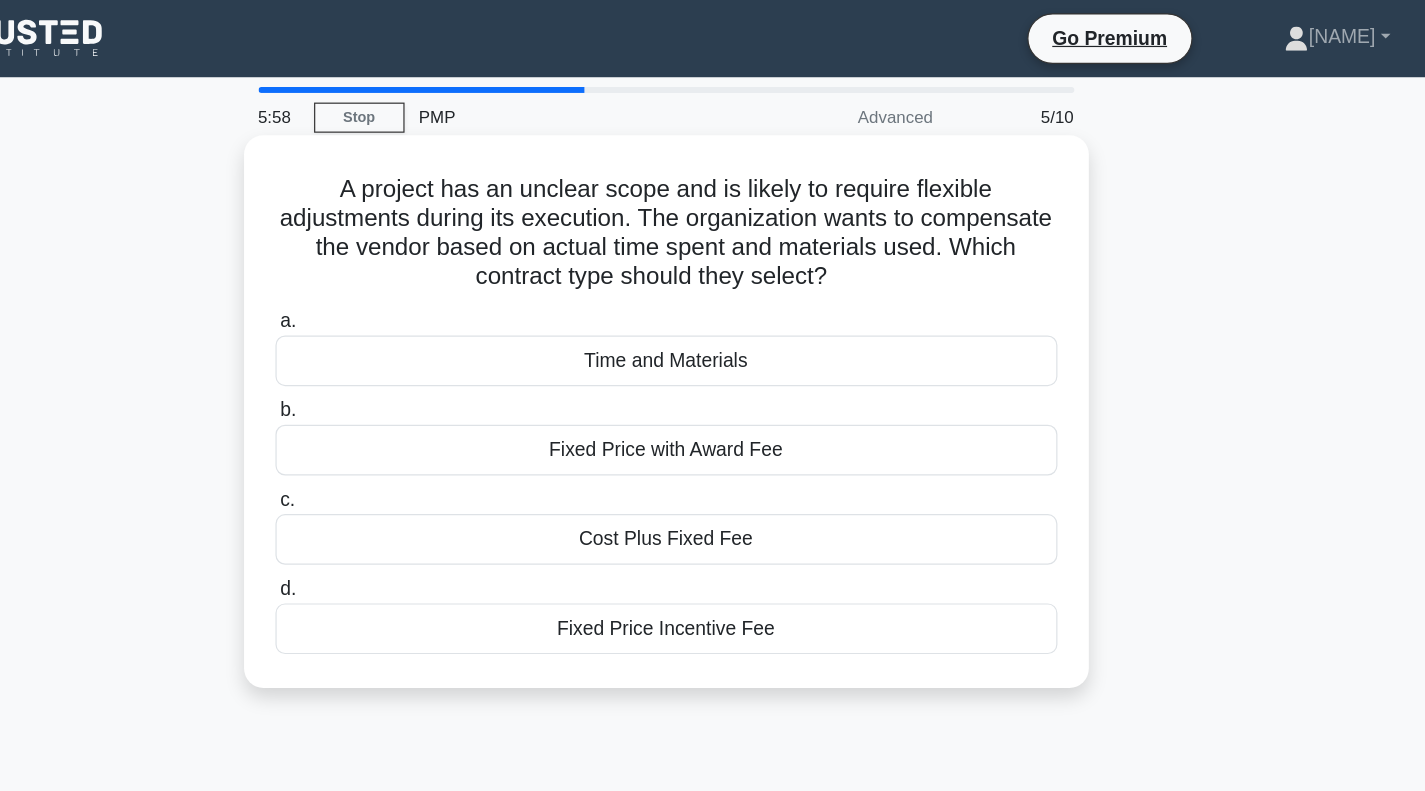 click on "Time and Materials" at bounding box center (713, 299) 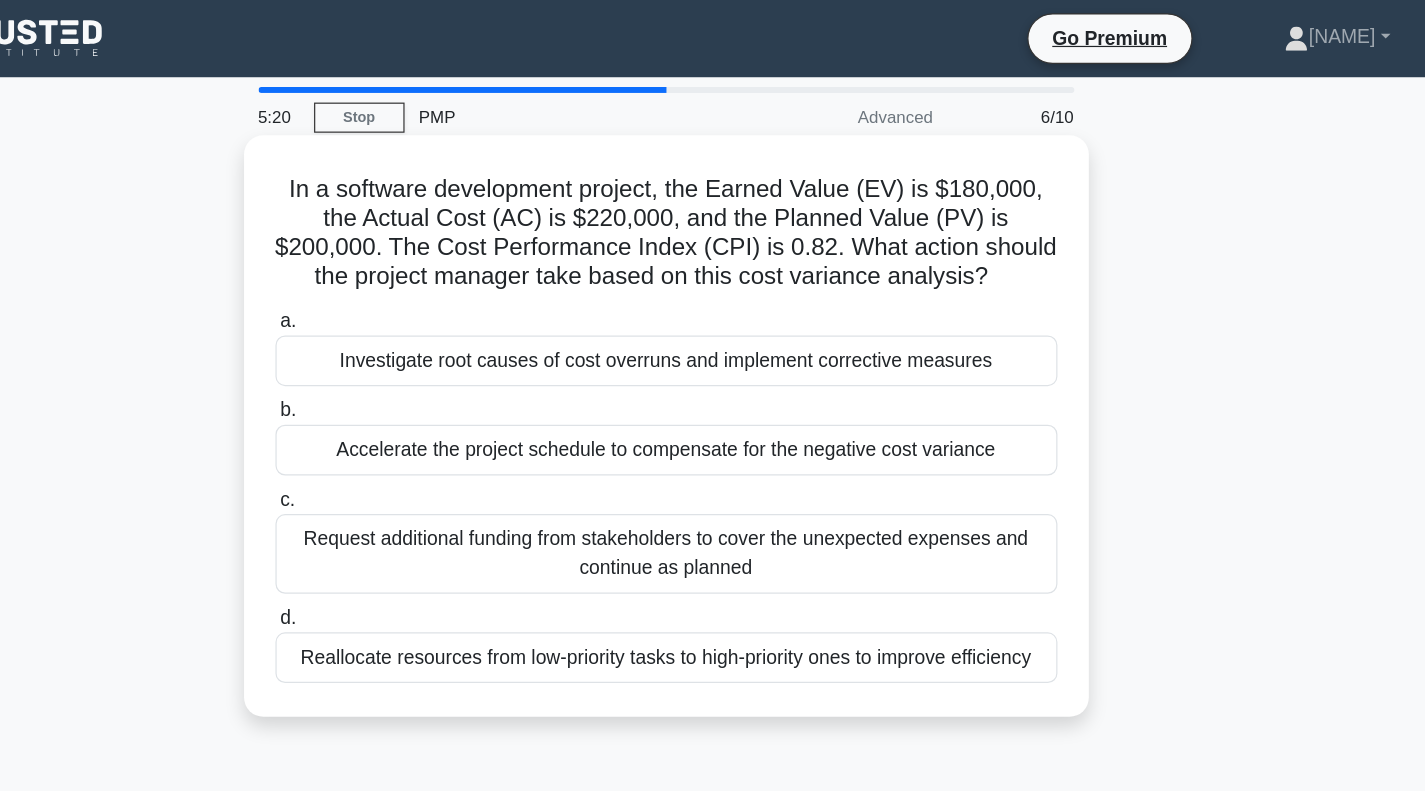 click on "Investigate root causes of cost overruns and implement corrective measures" at bounding box center (713, 299) 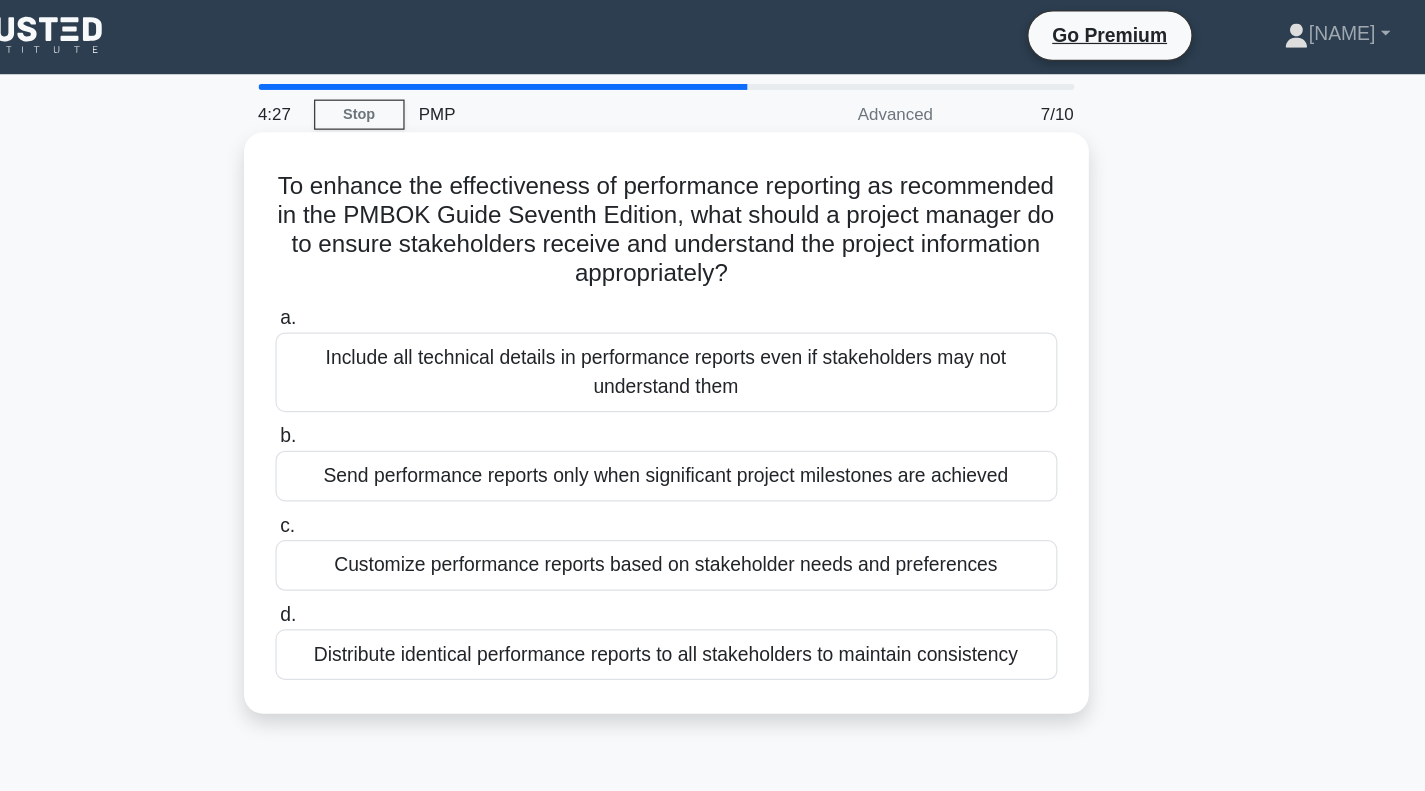 click on "Customize performance reports based on stakeholder needs and preferences" at bounding box center (713, 471) 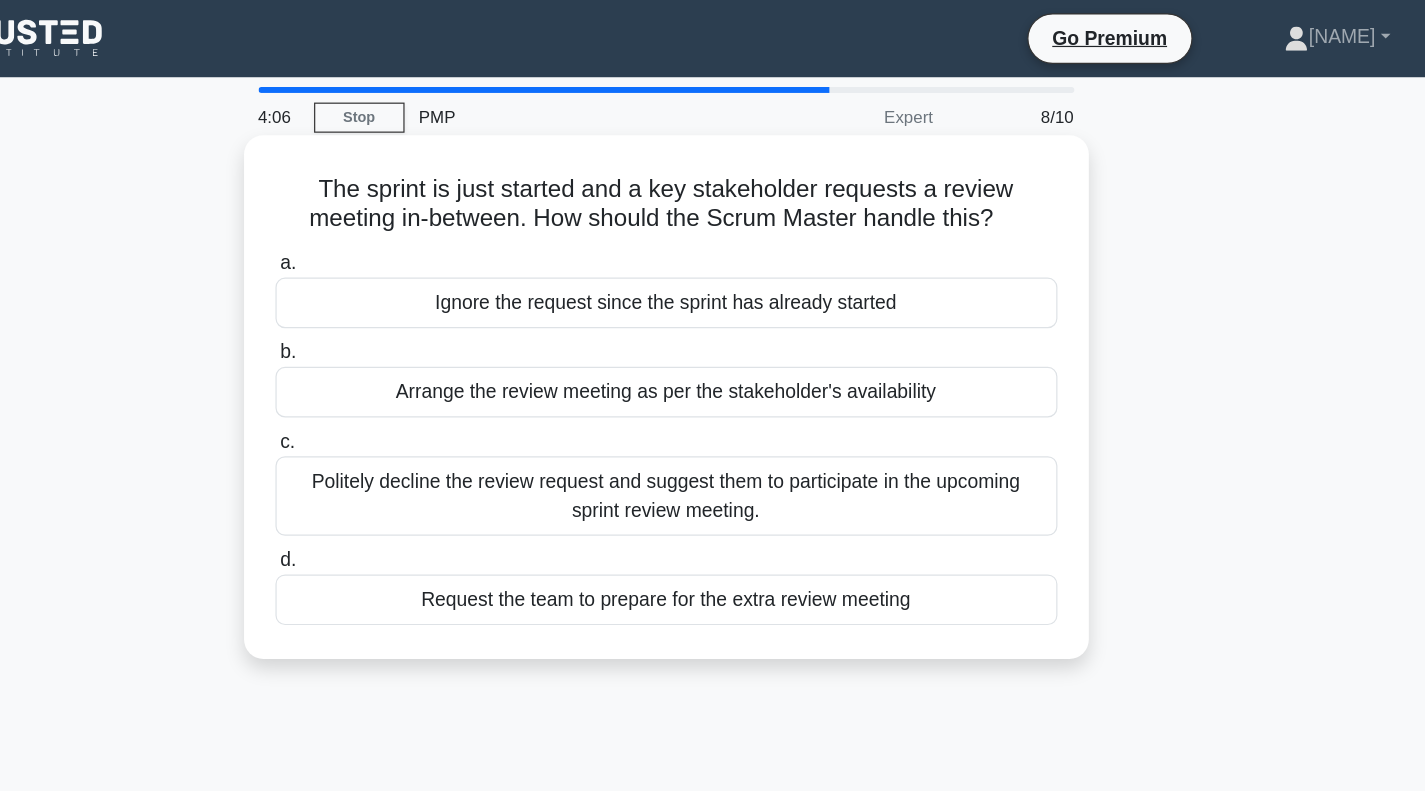 click on "Arrange the review meeting as per the stakeholder's availability" at bounding box center [713, 325] 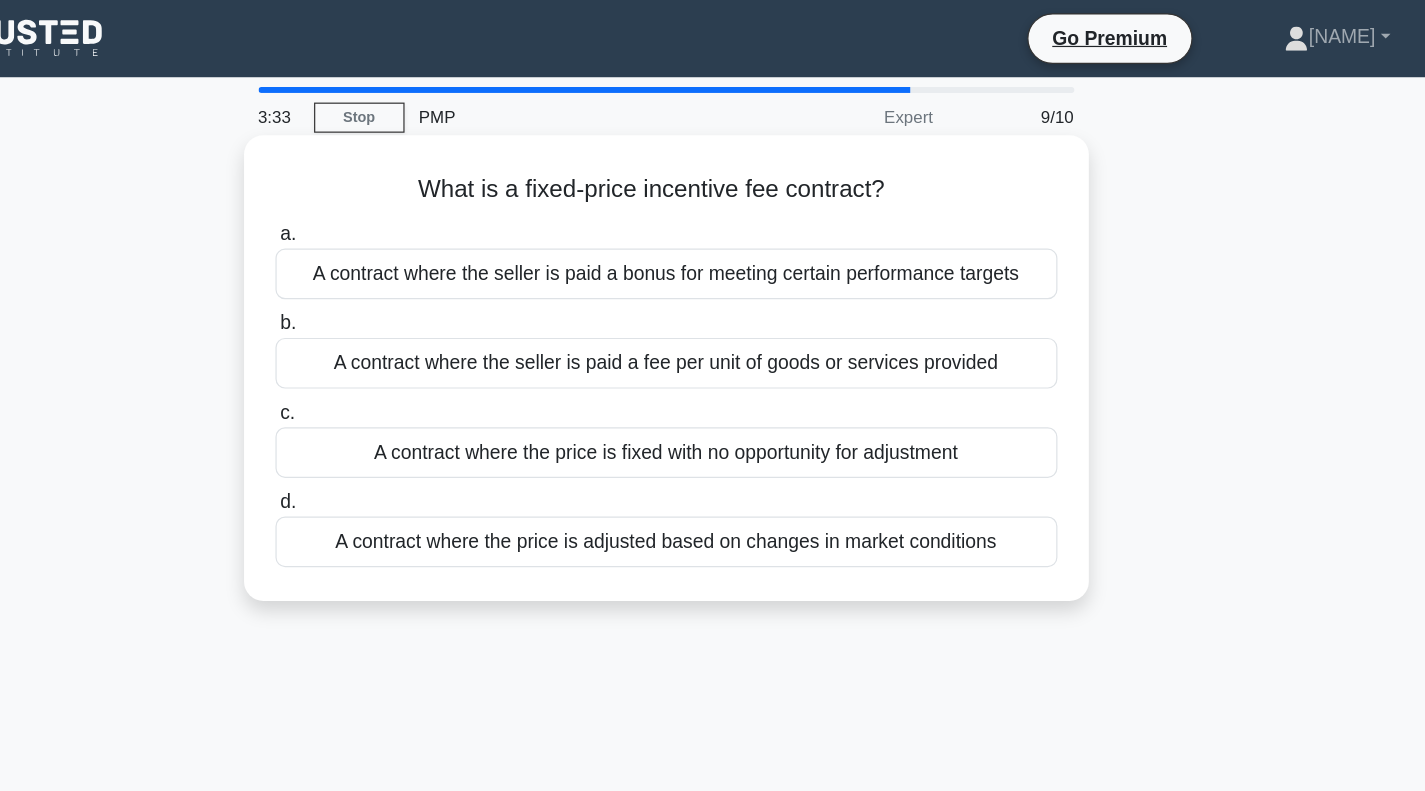 click on "A contract where the price is adjusted based on changes in market conditions" at bounding box center (713, 449) 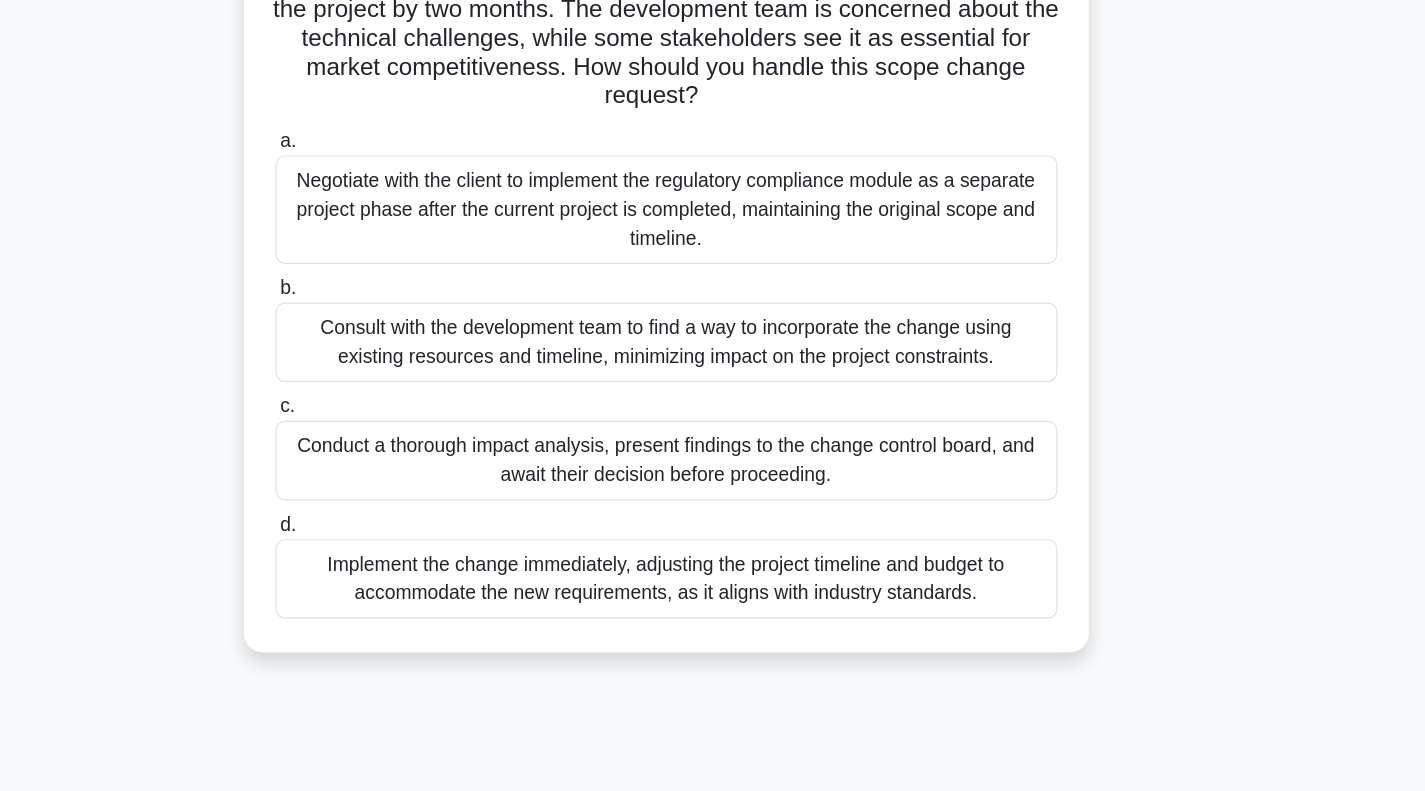 scroll, scrollTop: 116, scrollLeft: 0, axis: vertical 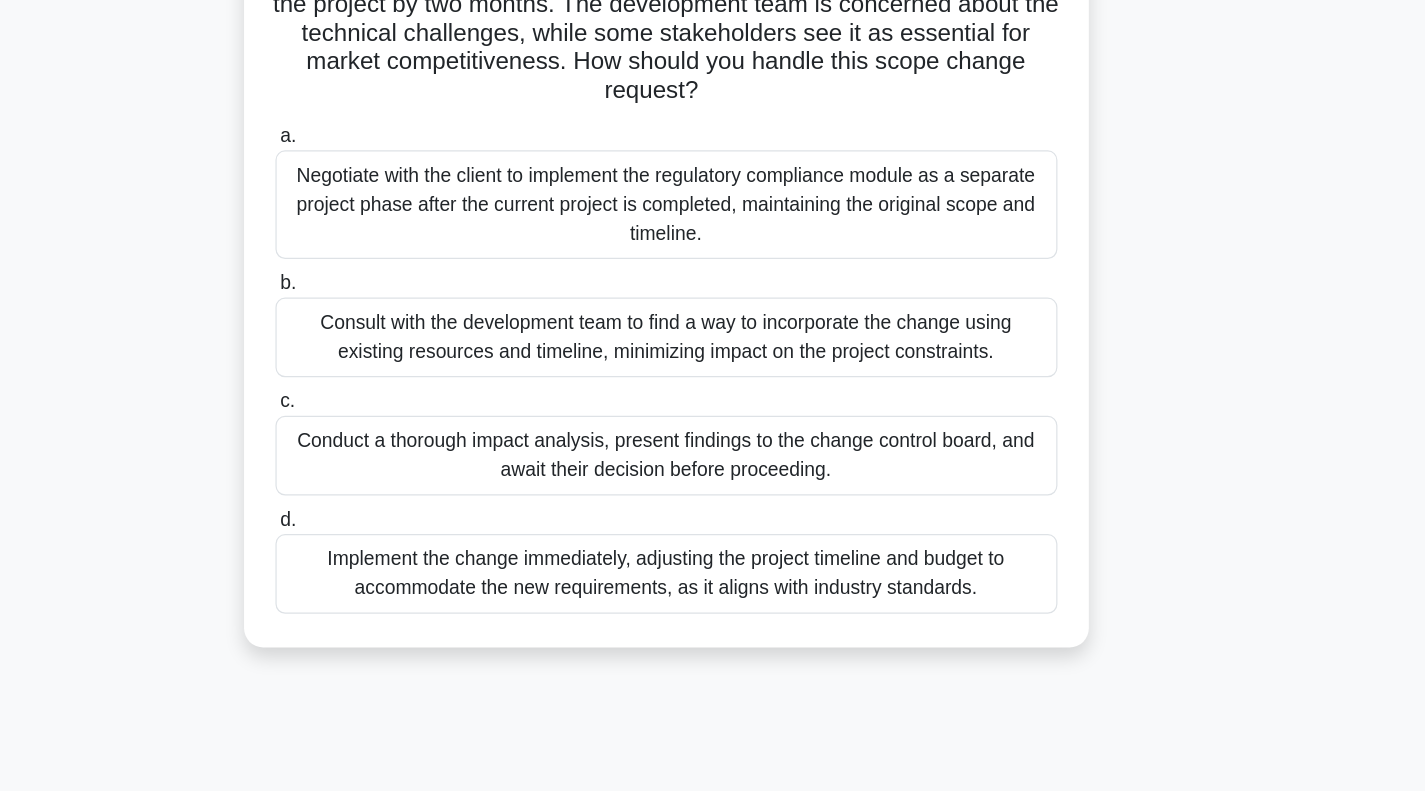 click on "Conduct a thorough impact analysis, present findings to the change control board, and await their decision before proceeding." at bounding box center (713, 511) 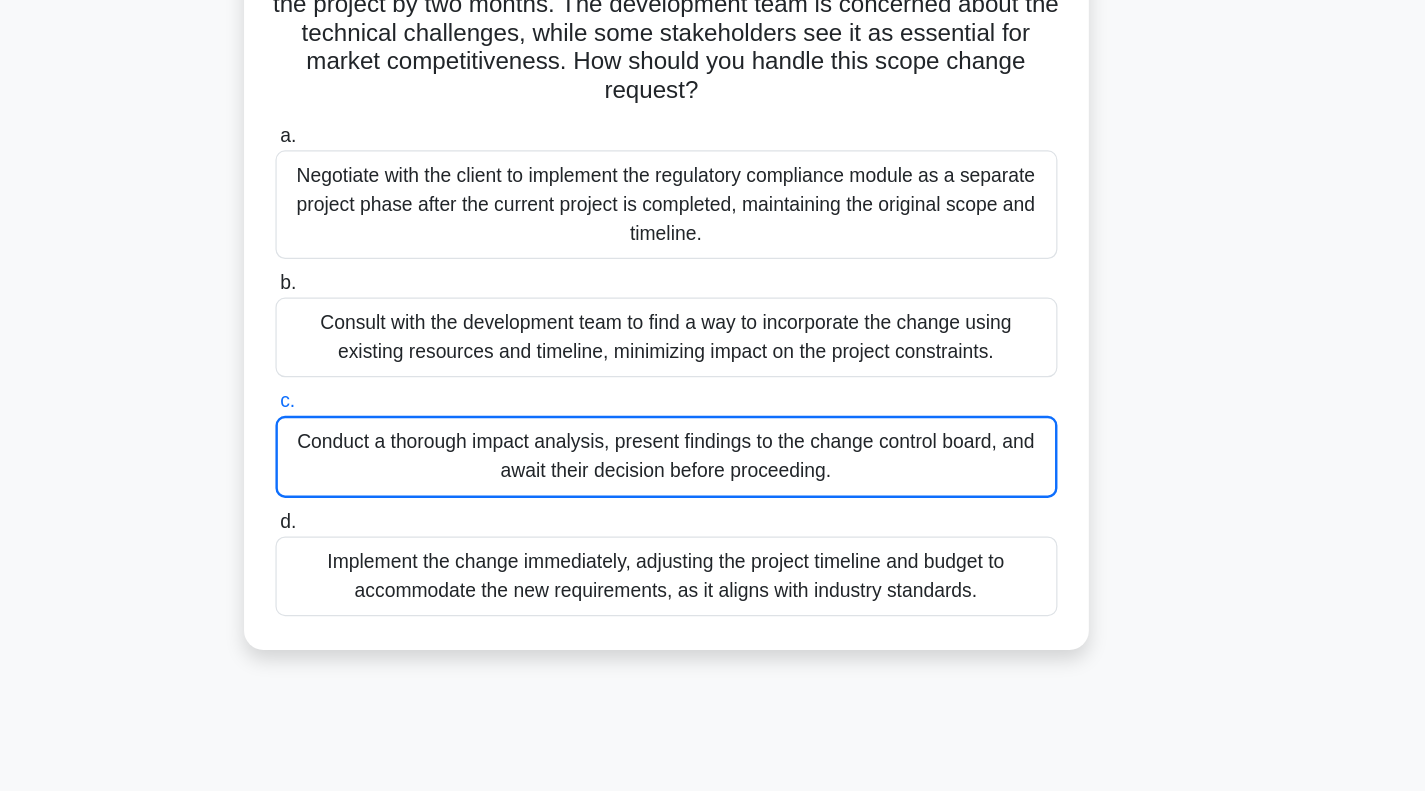 click on "Conduct a thorough impact analysis, present findings to the change control board, and await their decision before proceeding." at bounding box center (713, 512) 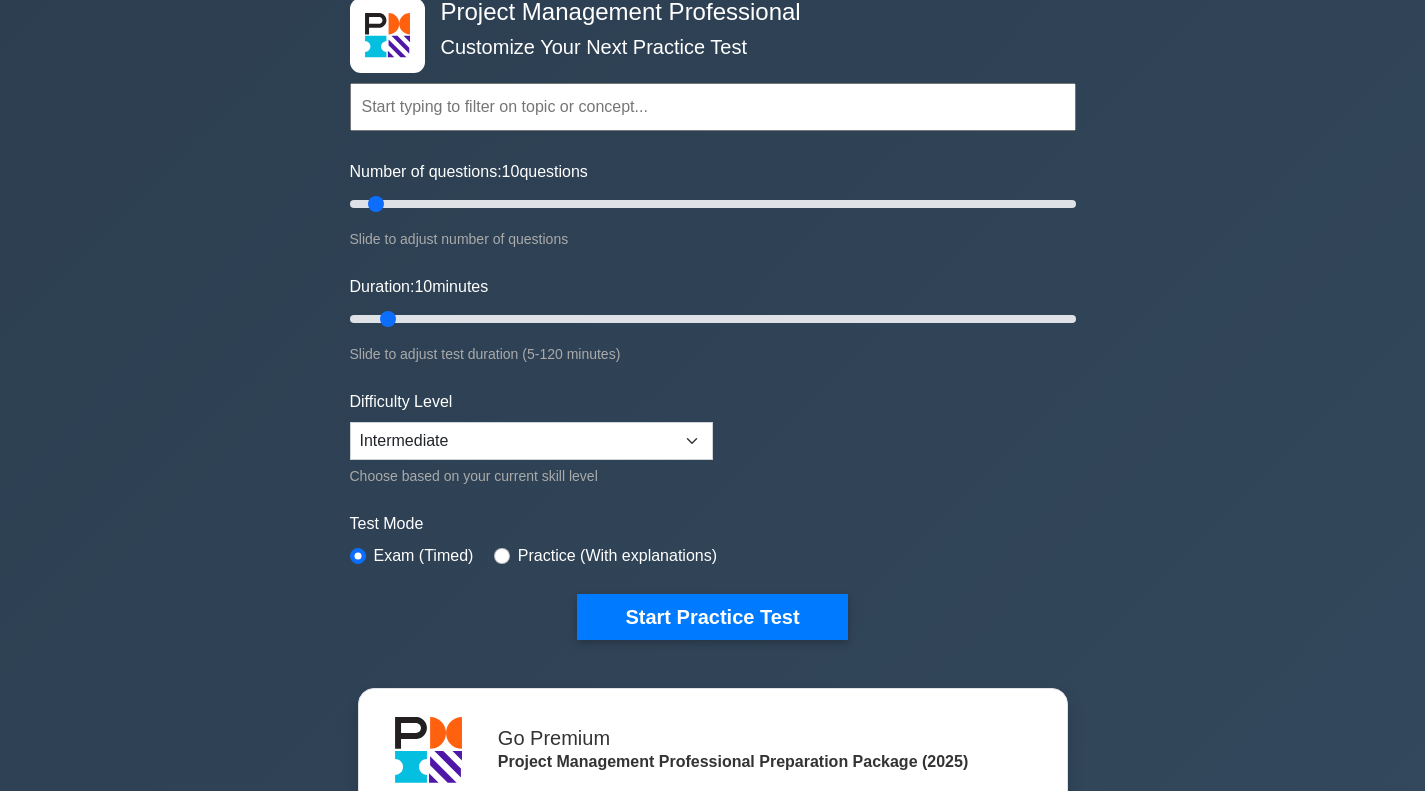 scroll, scrollTop: 0, scrollLeft: 0, axis: both 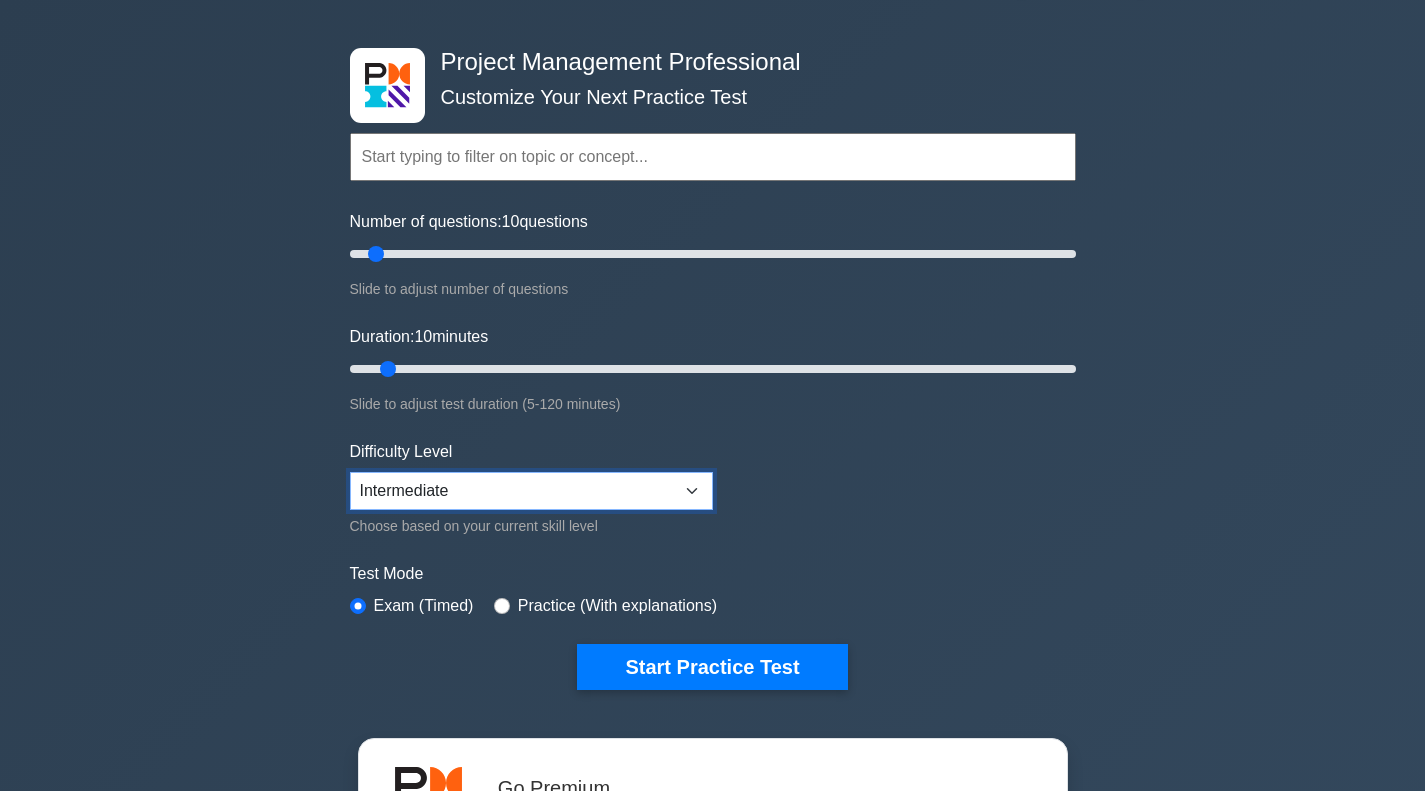 click on "Beginner
Intermediate
Expert" at bounding box center [531, 491] 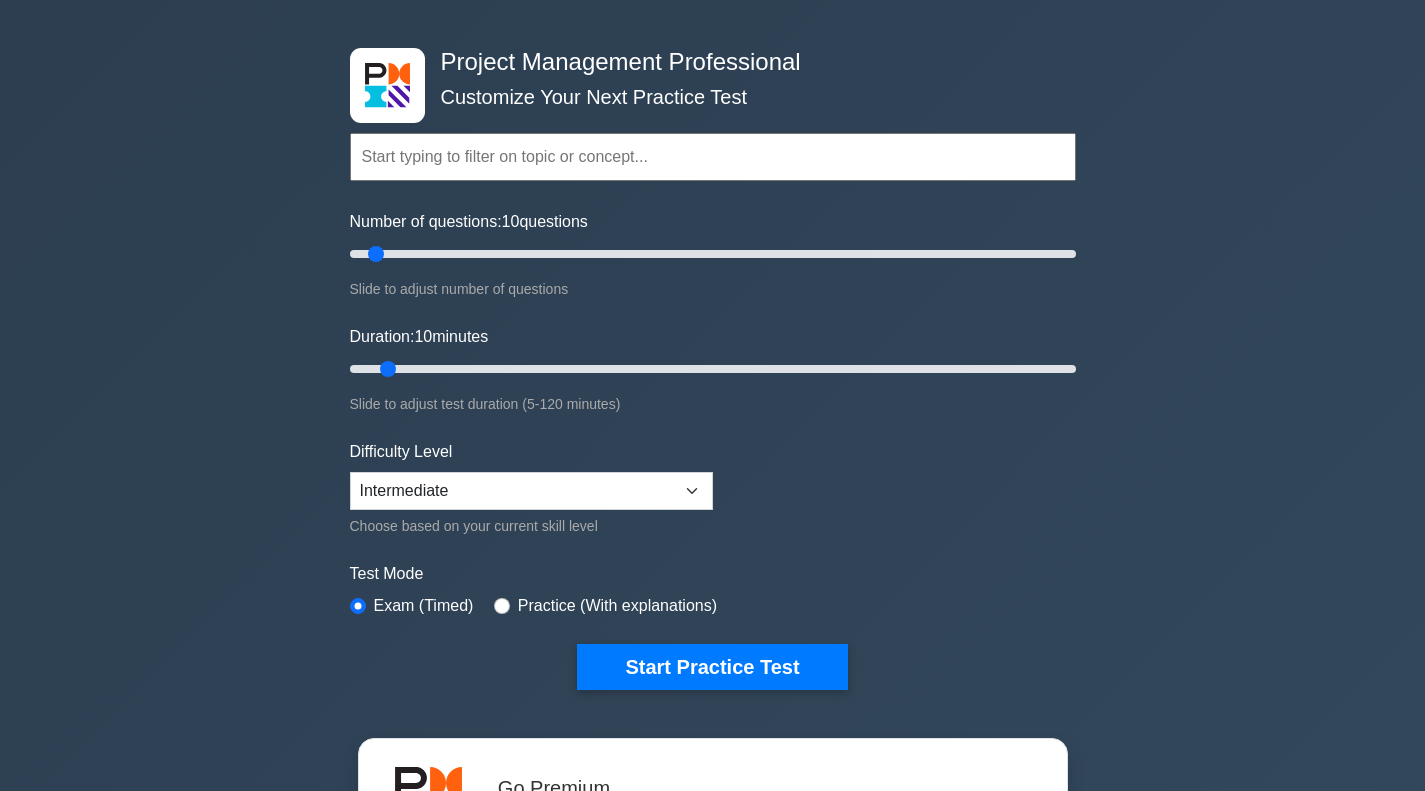 click on "Topics
Scope Management
Time Management
Cost Management
Quality Management
Risk Management
Integration Management
Human Resource Management
Communication Management
Procurement Management" at bounding box center (713, 381) 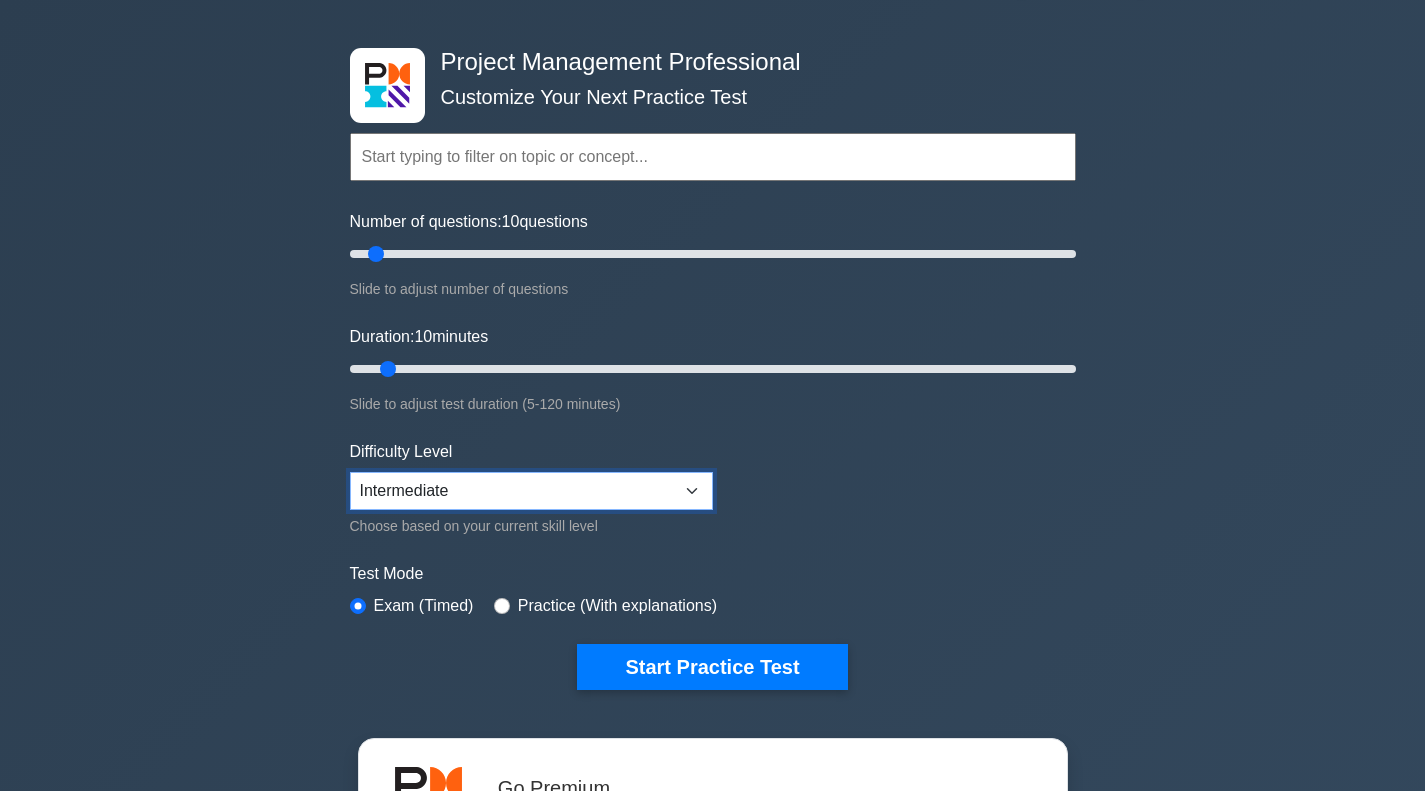 click on "Beginner
Intermediate
Expert" at bounding box center (531, 491) 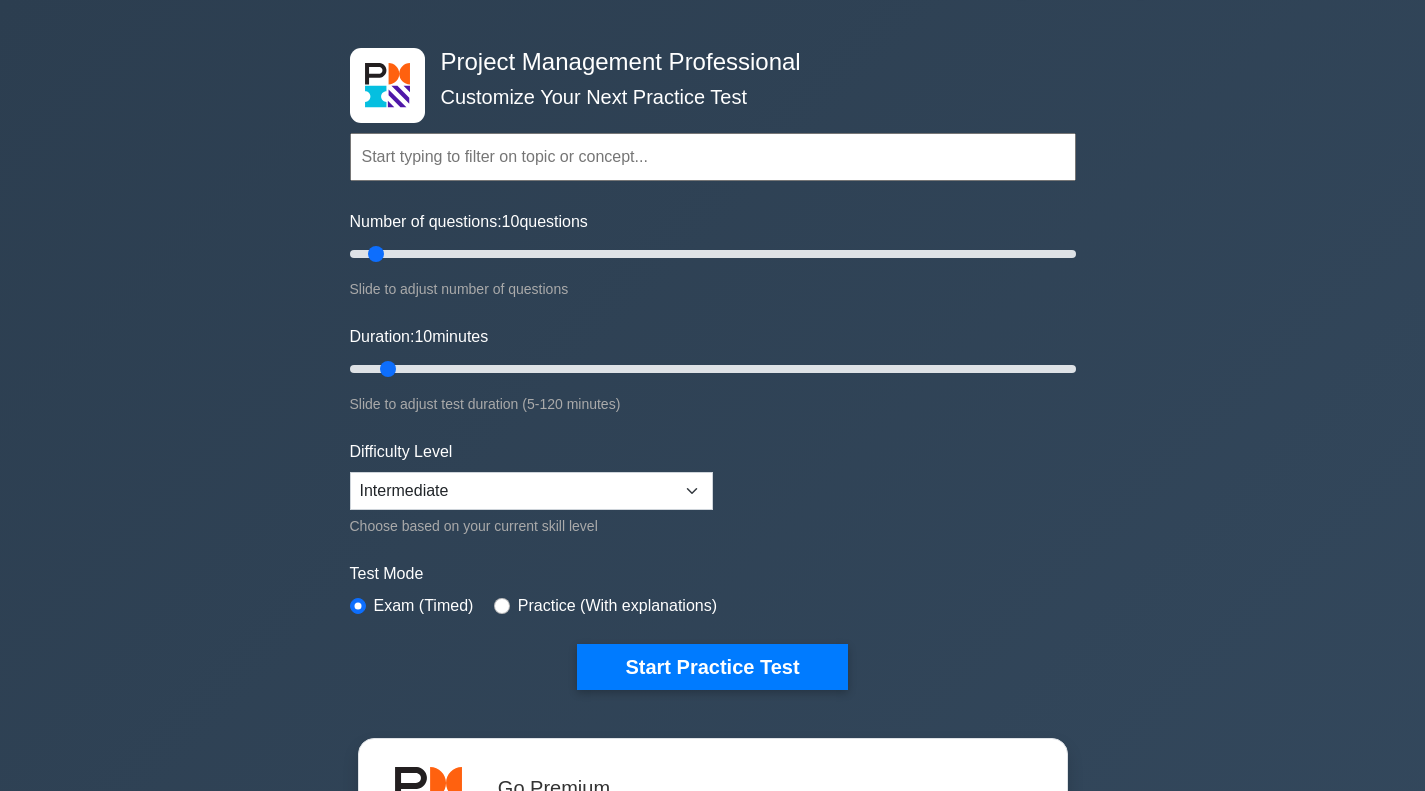 click on "Topics
Scope Management
Time Management
Cost Management
Quality Management
Risk Management
Integration Management
Human Resource Management
Communication Management
Procurement Management" at bounding box center (713, 381) 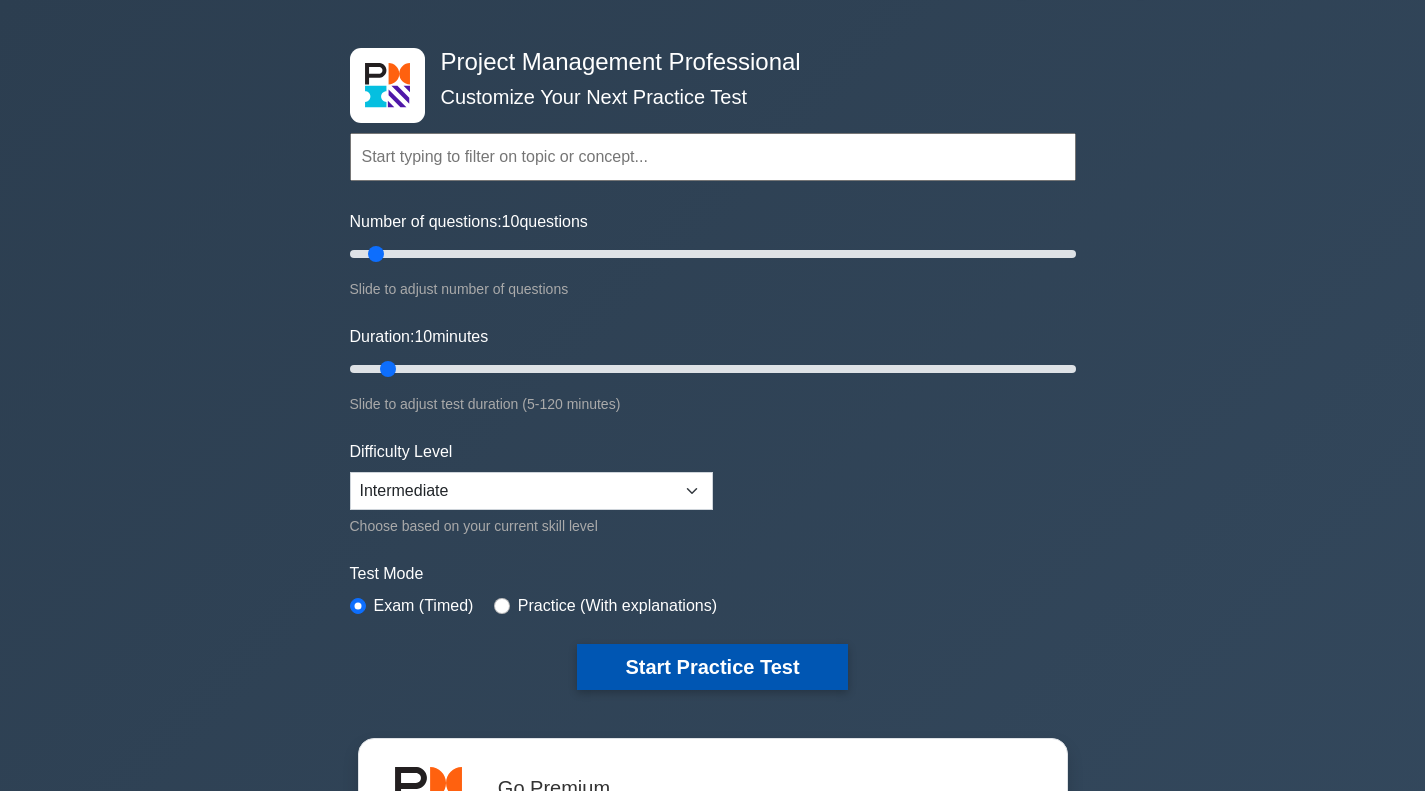 click on "Start Practice Test" at bounding box center (712, 667) 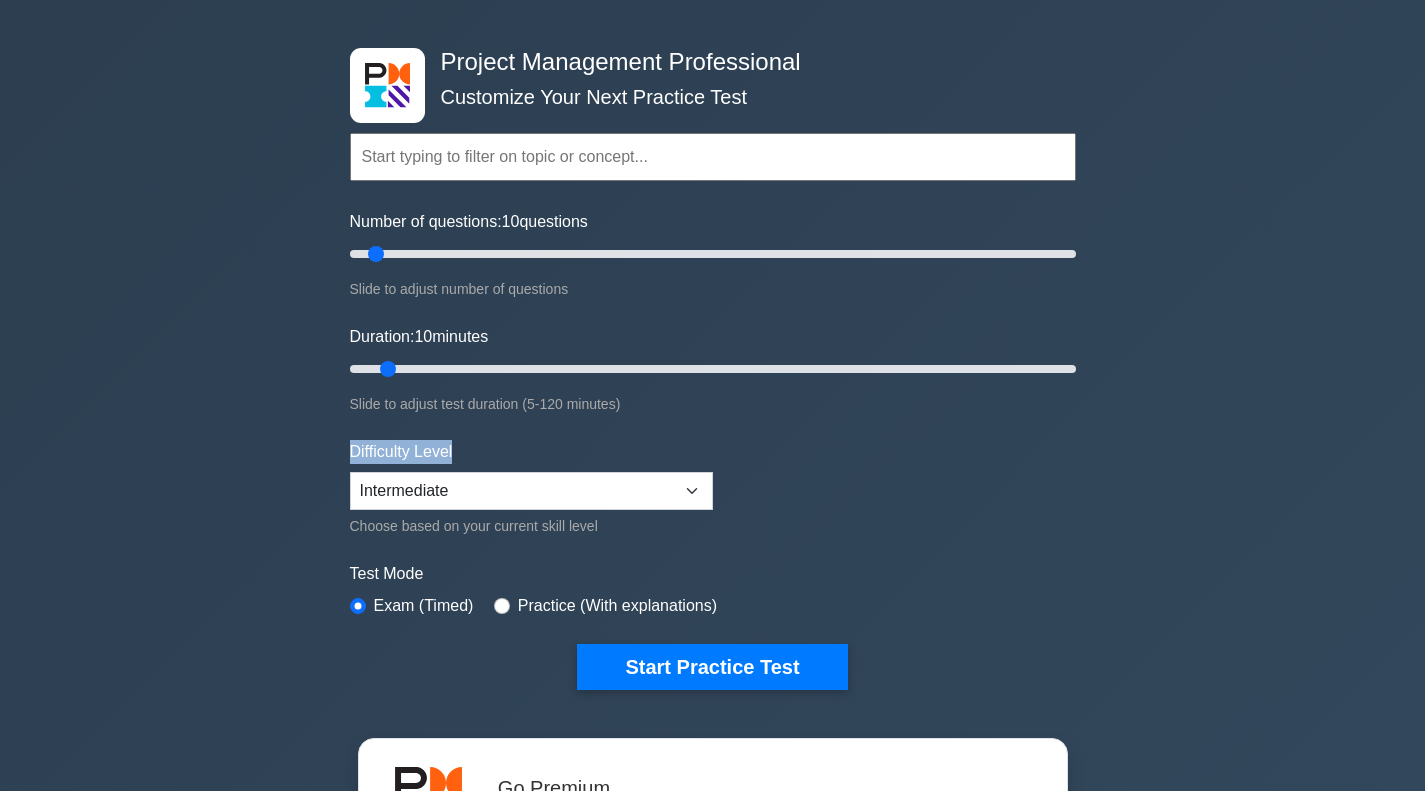 drag, startPoint x: 762, startPoint y: 656, endPoint x: 947, endPoint y: 460, distance: 269.51996 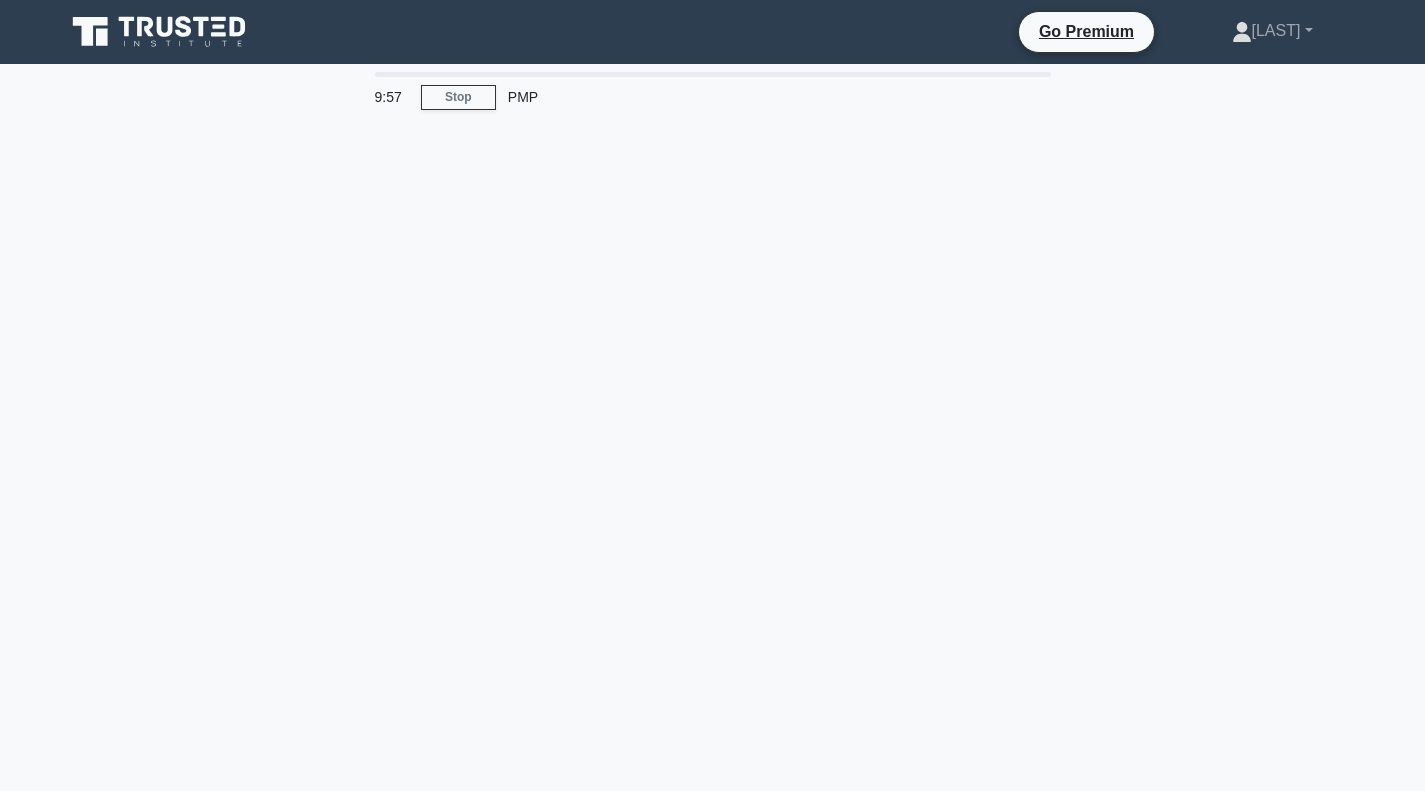 scroll, scrollTop: 0, scrollLeft: 0, axis: both 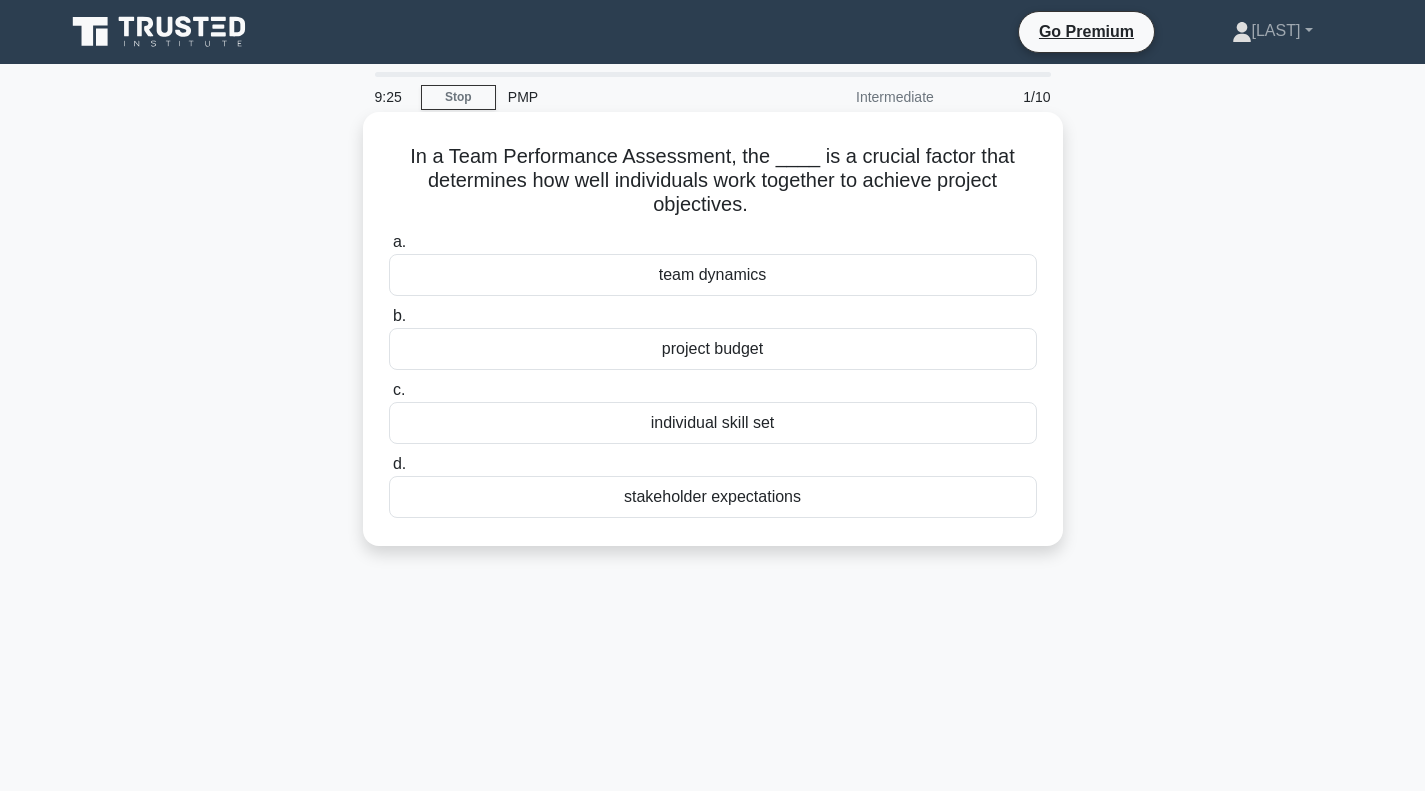click on "individual skill set" at bounding box center (713, 423) 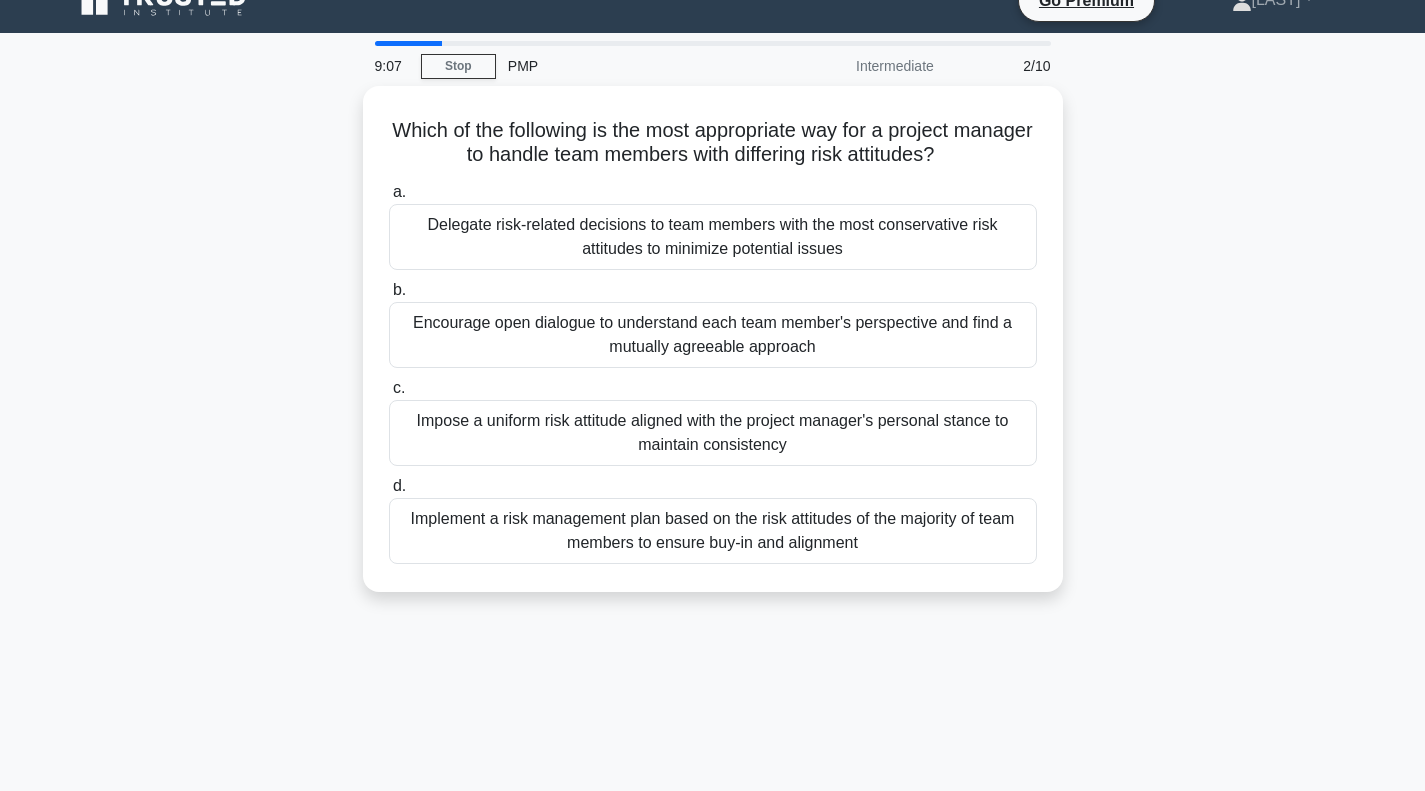 scroll, scrollTop: 47, scrollLeft: 0, axis: vertical 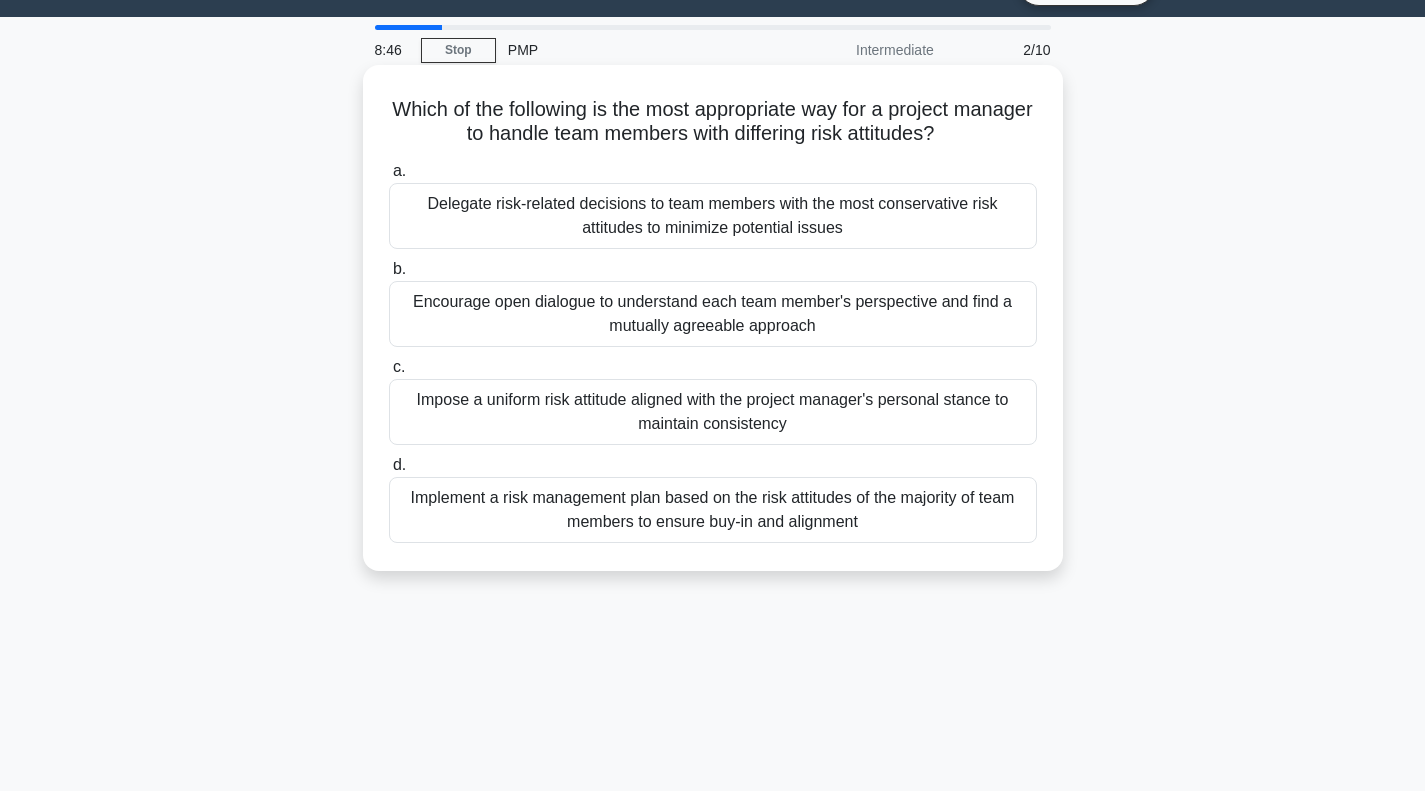 click on "Implement a risk management plan based on the risk attitudes of the majority of team members to ensure buy-in and alignment" at bounding box center [713, 510] 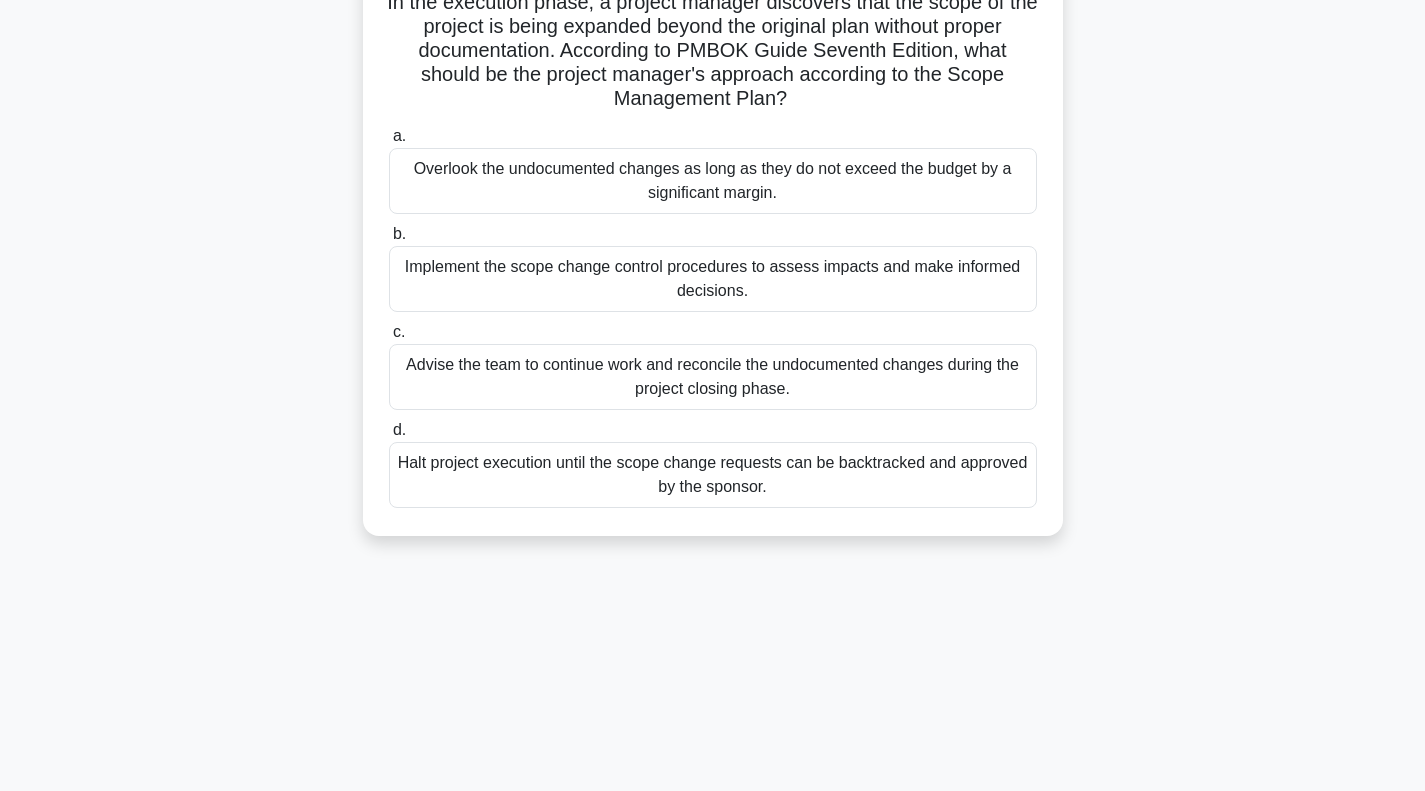 scroll, scrollTop: 167, scrollLeft: 0, axis: vertical 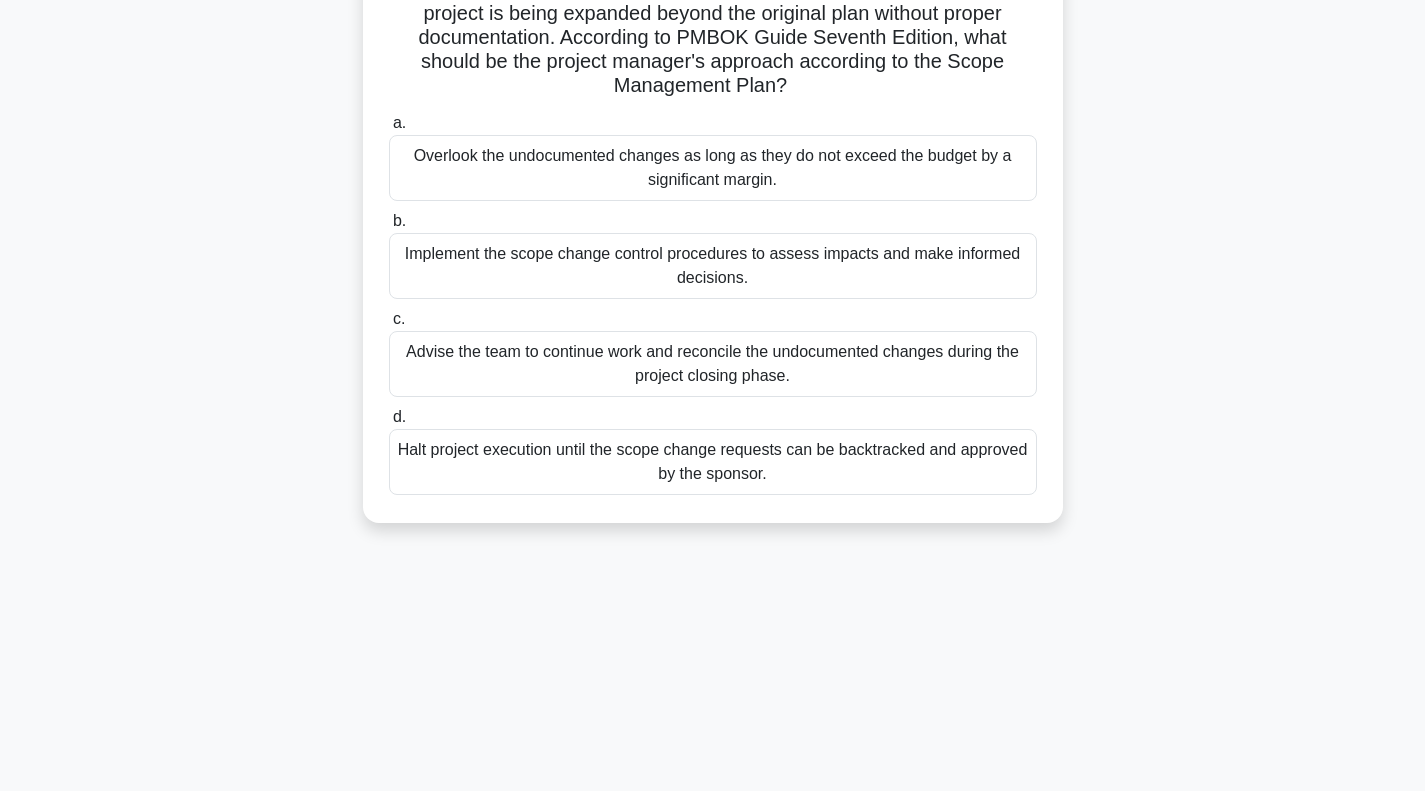 click on "Implement the scope change control procedures to assess impacts and make informed decisions." at bounding box center [713, 266] 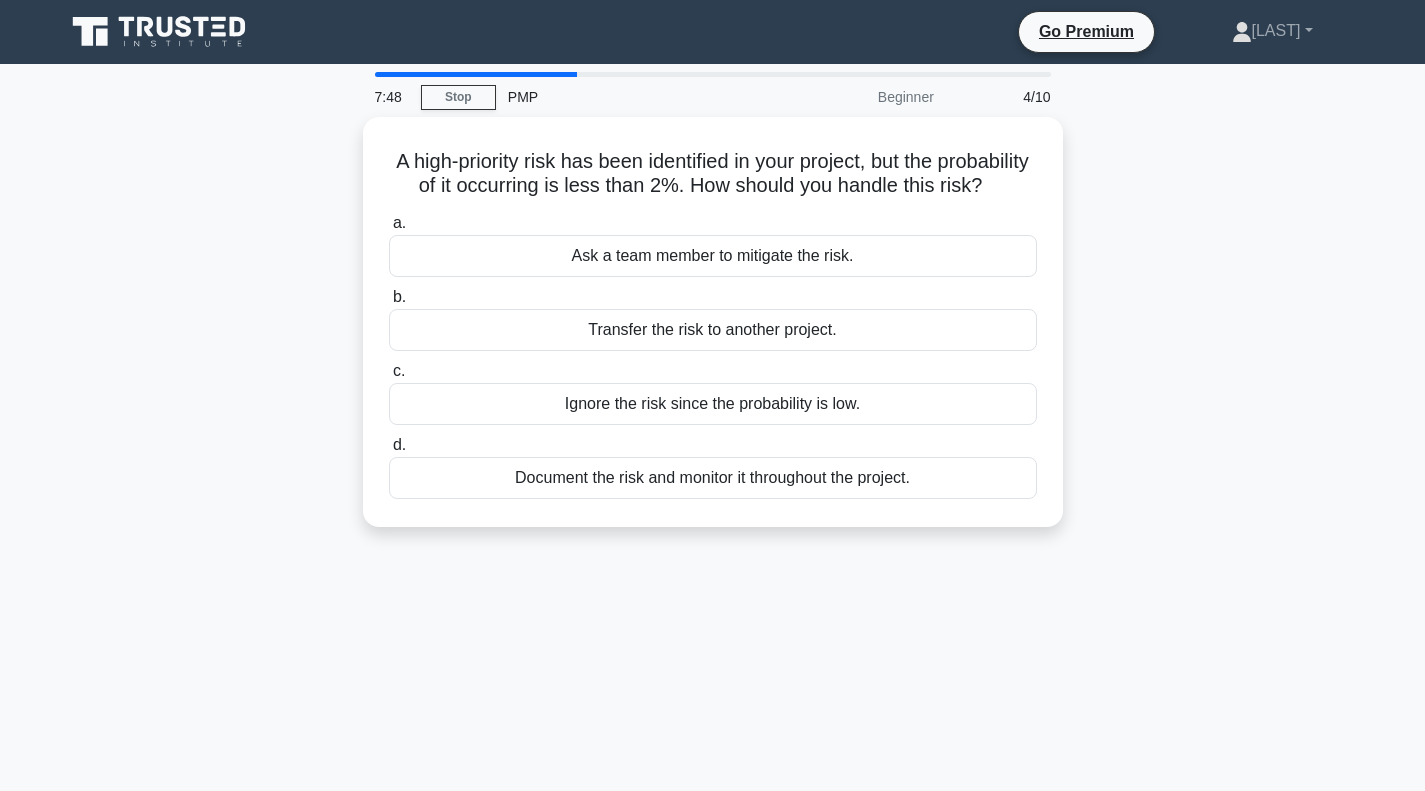 scroll, scrollTop: 4, scrollLeft: 0, axis: vertical 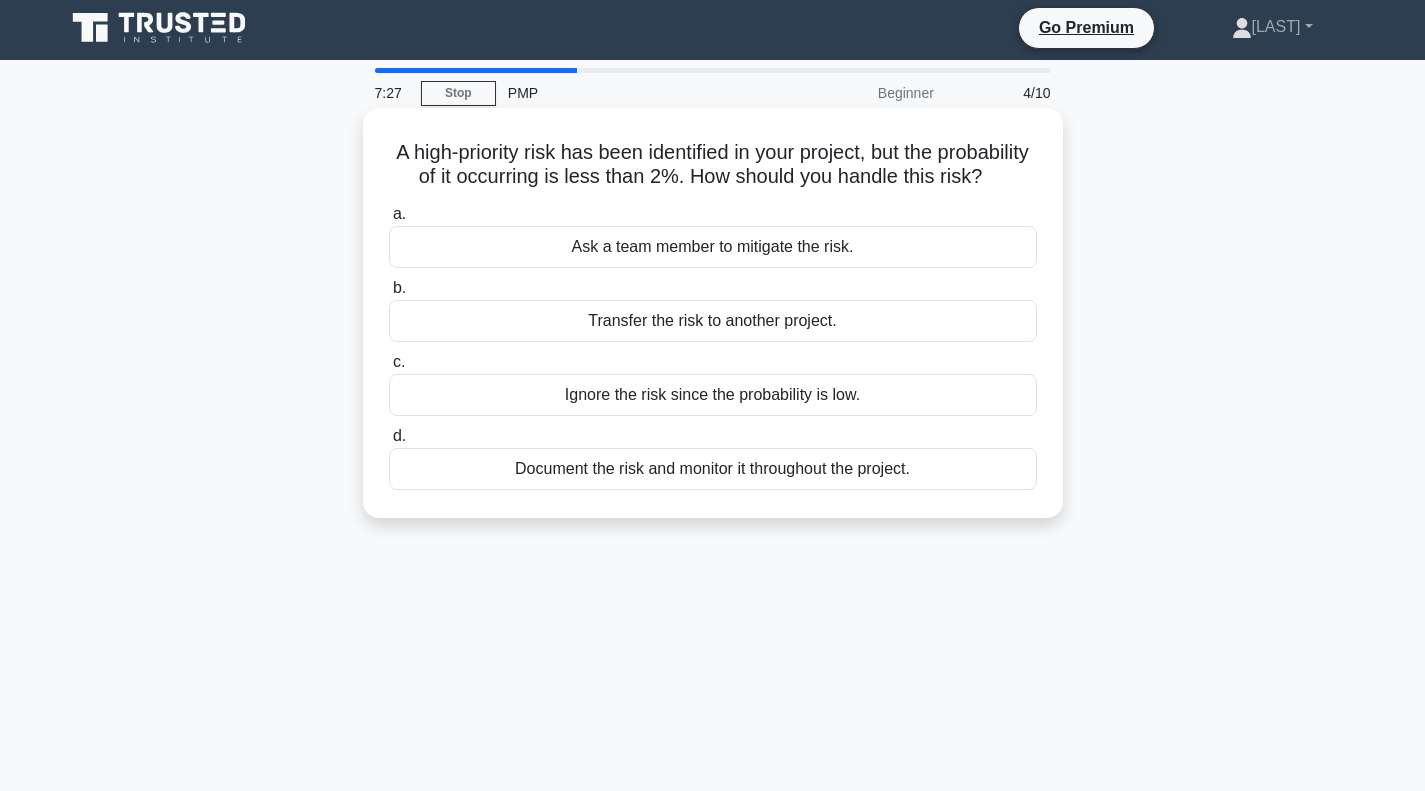click on "Document the risk and monitor it throughout the project." at bounding box center (713, 469) 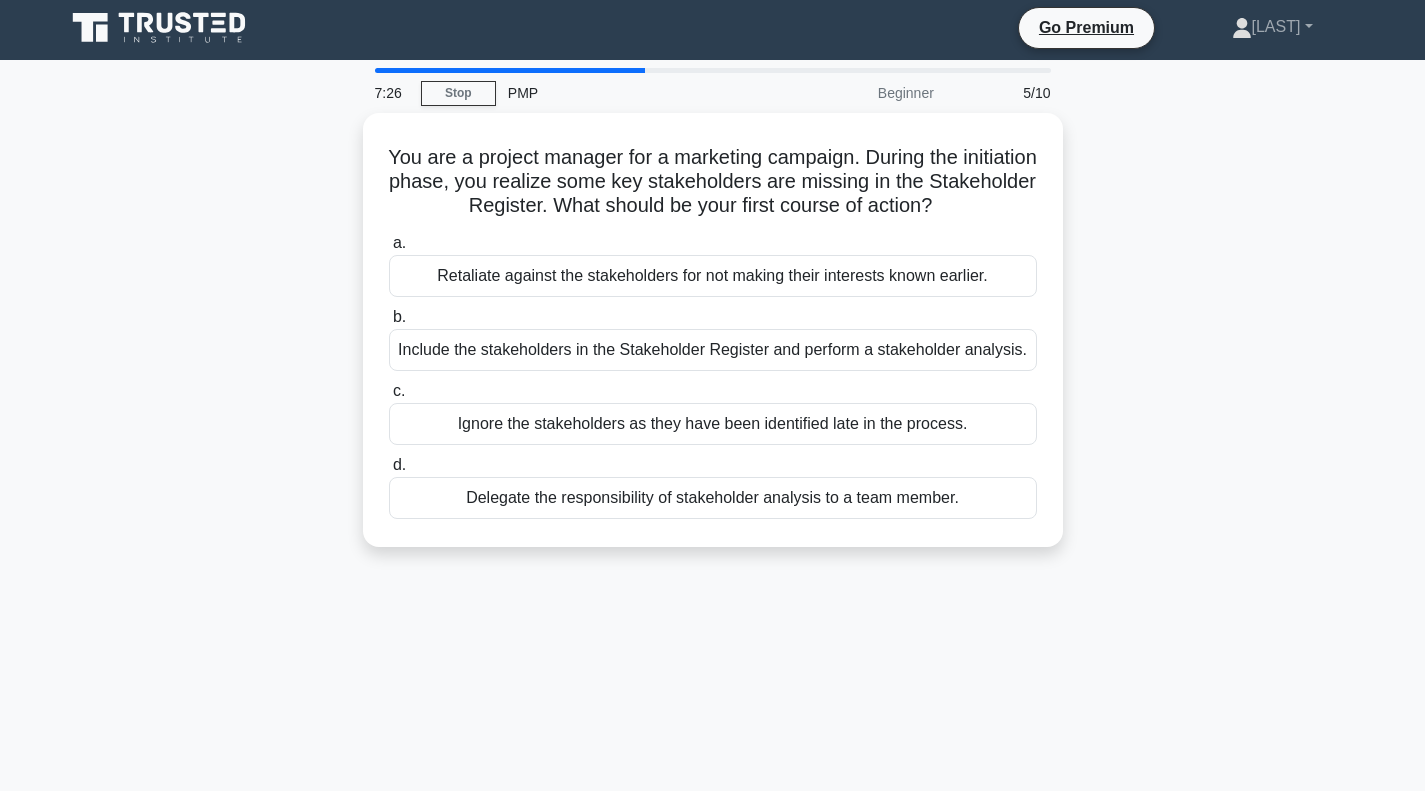 scroll, scrollTop: 0, scrollLeft: 0, axis: both 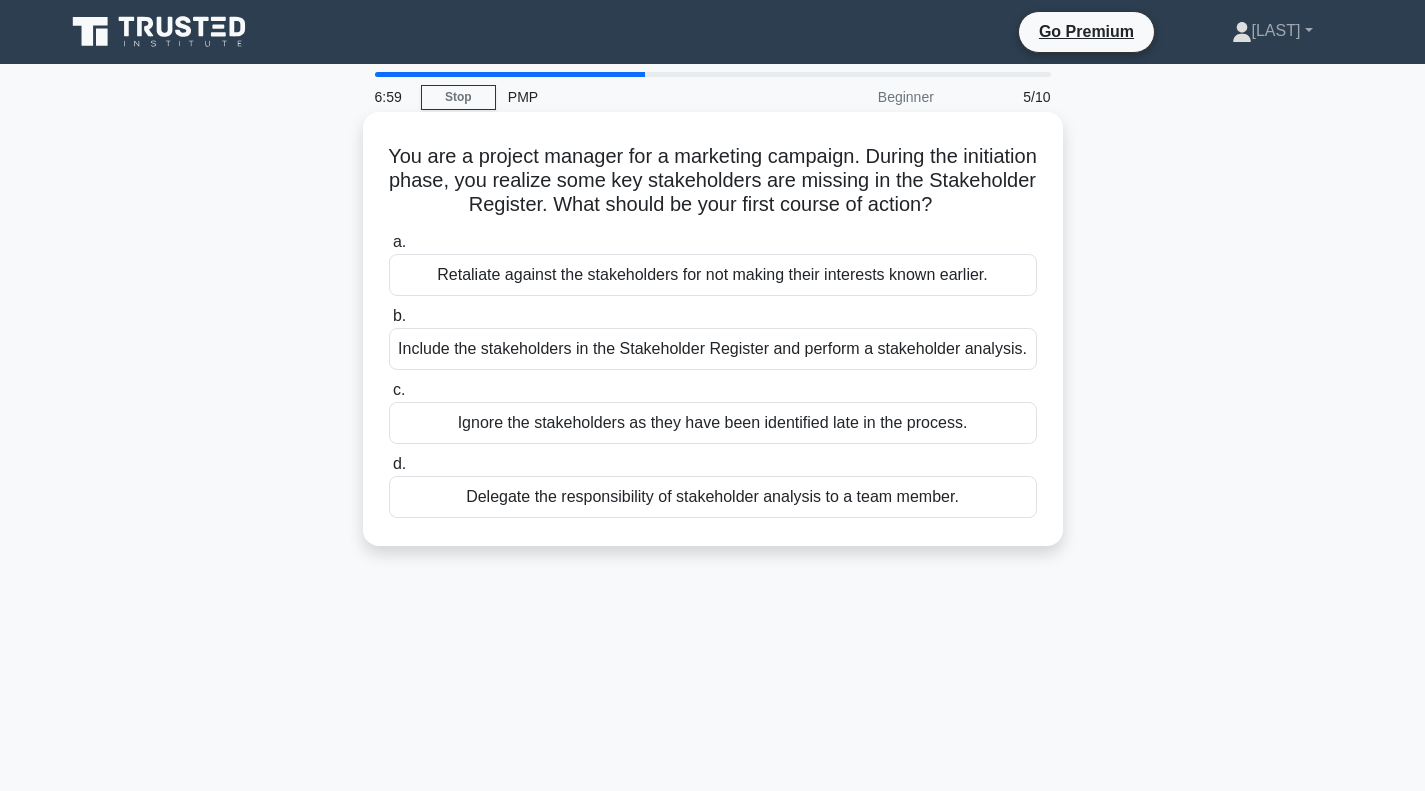click on "Include the stakeholders in the Stakeholder Register and perform a stakeholder analysis." at bounding box center [713, 349] 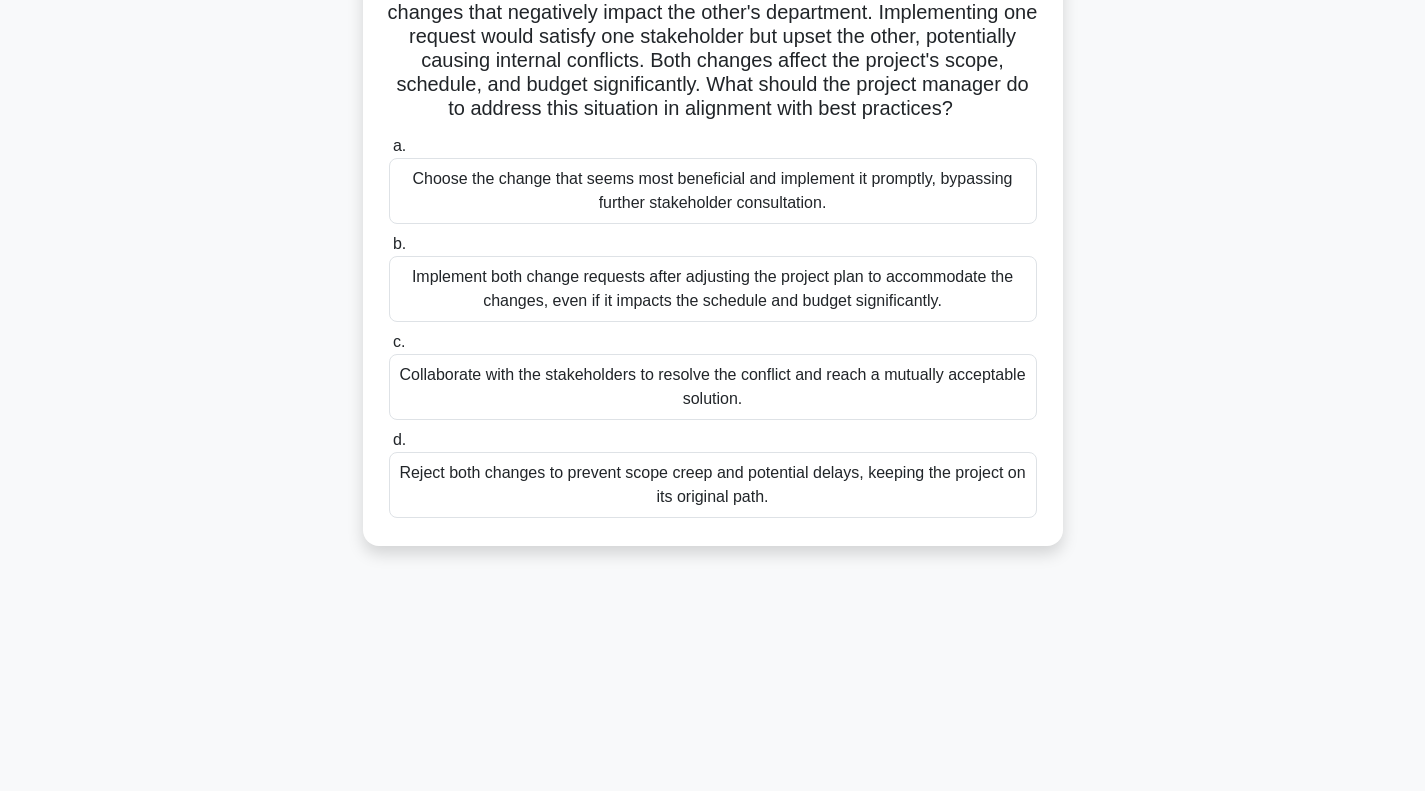 scroll, scrollTop: 201, scrollLeft: 0, axis: vertical 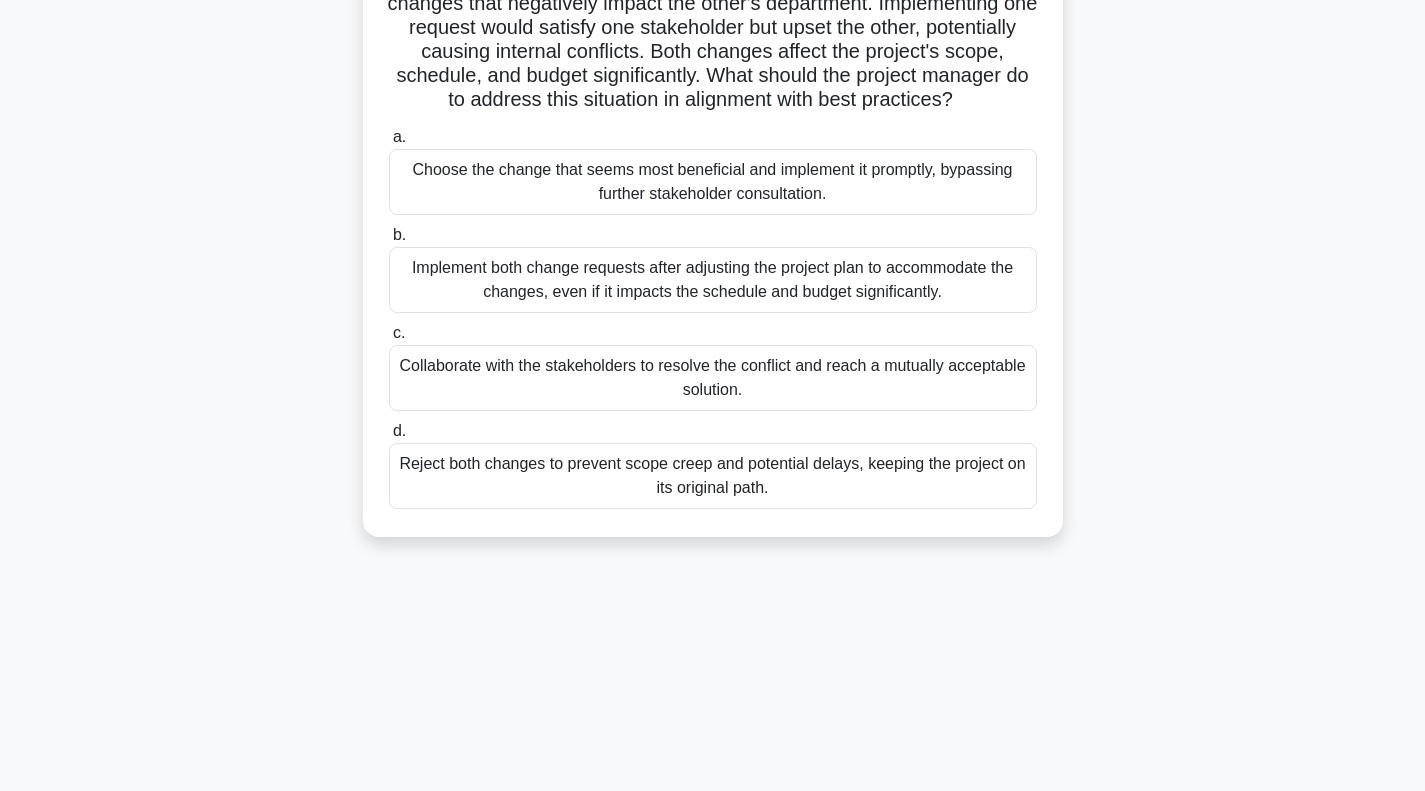 click on "Collaborate with the stakeholders to resolve the conflict and reach a mutually acceptable solution." at bounding box center (713, 378) 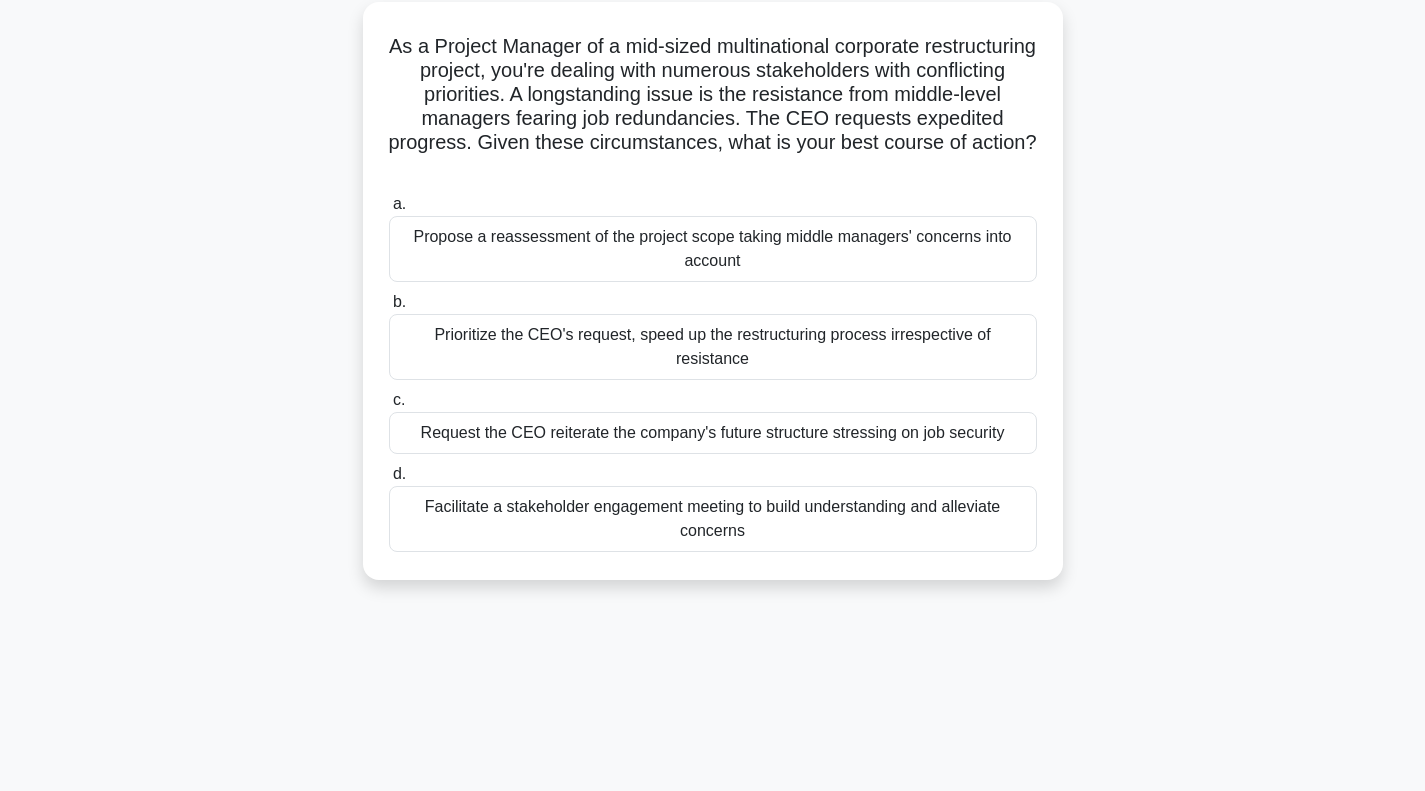 scroll, scrollTop: 127, scrollLeft: 0, axis: vertical 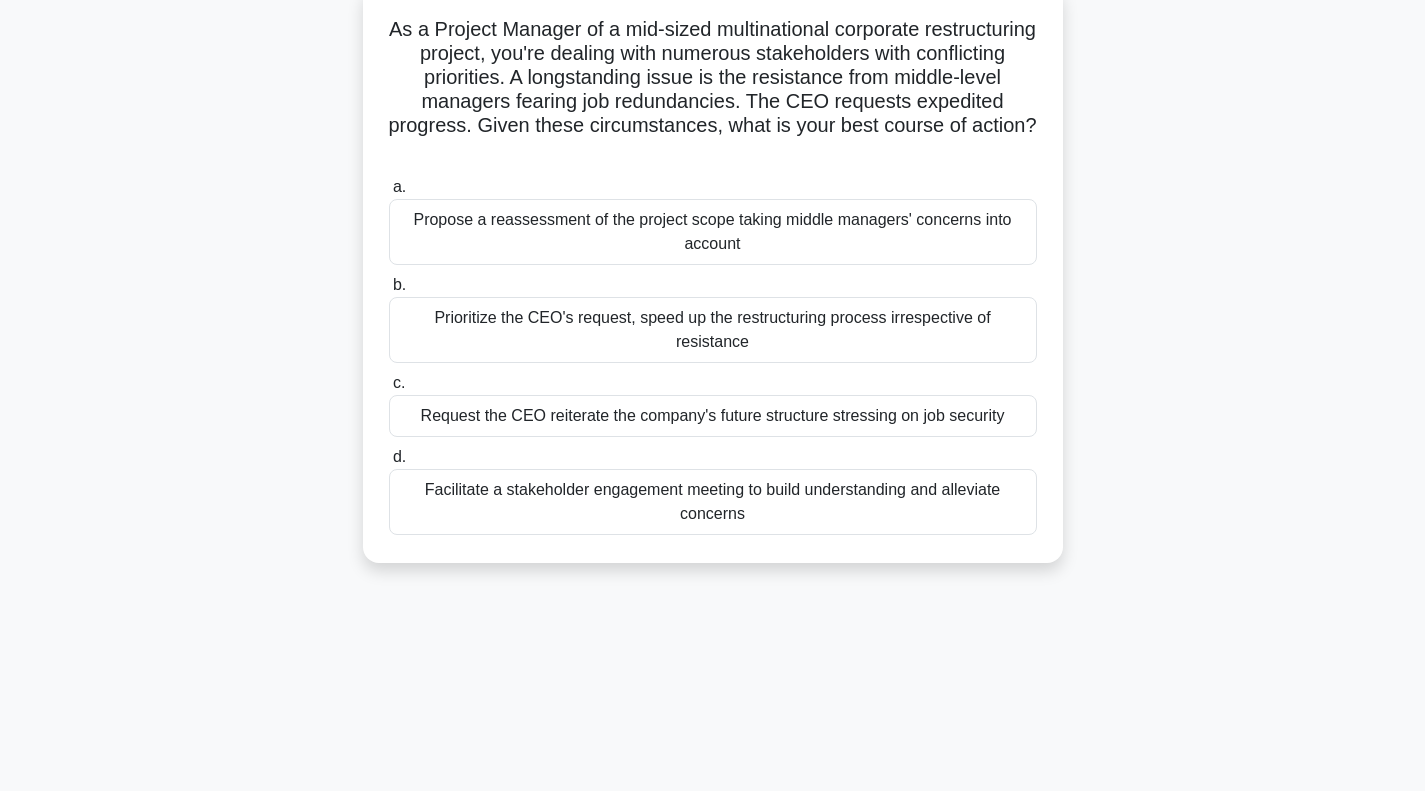click on "Facilitate a stakeholder engagement meeting to build understanding and alleviate concerns" at bounding box center [713, 502] 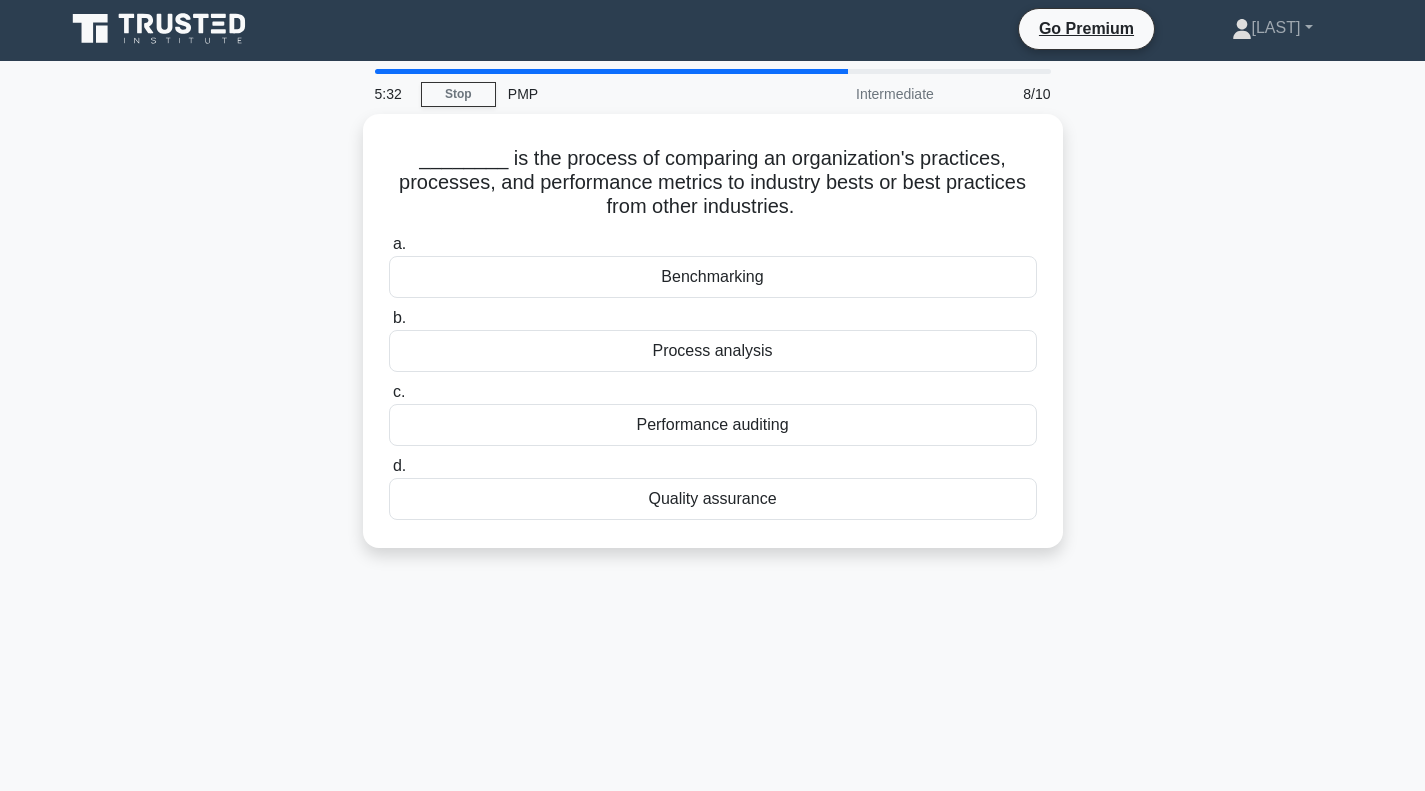 scroll, scrollTop: 7, scrollLeft: 0, axis: vertical 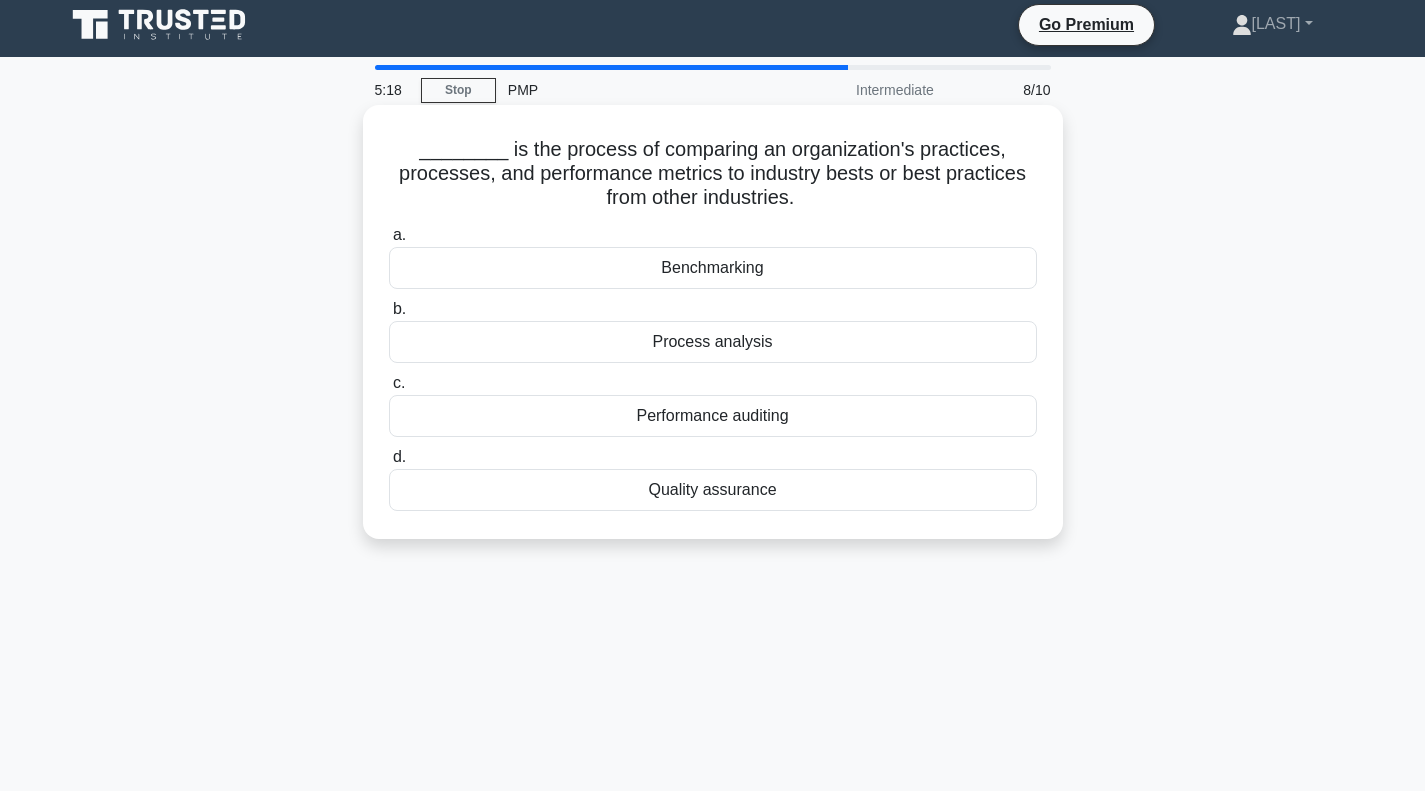 click on "a.
Benchmarking" at bounding box center (713, 256) 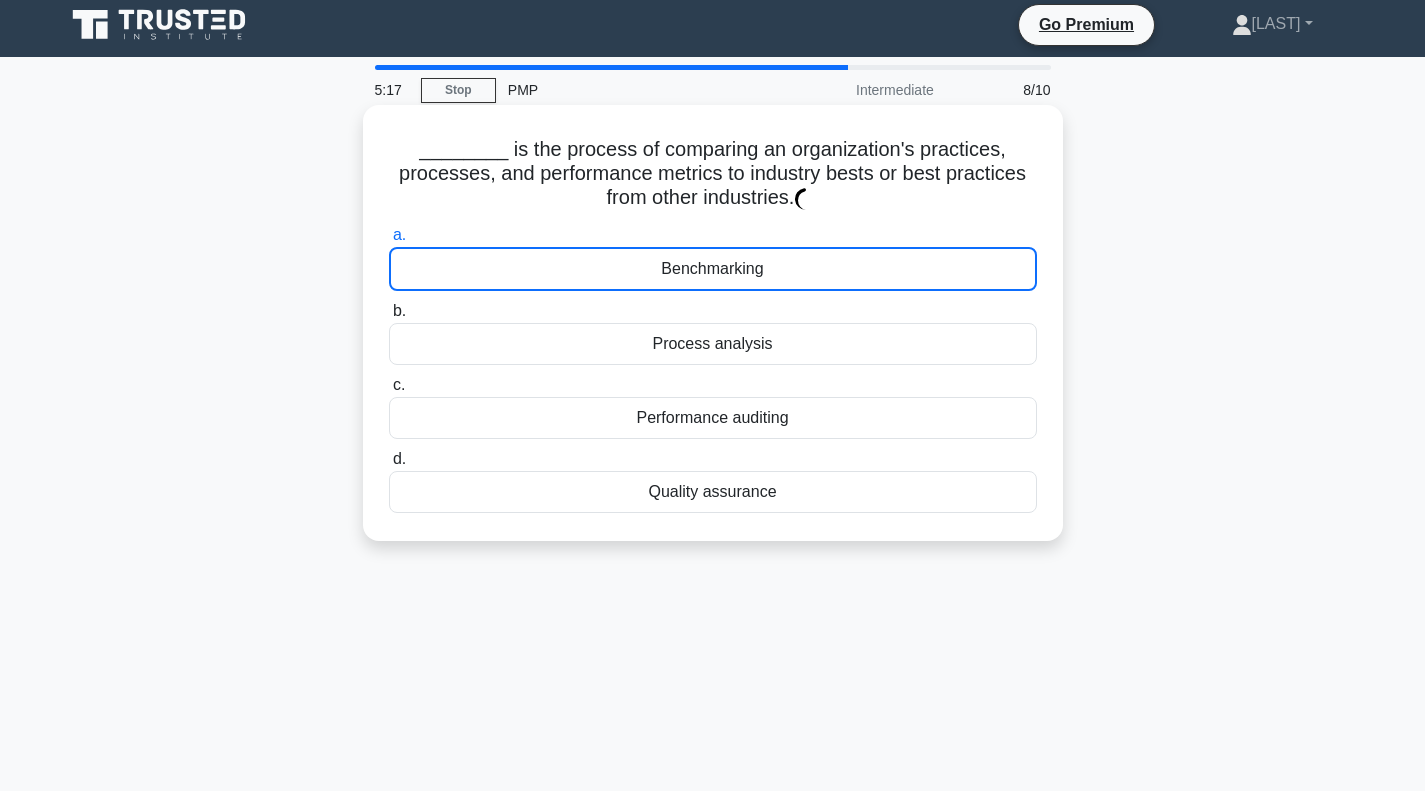 click on "Benchmarking" at bounding box center [713, 269] 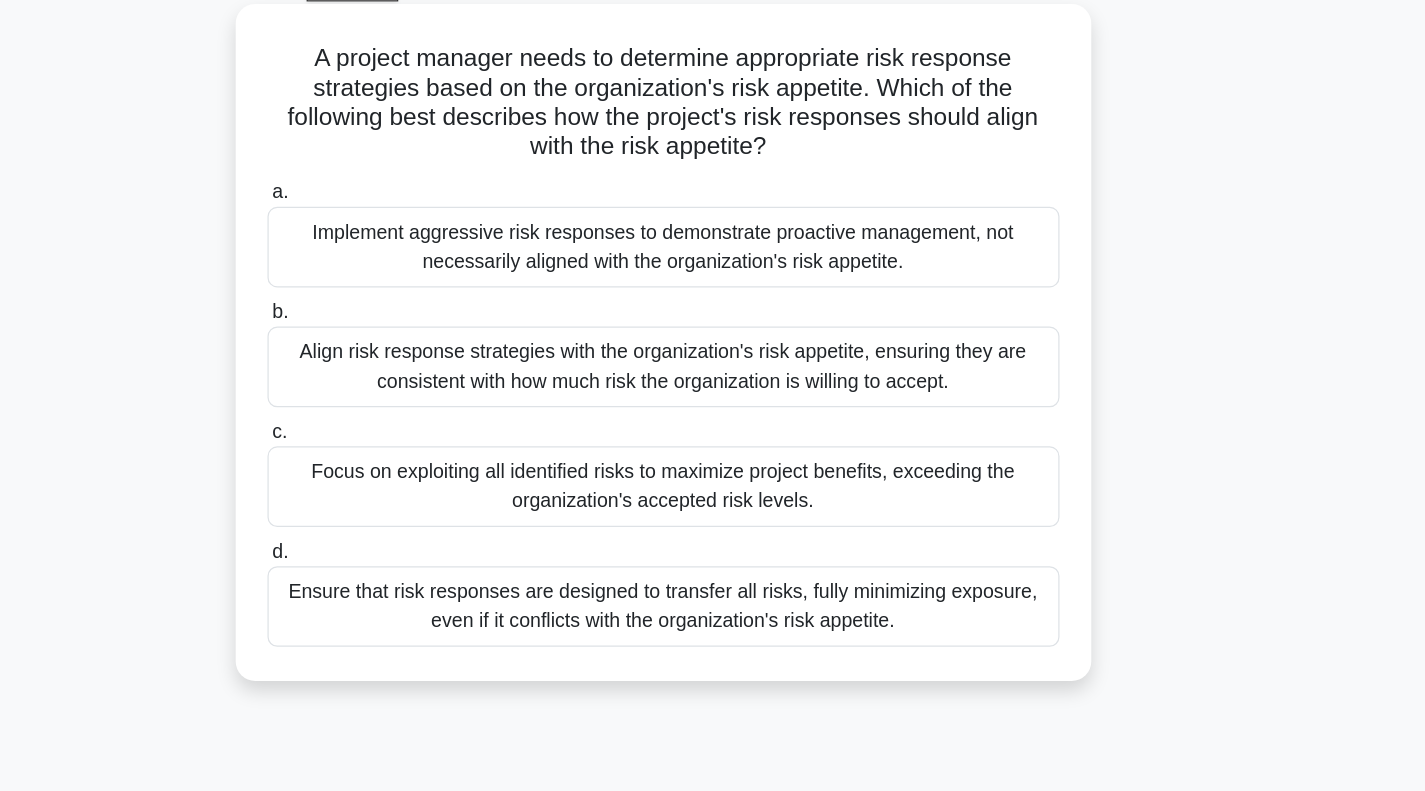 scroll, scrollTop: 14, scrollLeft: 0, axis: vertical 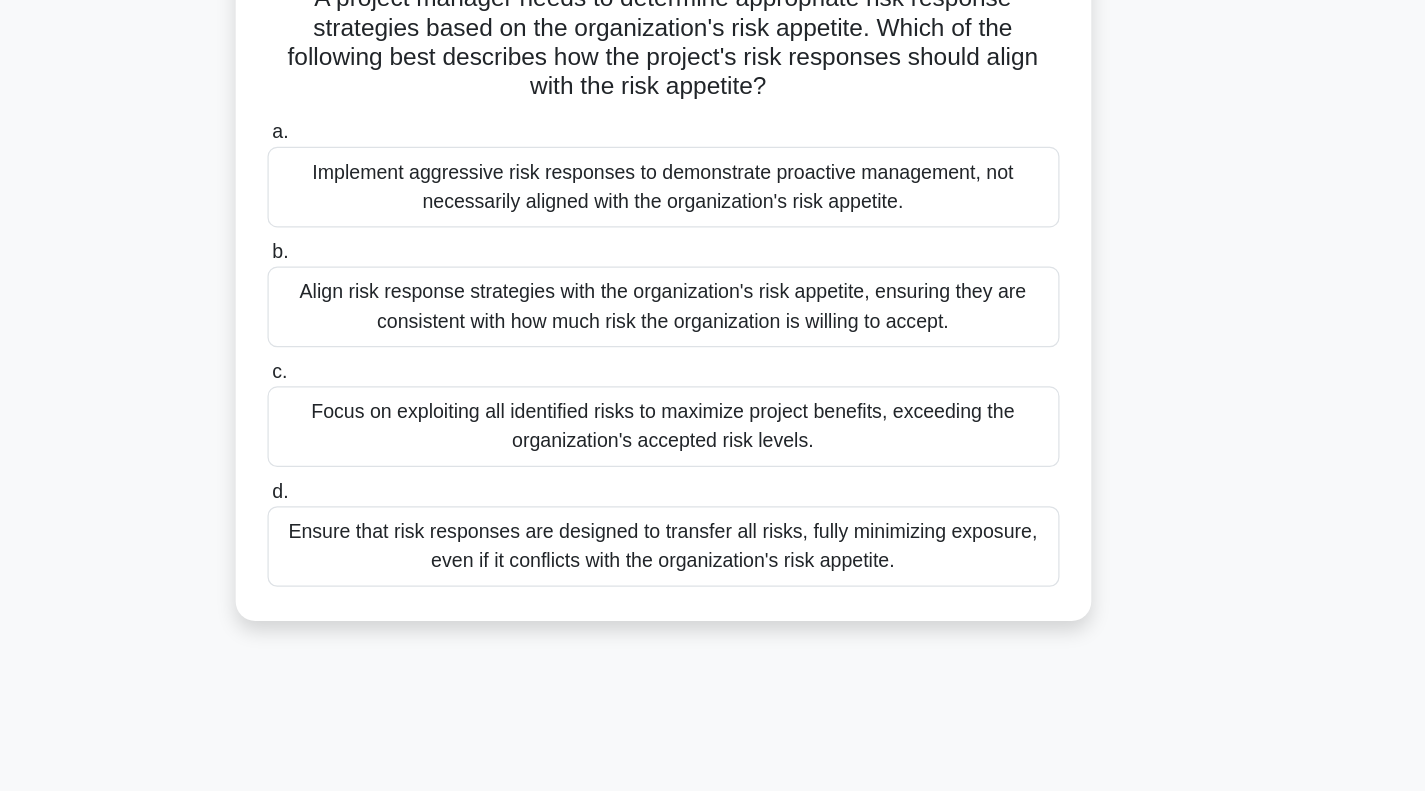 click on "Align risk response strategies with the organization's risk appetite, ensuring they are consistent with how much risk the organization is willing to accept." at bounding box center [713, 395] 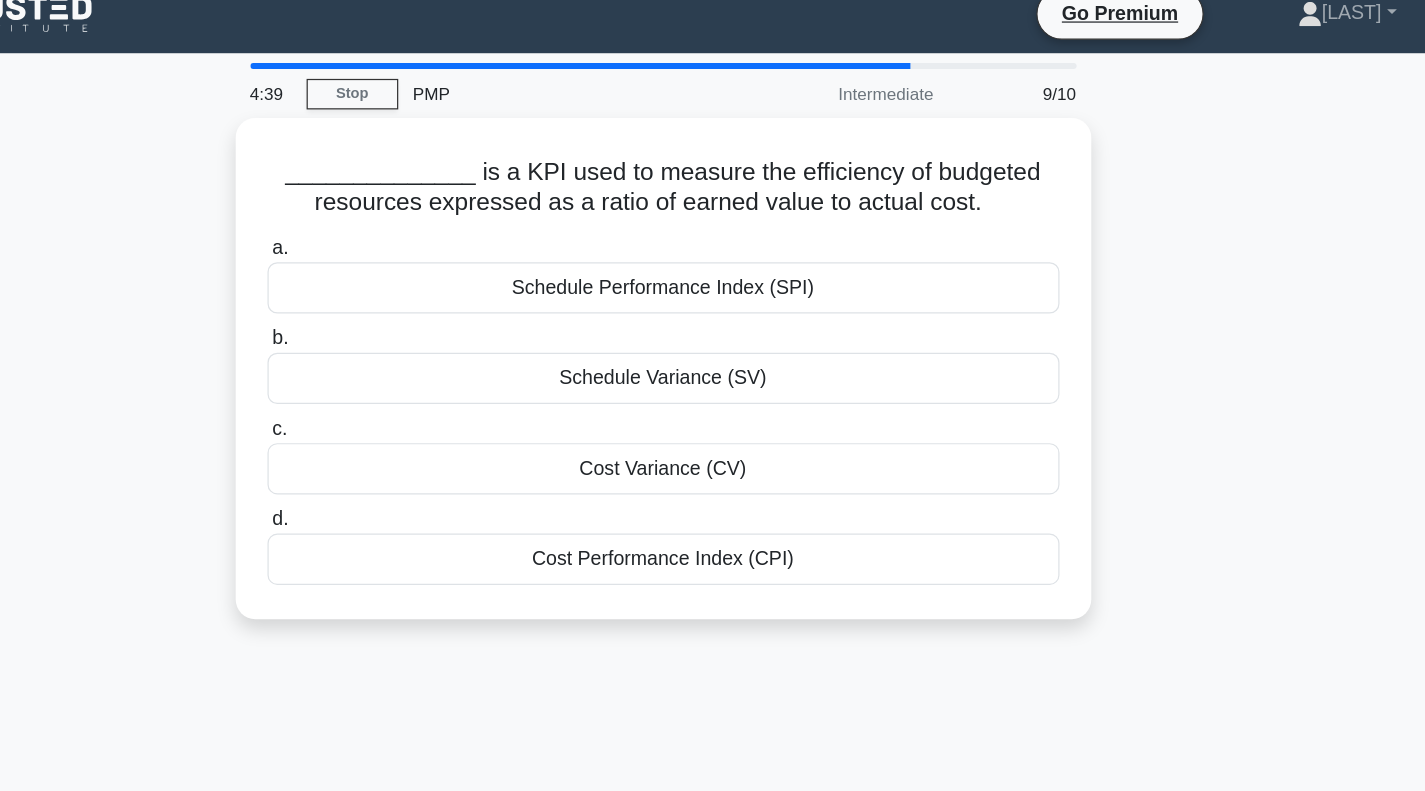 scroll, scrollTop: 0, scrollLeft: 0, axis: both 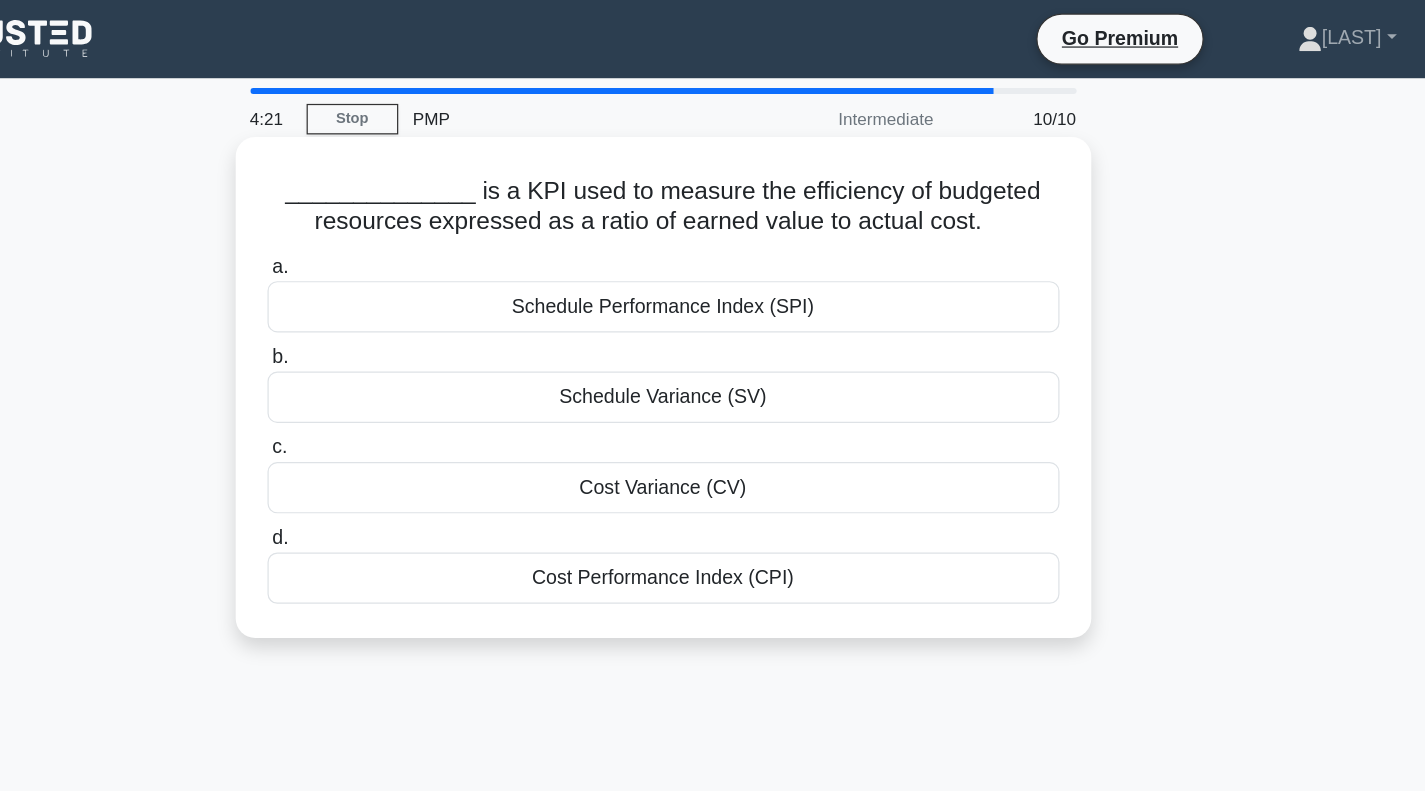 click on "Cost Variance (CV)" at bounding box center [713, 399] 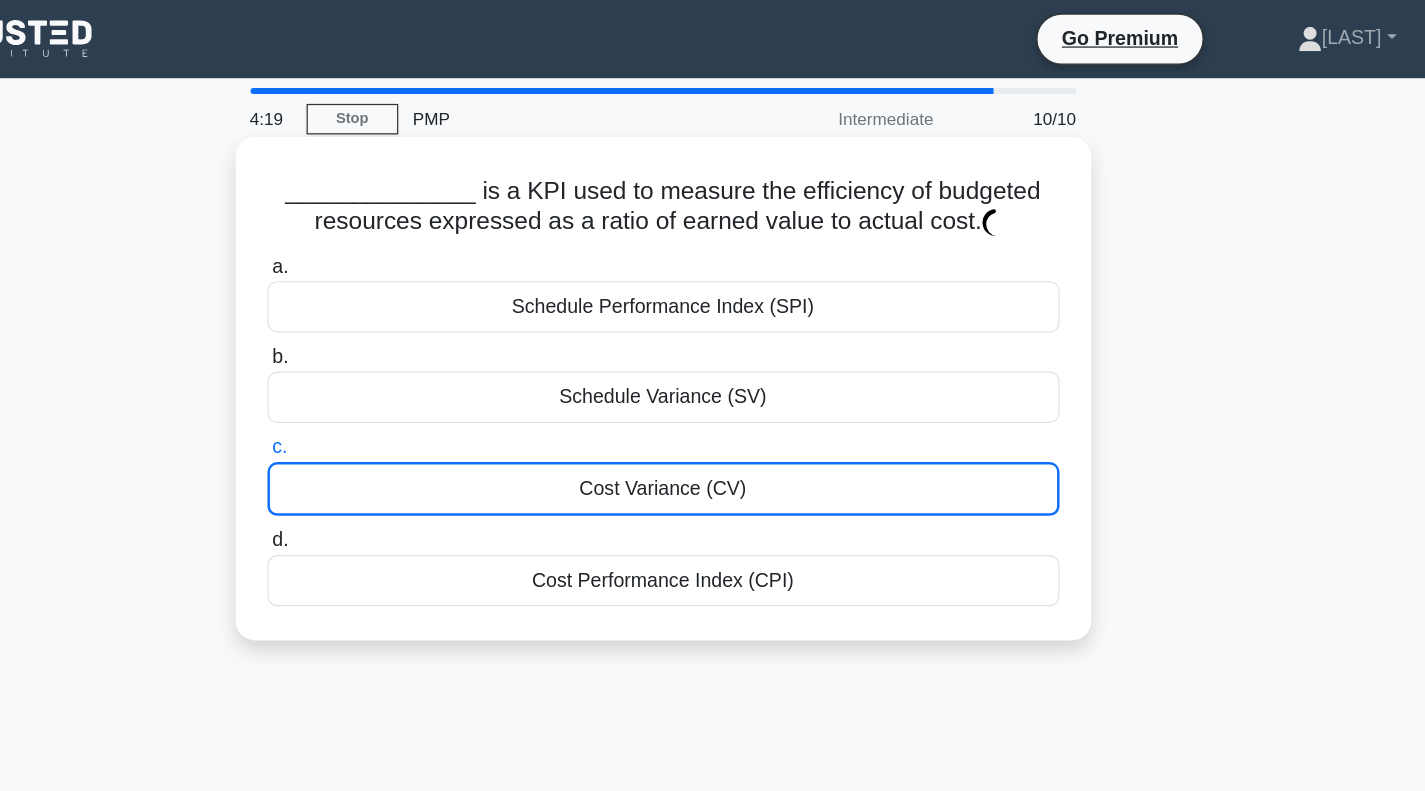 click on "Cost Variance (CV)" at bounding box center (713, 400) 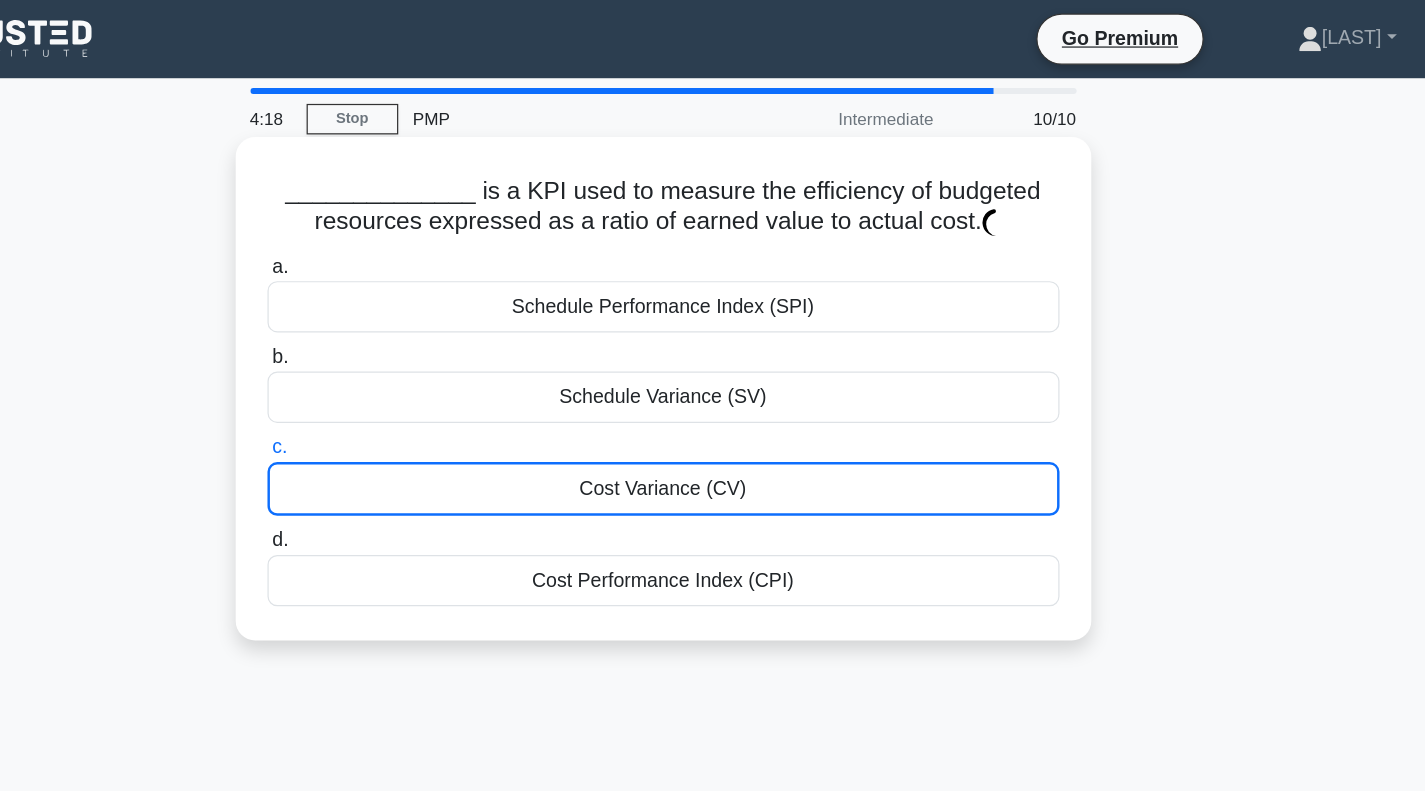 click on "Cost Variance (CV)" at bounding box center [713, 400] 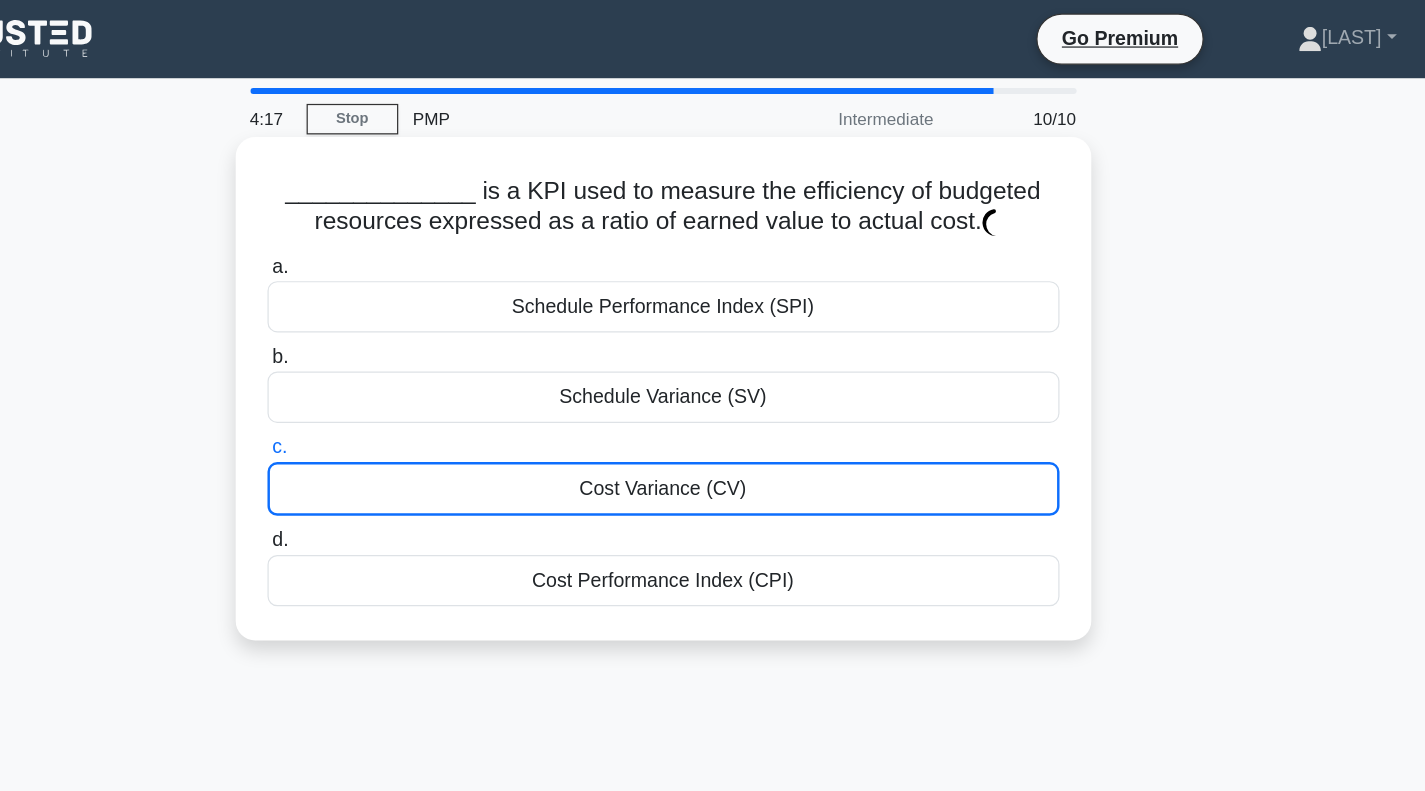 click on "Cost Variance (CV)" at bounding box center (713, 400) 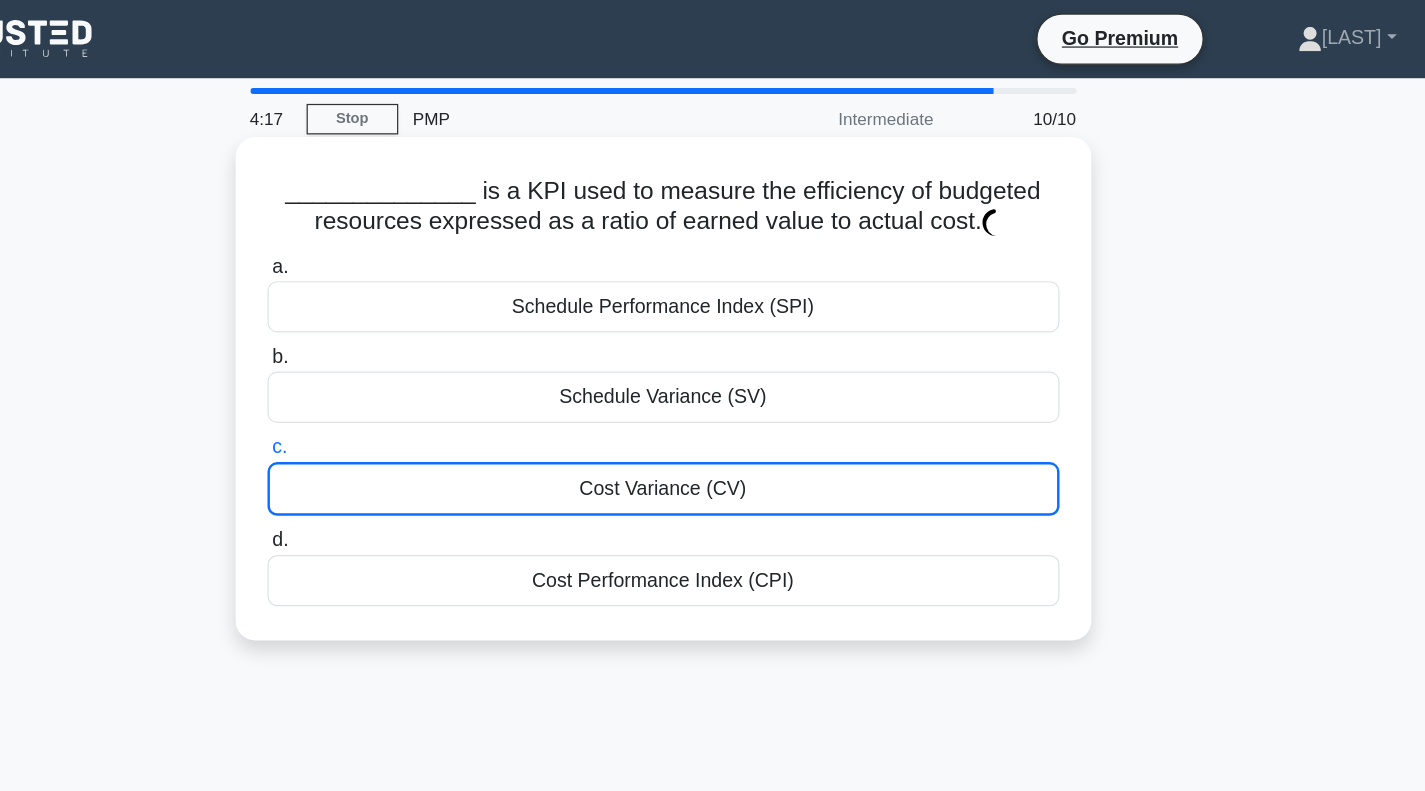 click on "c.
Cost Variance (CV)" at bounding box center [389, 366] 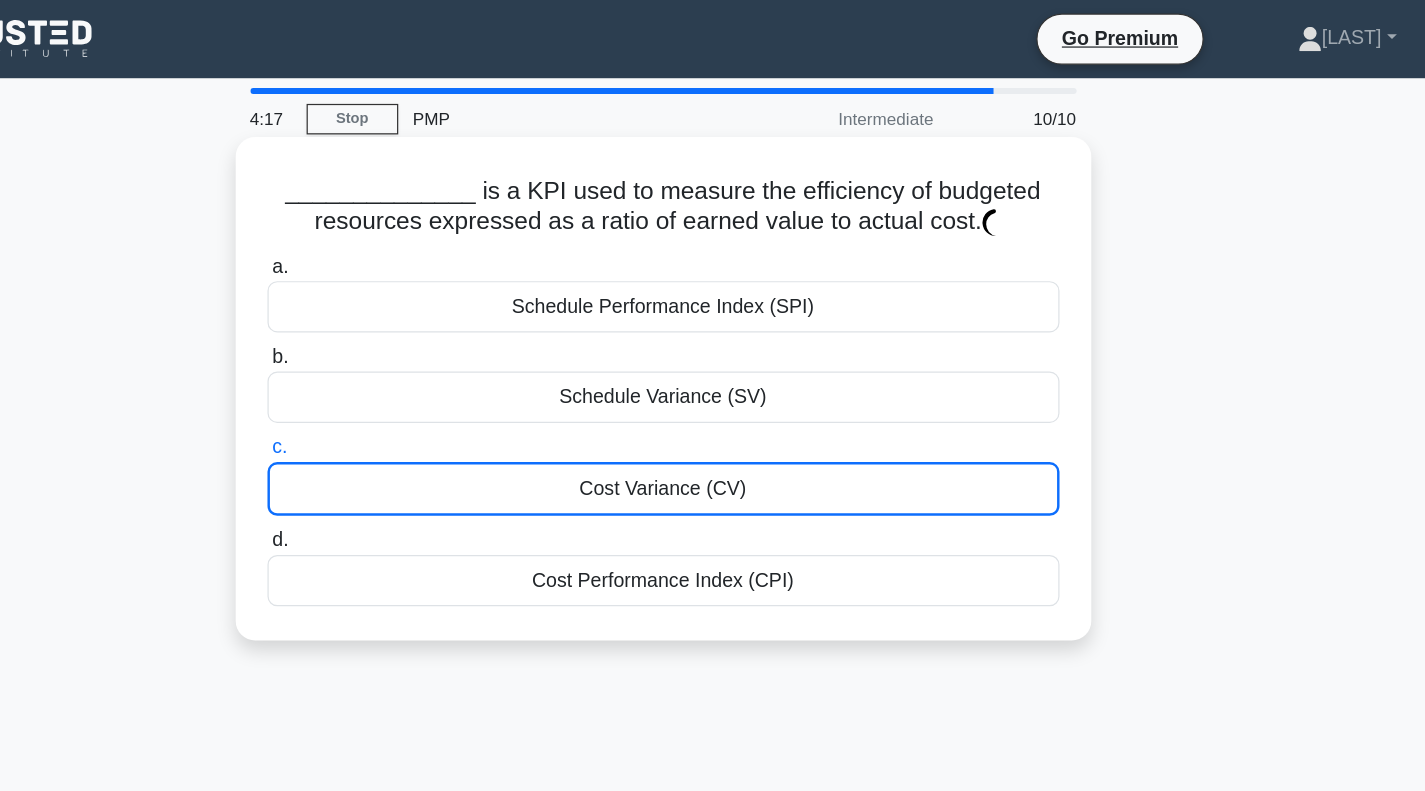 click on "Cost Variance (CV)" at bounding box center [713, 400] 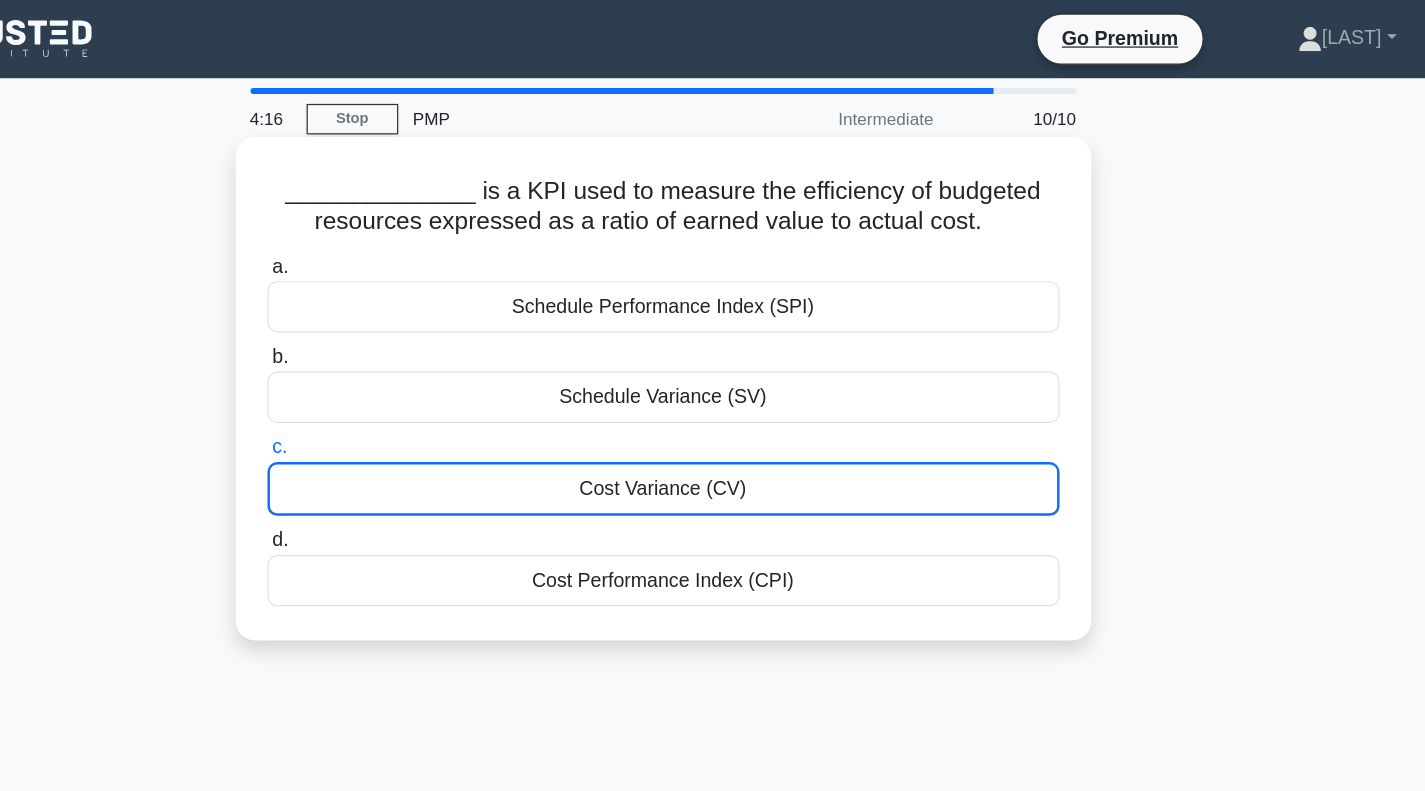 click on "Cost Variance (CV)" at bounding box center (713, 400) 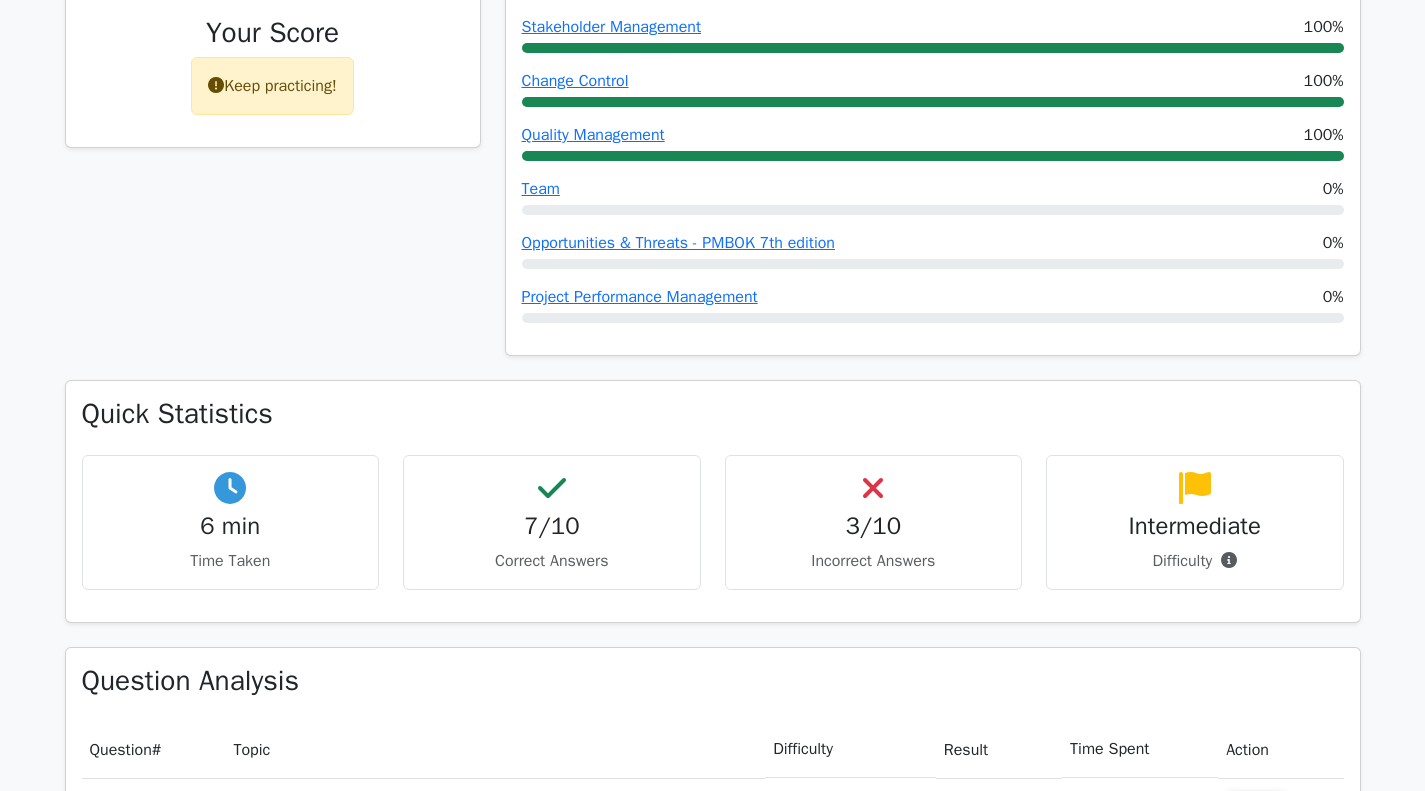scroll, scrollTop: 1052, scrollLeft: 0, axis: vertical 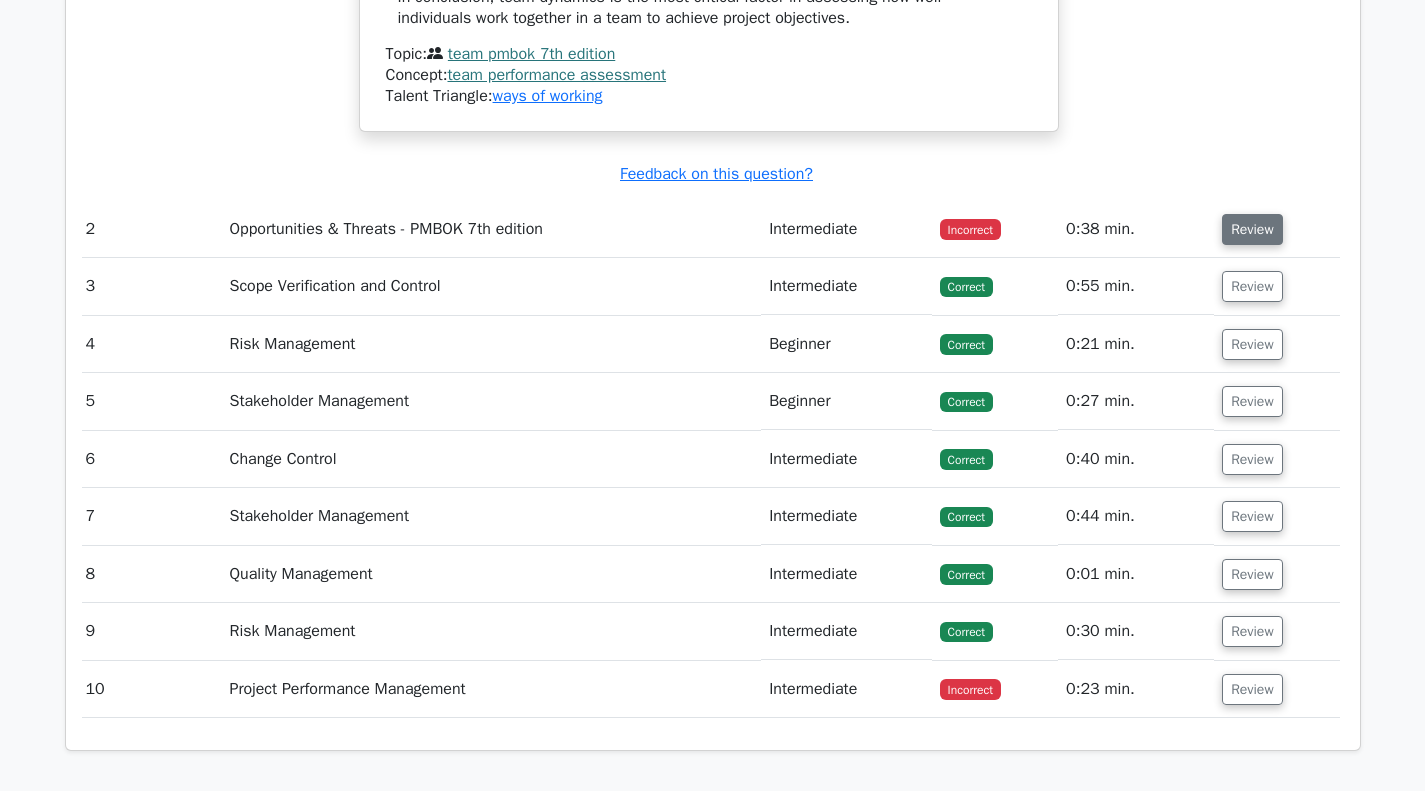 click on "Review" at bounding box center (1252, 229) 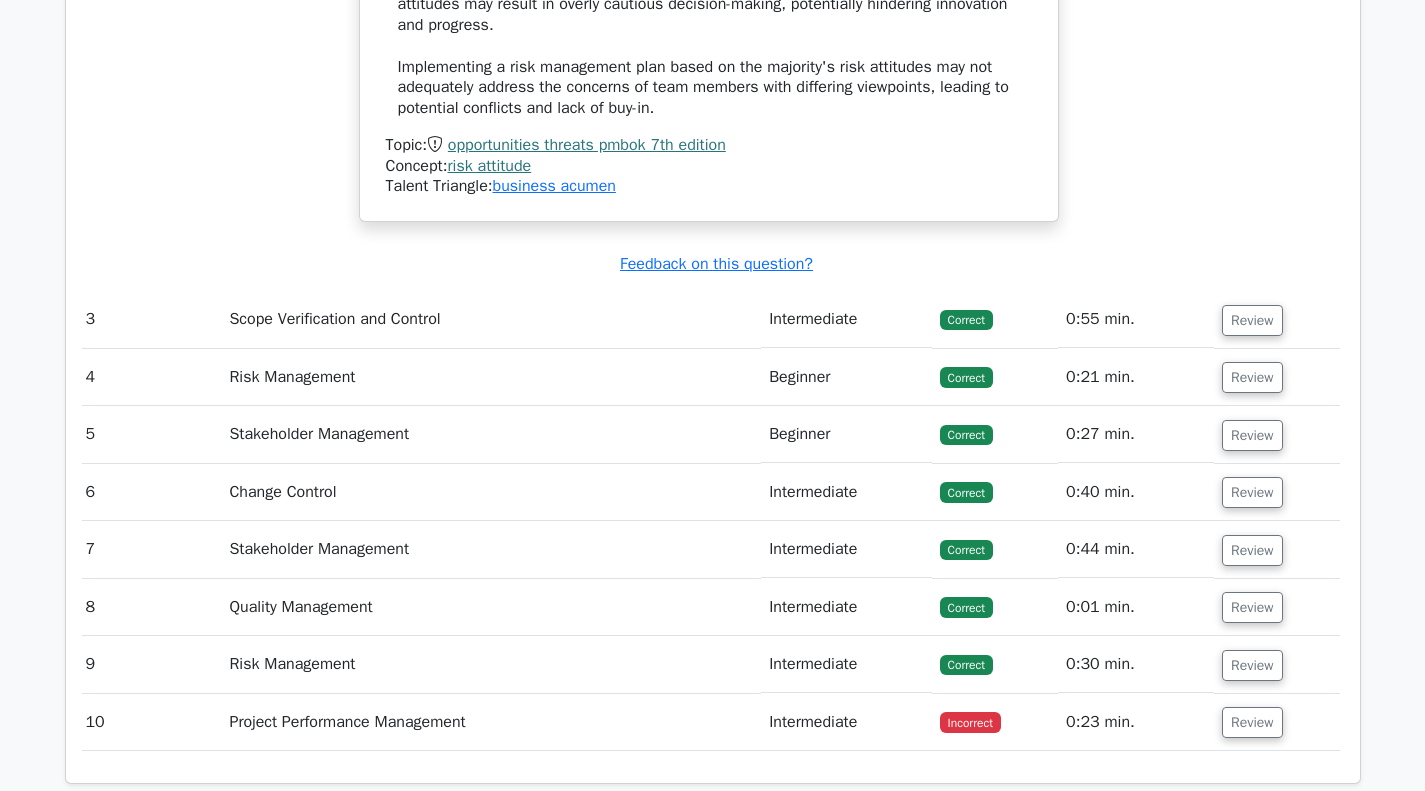 scroll, scrollTop: 3834, scrollLeft: 0, axis: vertical 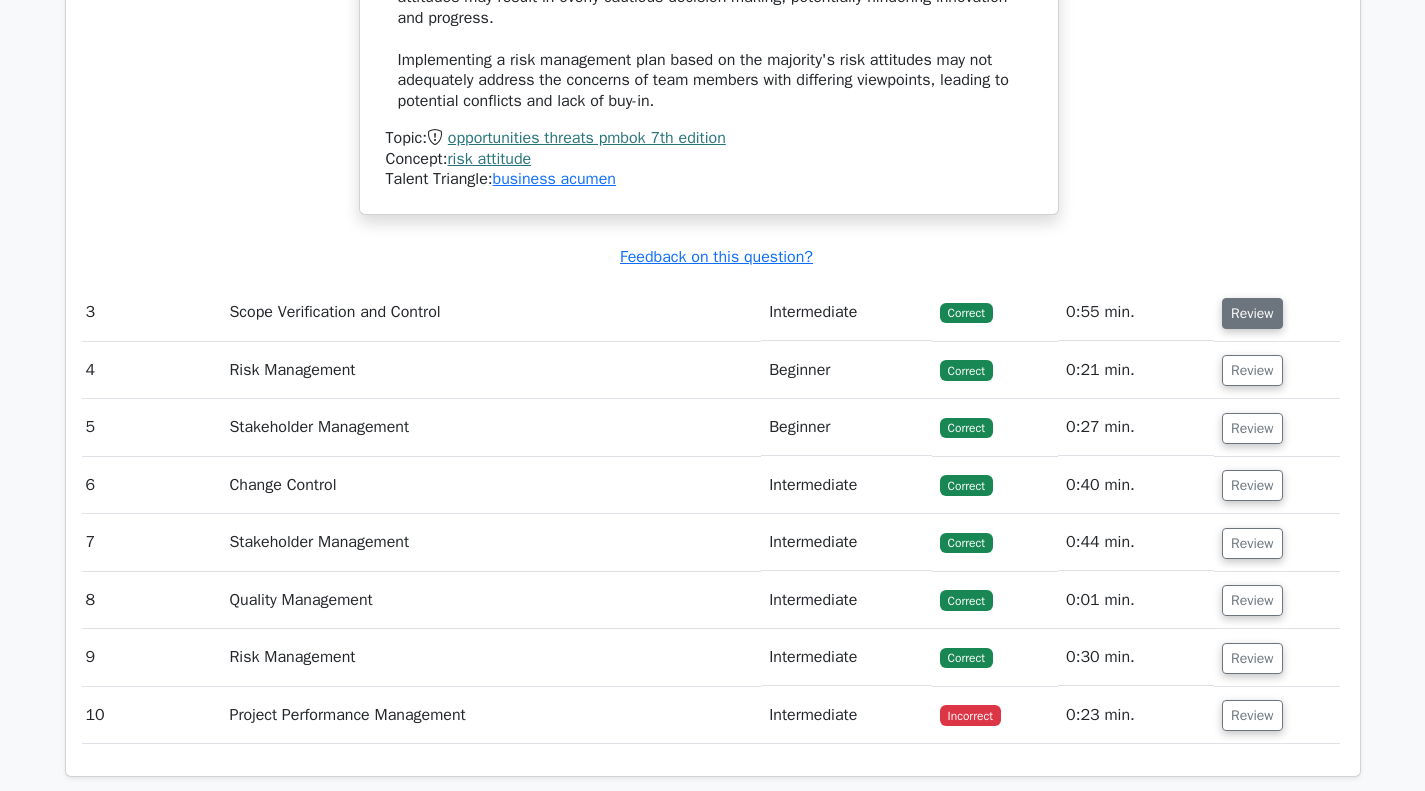 click on "Review" at bounding box center (1252, 313) 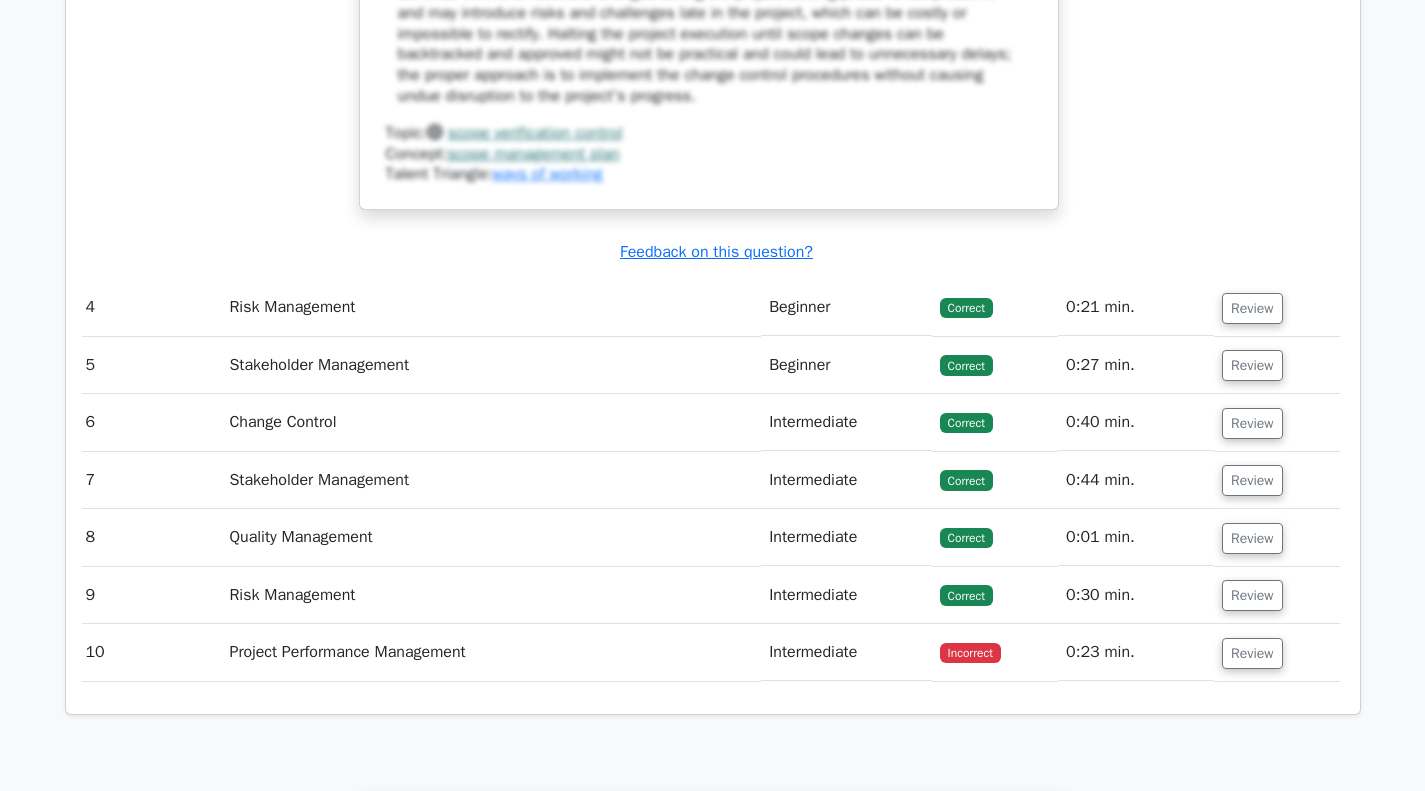 scroll, scrollTop: 5051, scrollLeft: 0, axis: vertical 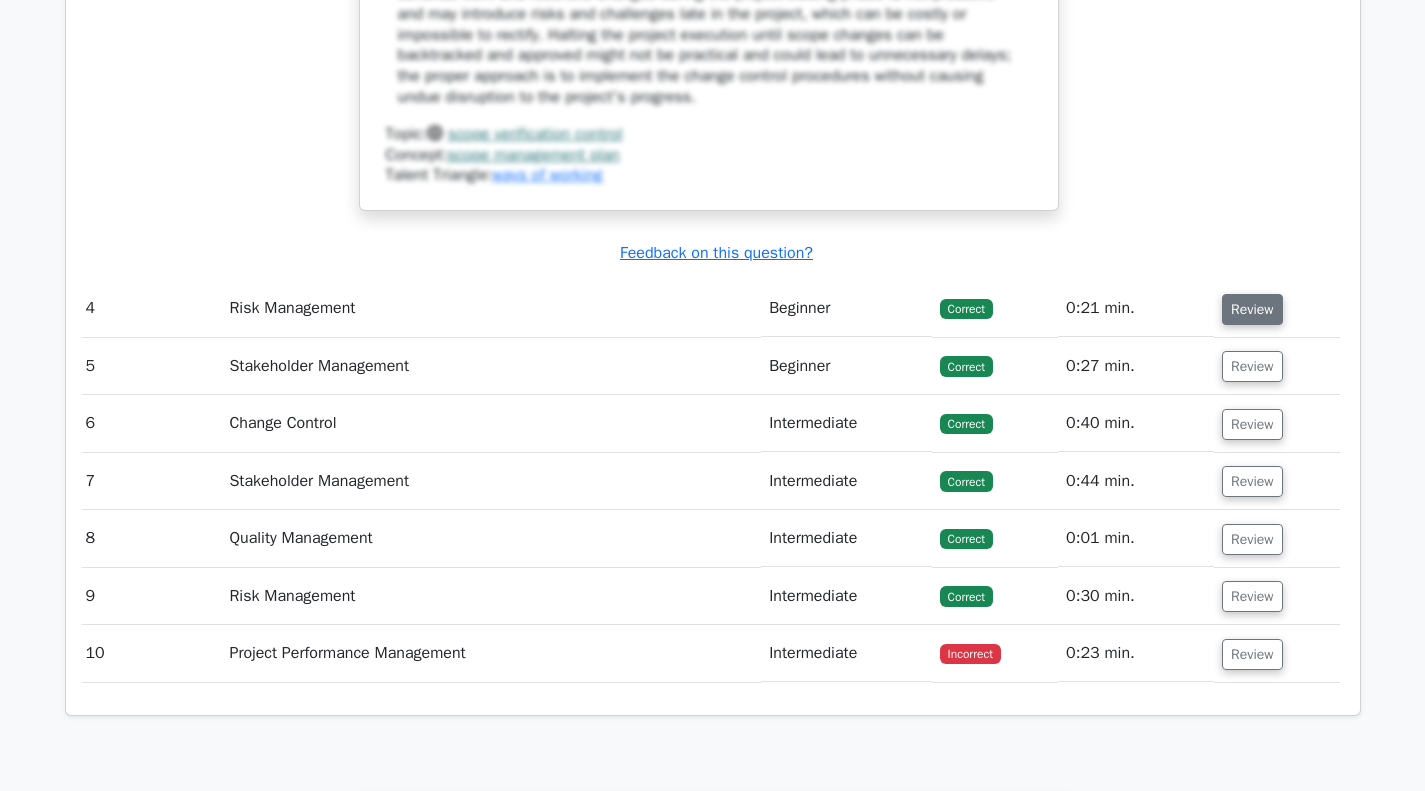 click on "Review" at bounding box center (1252, 309) 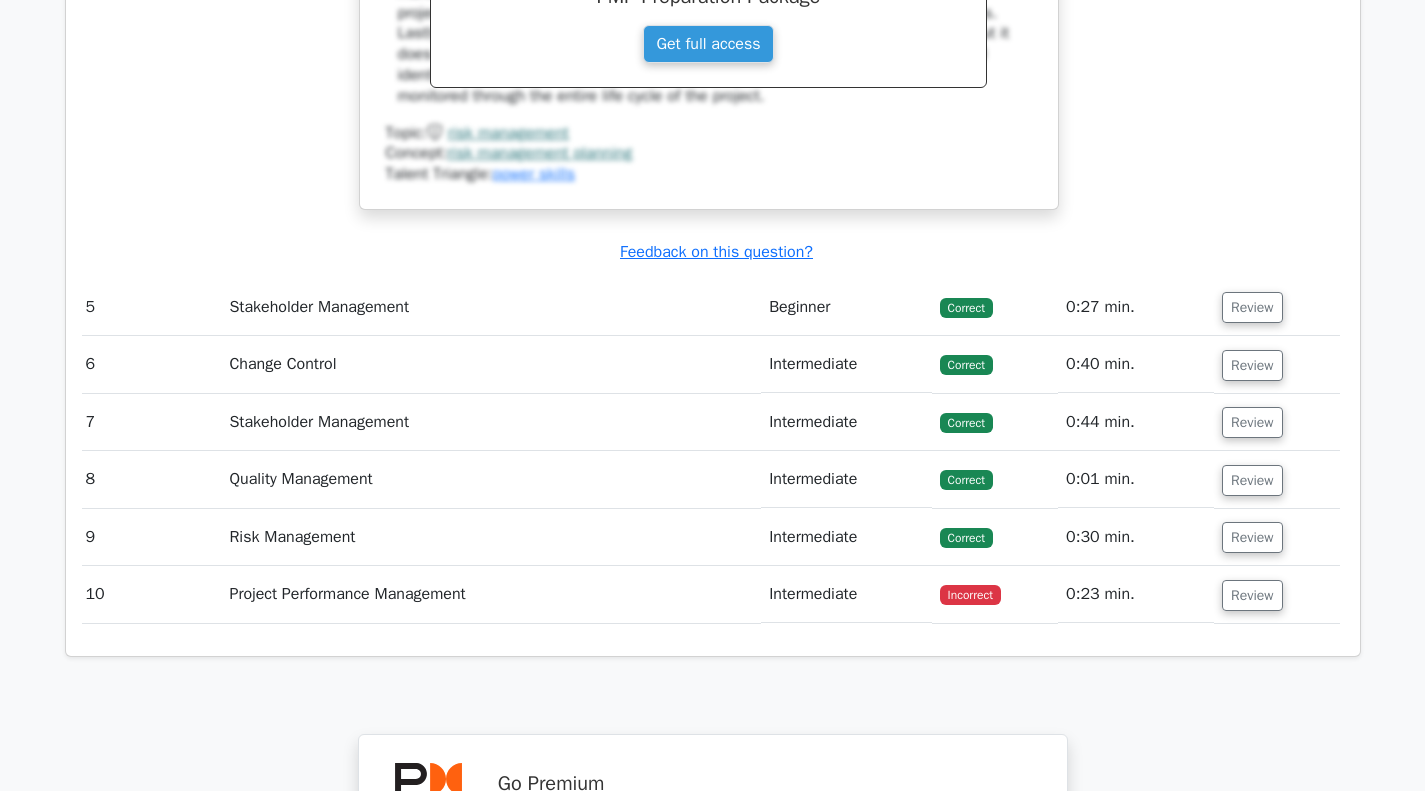 scroll, scrollTop: 5917, scrollLeft: 0, axis: vertical 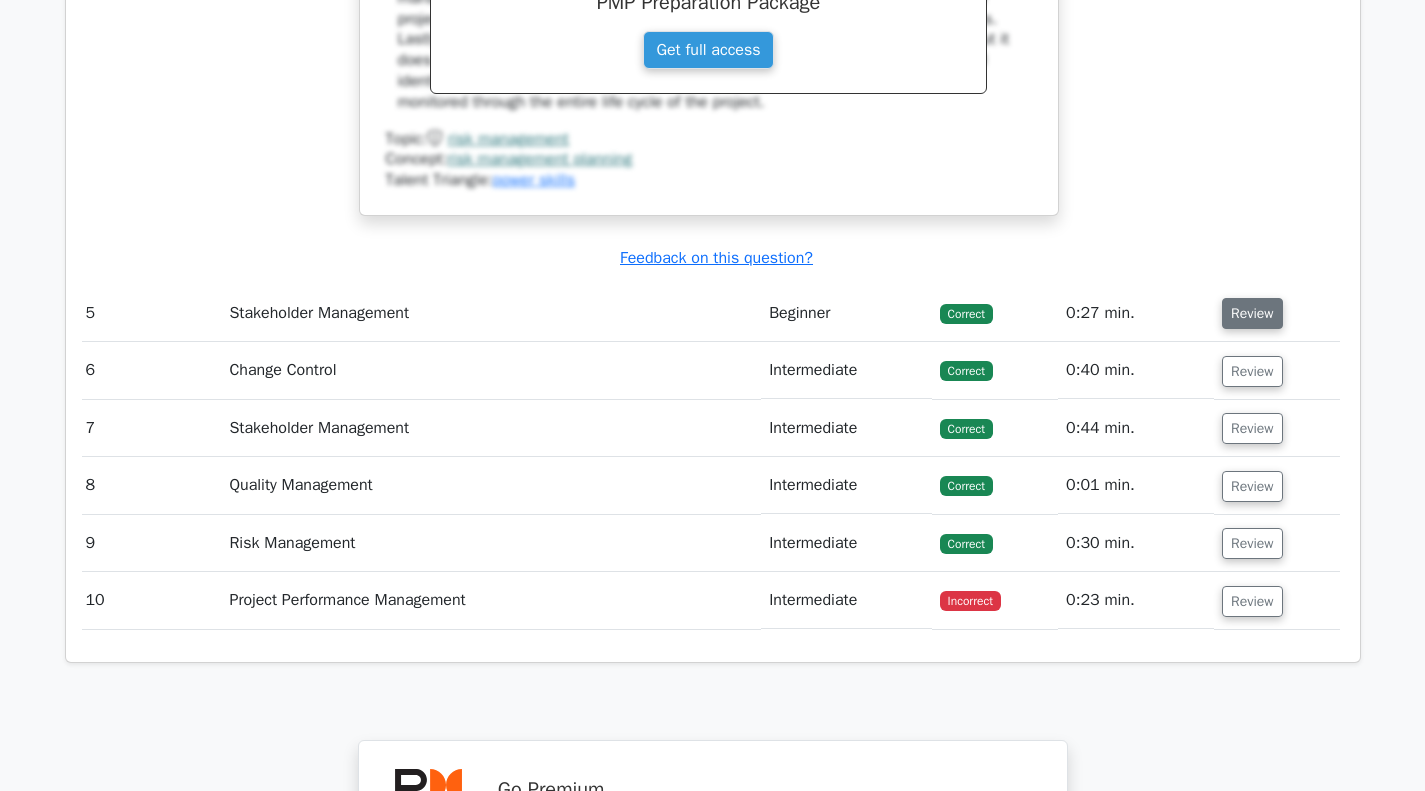 click on "Review" at bounding box center [1252, 313] 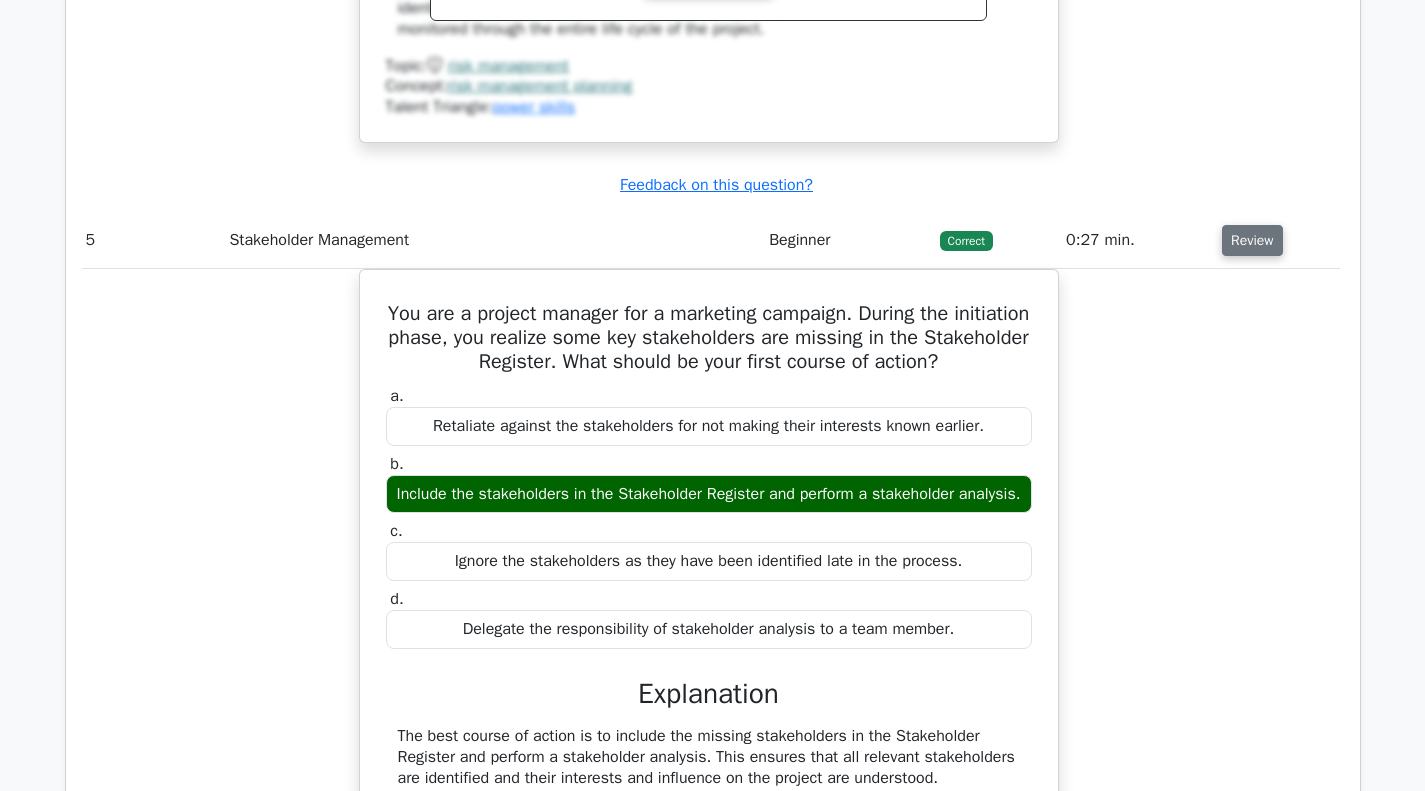 scroll, scrollTop: 5987, scrollLeft: 0, axis: vertical 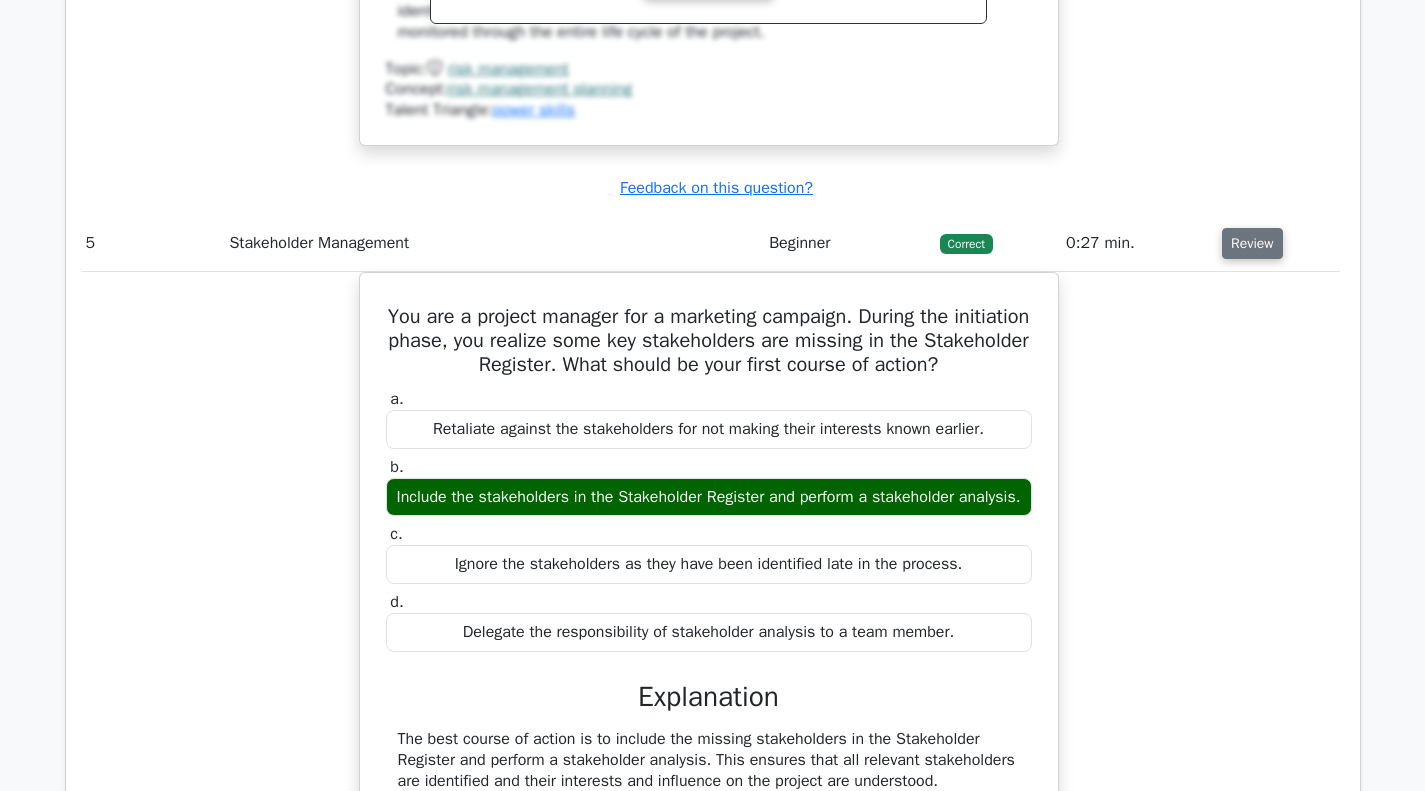 click on "Review" at bounding box center [1252, 243] 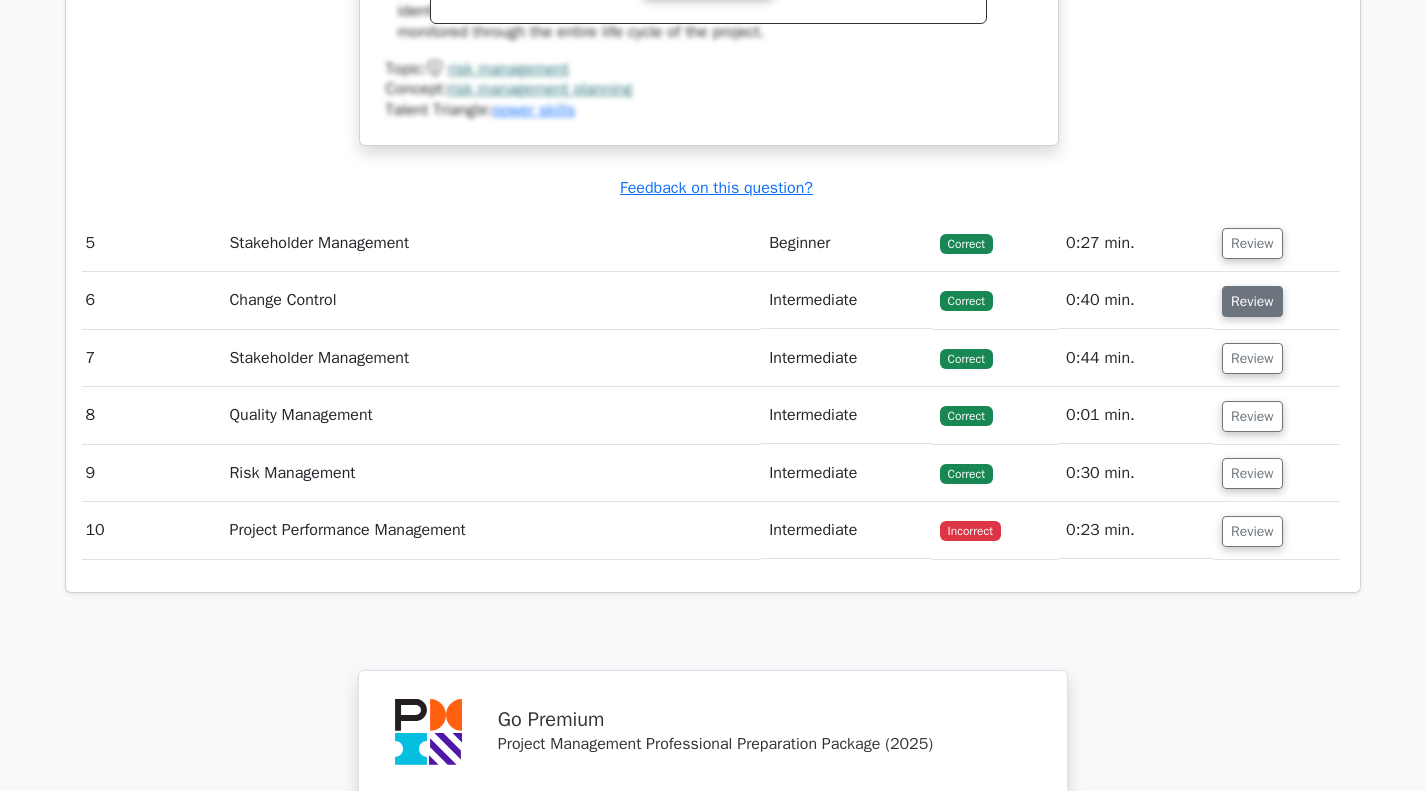click on "Review" at bounding box center [1252, 301] 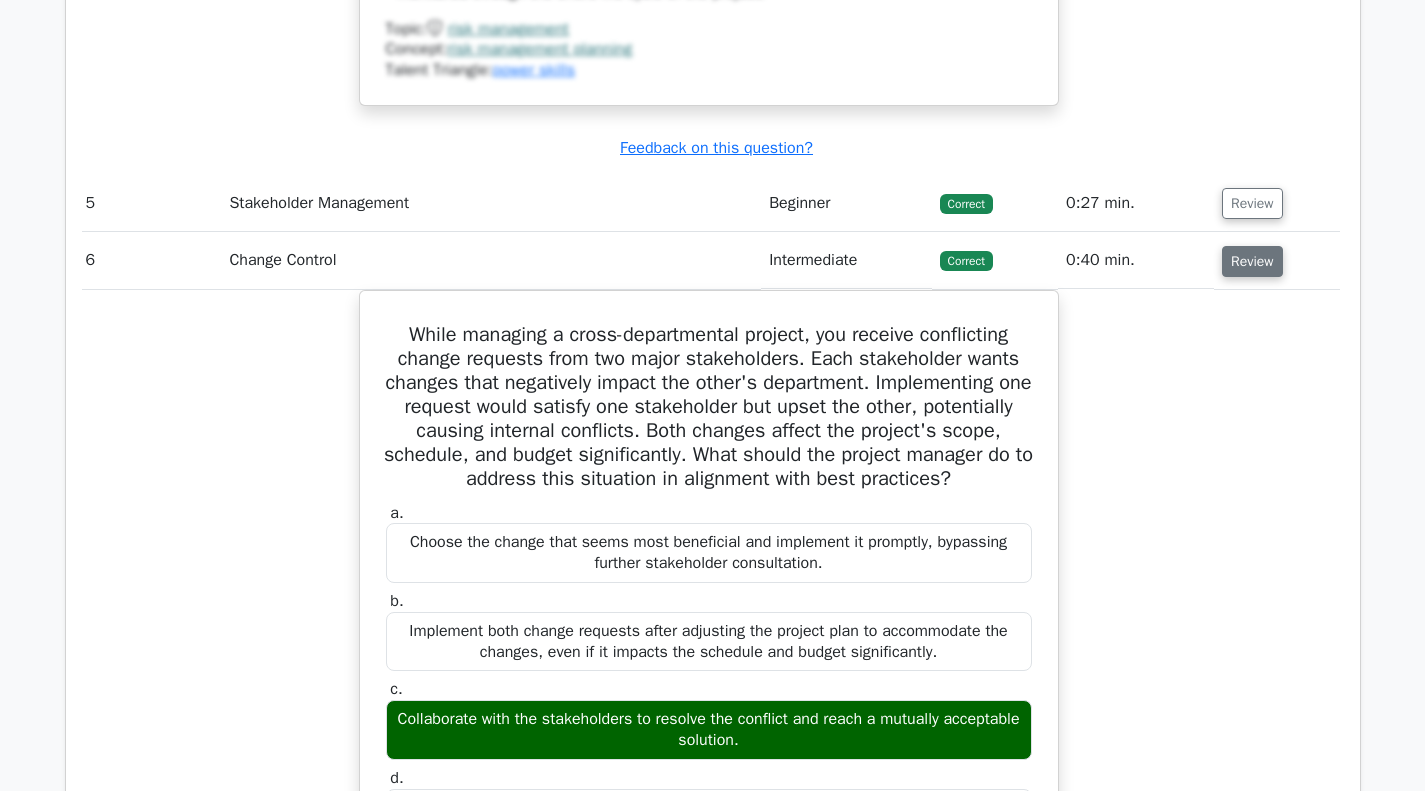 scroll, scrollTop: 5920, scrollLeft: 0, axis: vertical 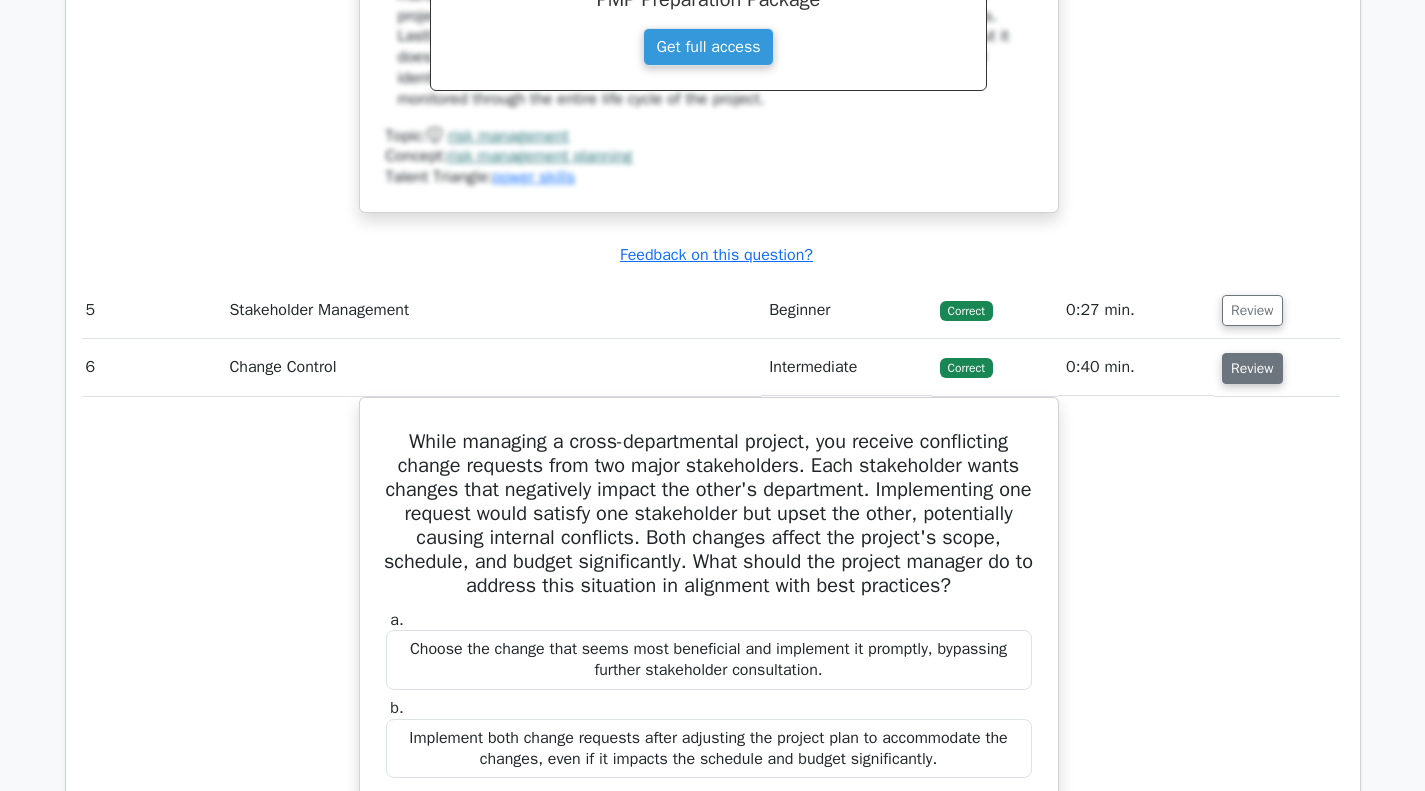click on "Review" at bounding box center (1252, 368) 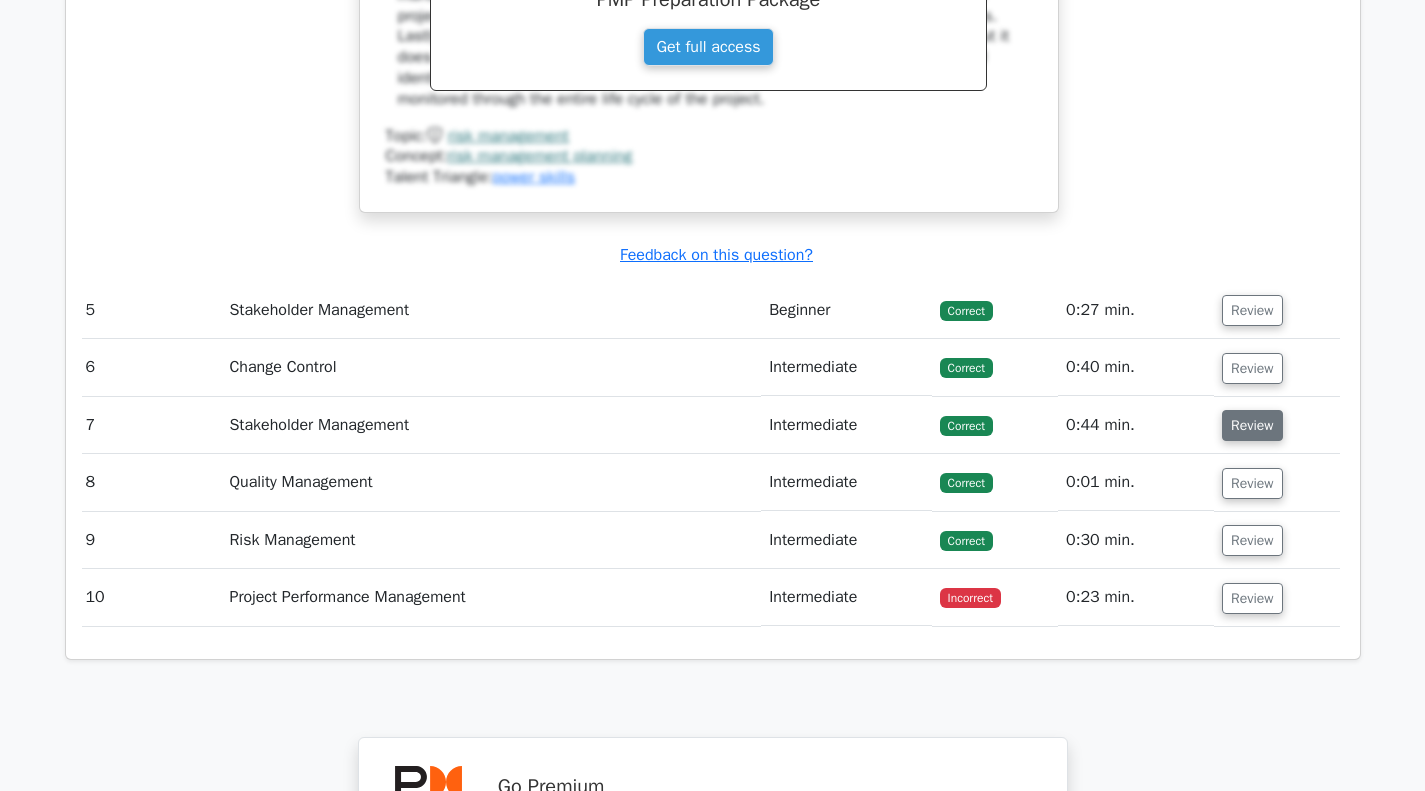 click on "Review" at bounding box center [1252, 425] 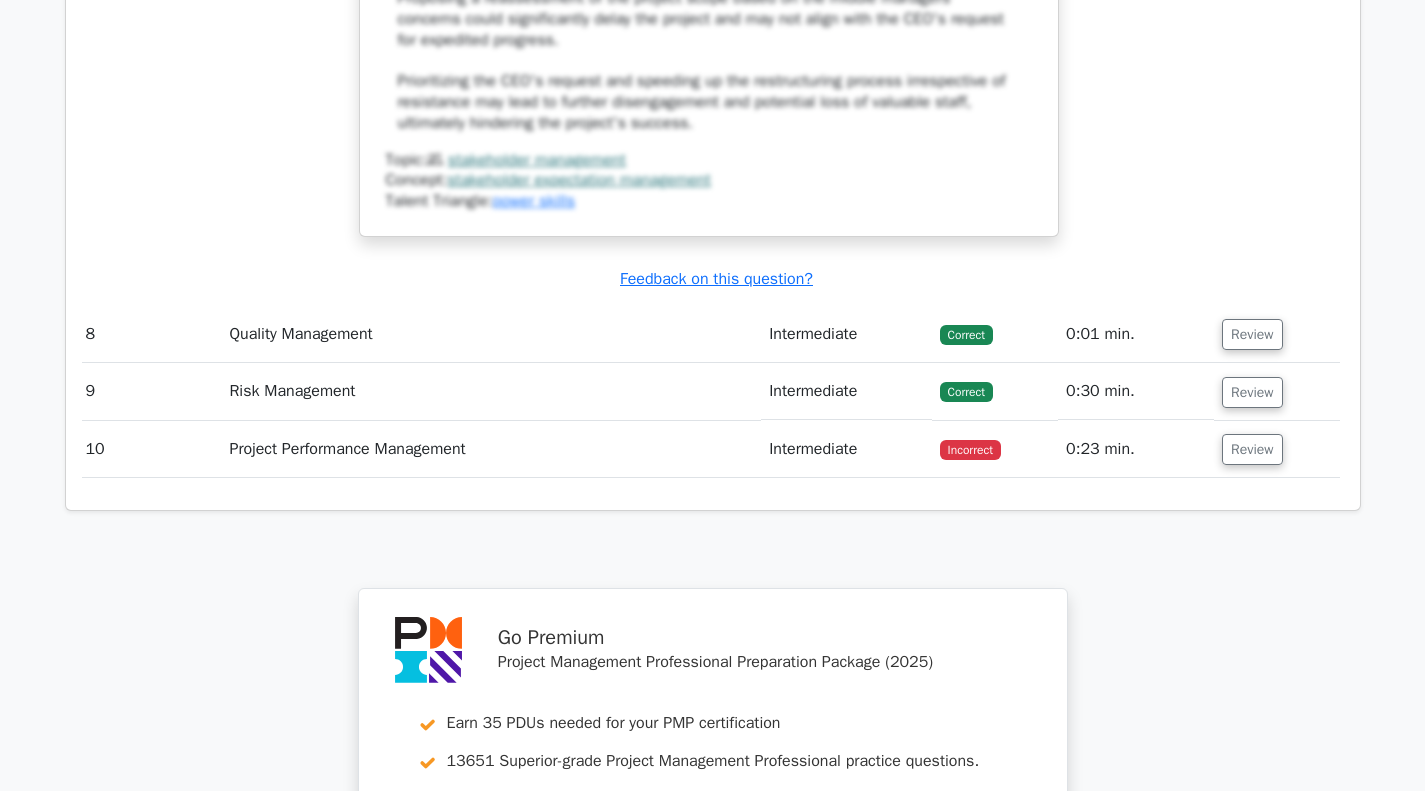 scroll, scrollTop: 7120, scrollLeft: 0, axis: vertical 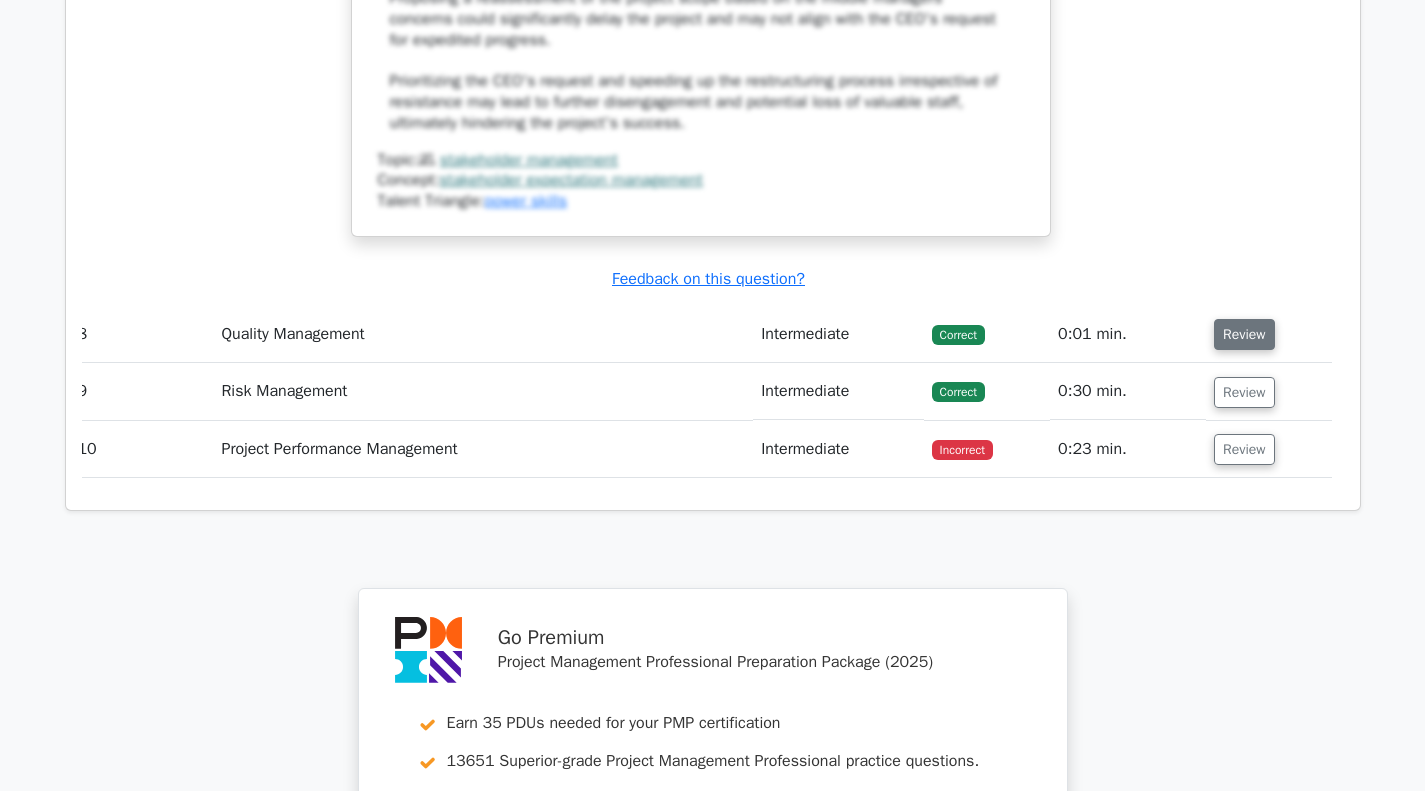 click on "Review" at bounding box center (1244, 334) 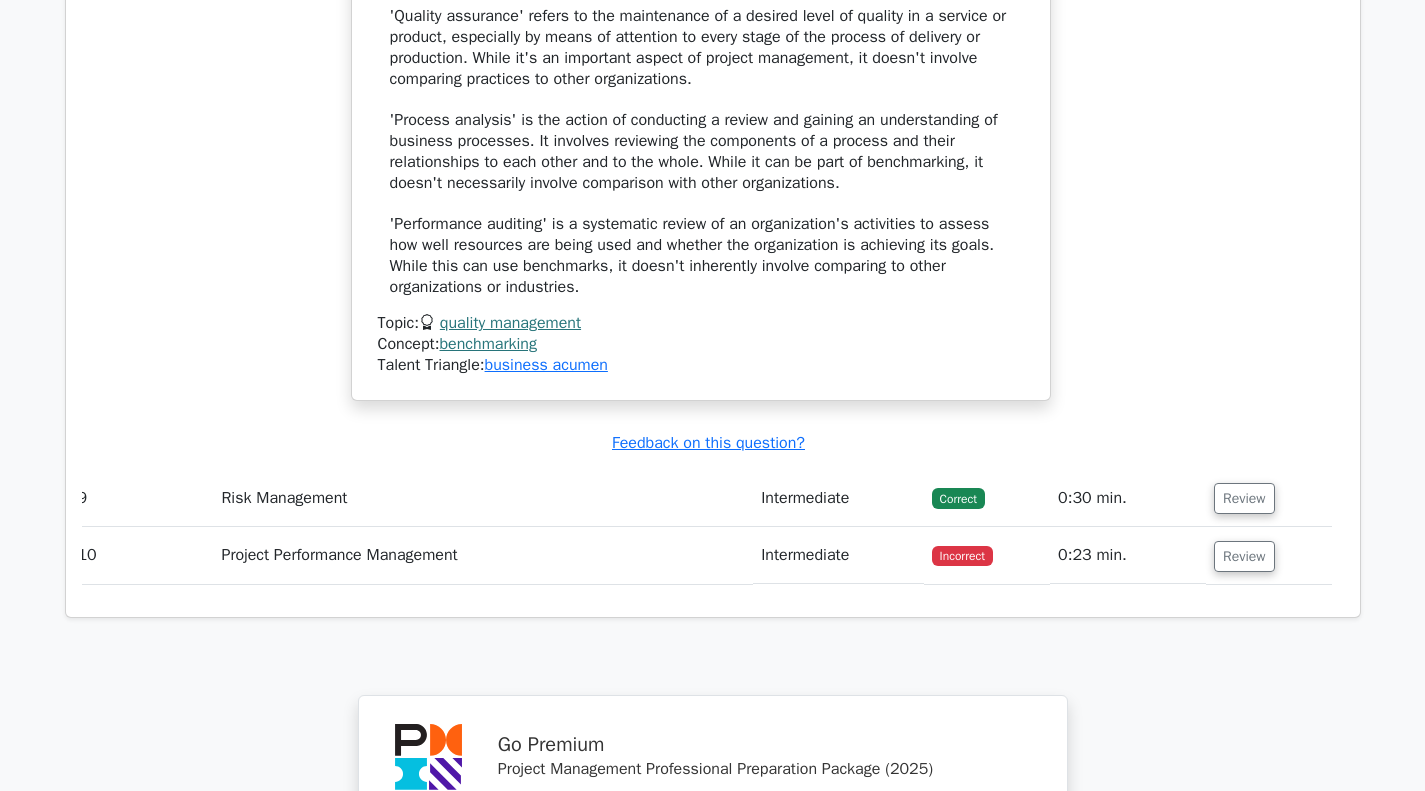 scroll, scrollTop: 8270, scrollLeft: 0, axis: vertical 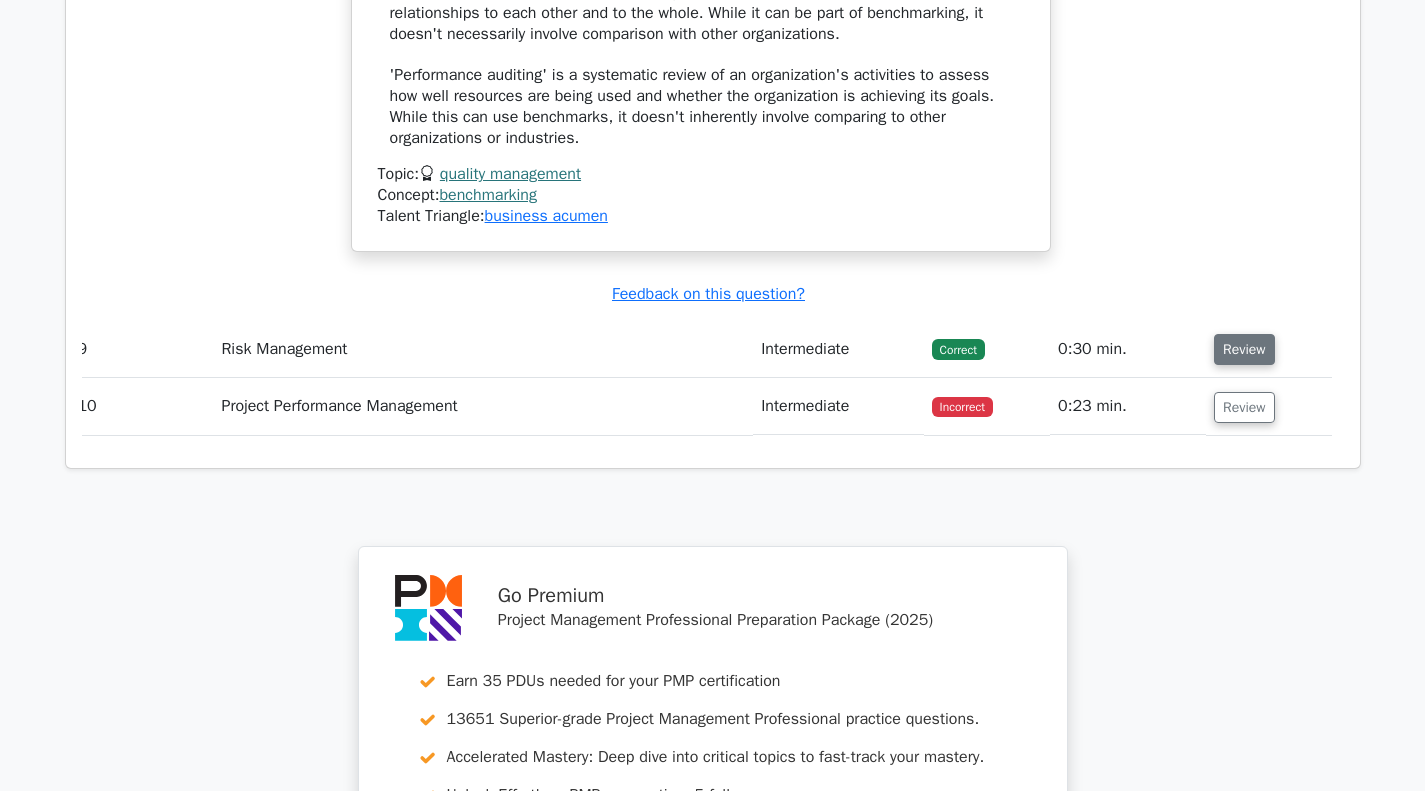 click on "Review" at bounding box center (1244, 349) 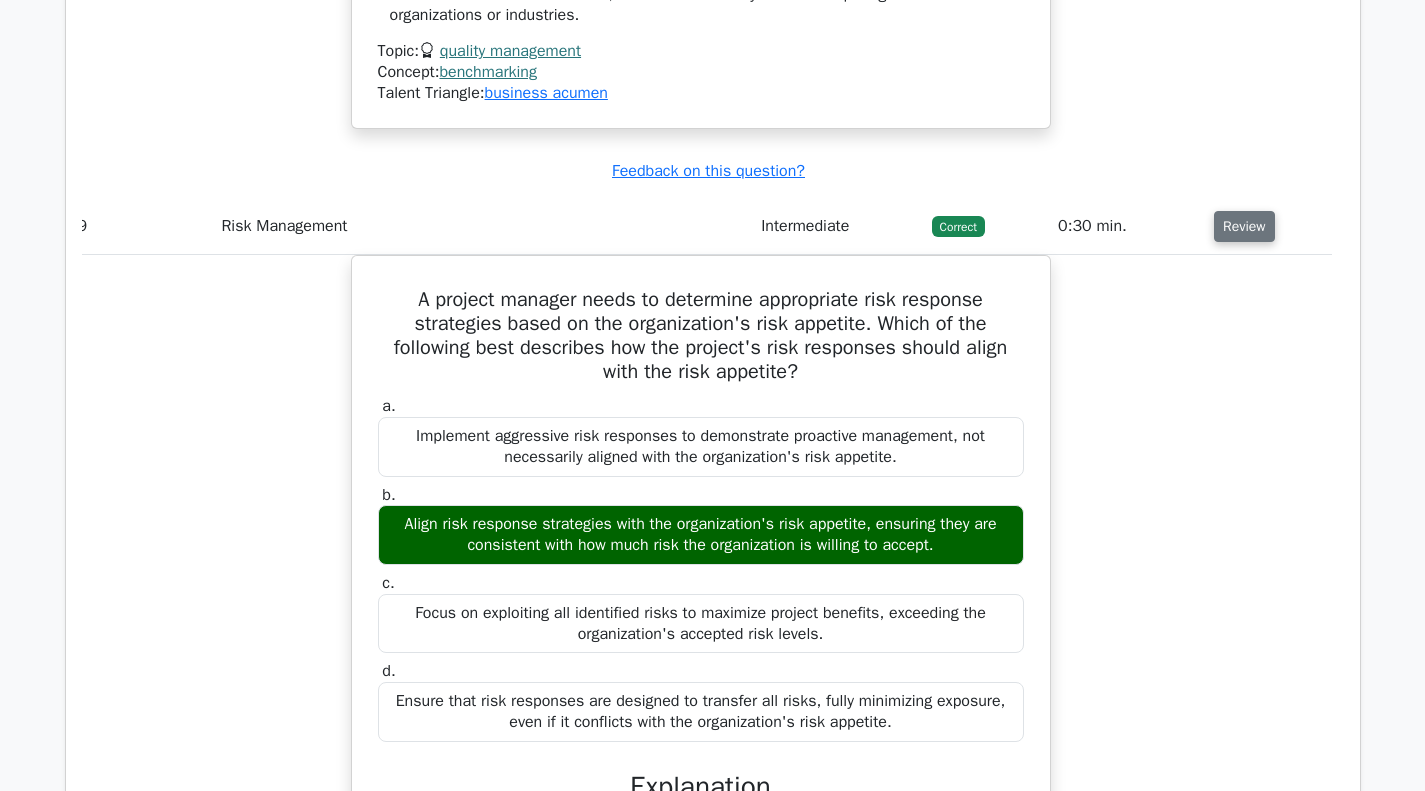 scroll, scrollTop: 8399, scrollLeft: 0, axis: vertical 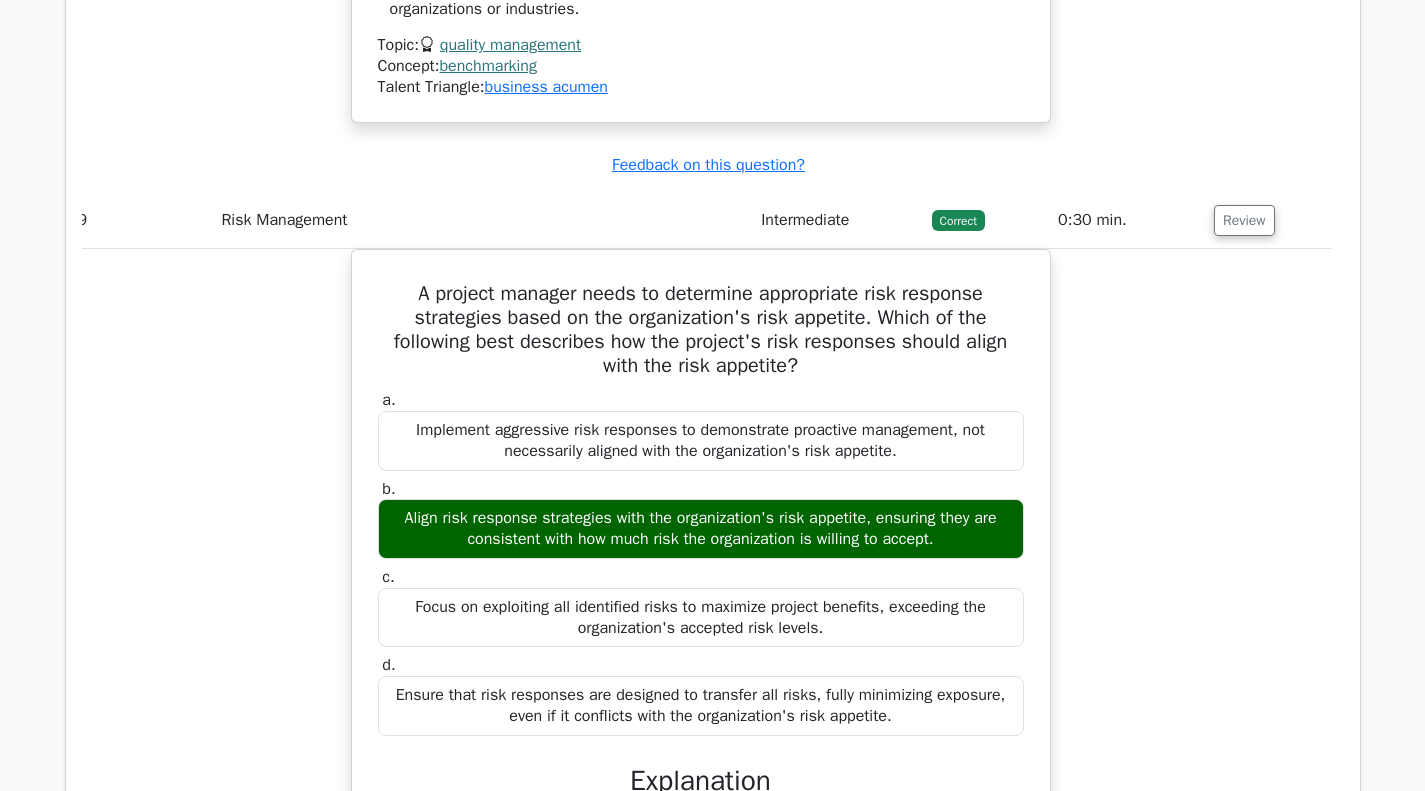 click on "A project manager needs to determine appropriate risk response strategies based on the organization's risk appetite. Which of the following best describes how the project's risk responses should align with the risk appetite?
a.
Implement aggressive risk responses to demonstrate proactive management, not necessarily aligned with the organization's risk appetite.
b." at bounding box center (701, 699) 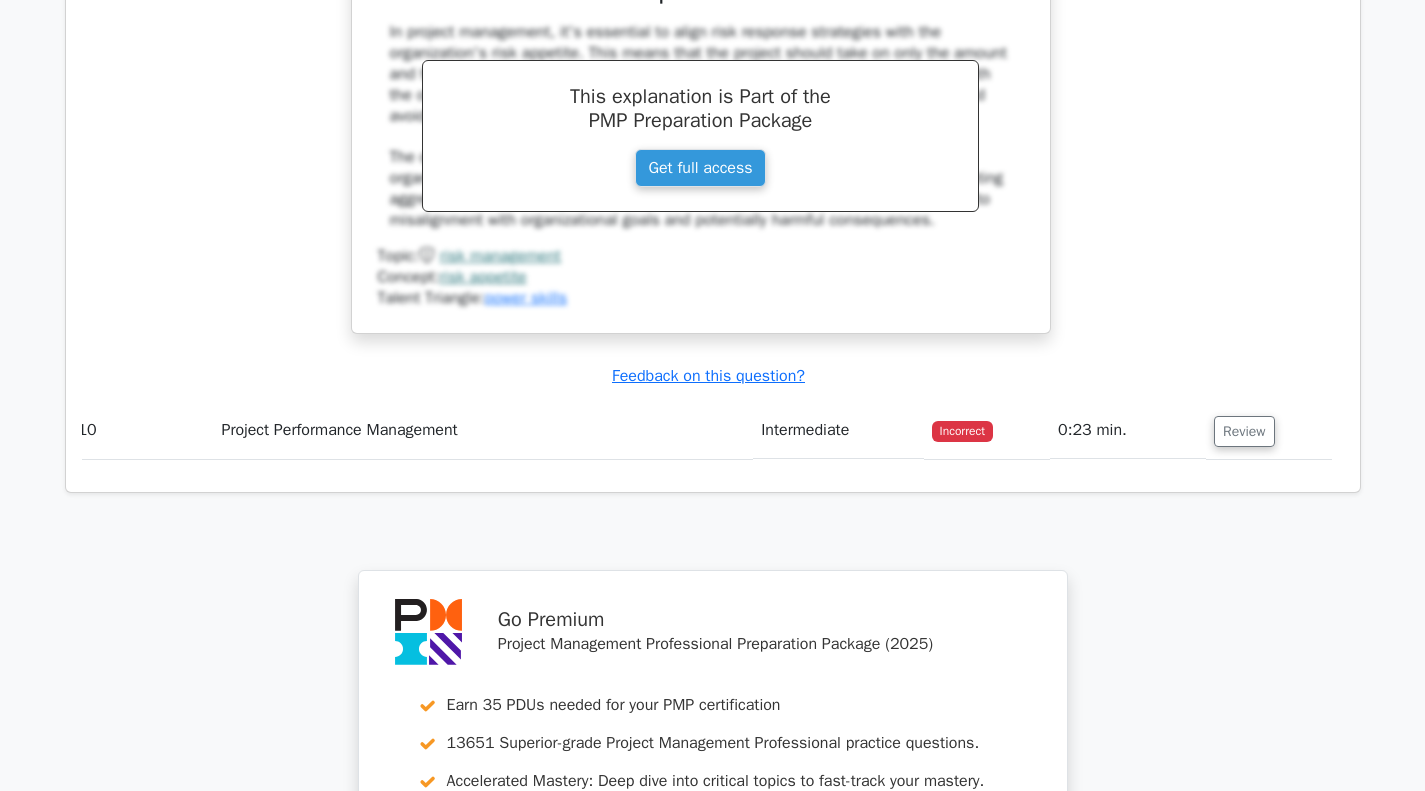 scroll, scrollTop: 9195, scrollLeft: 0, axis: vertical 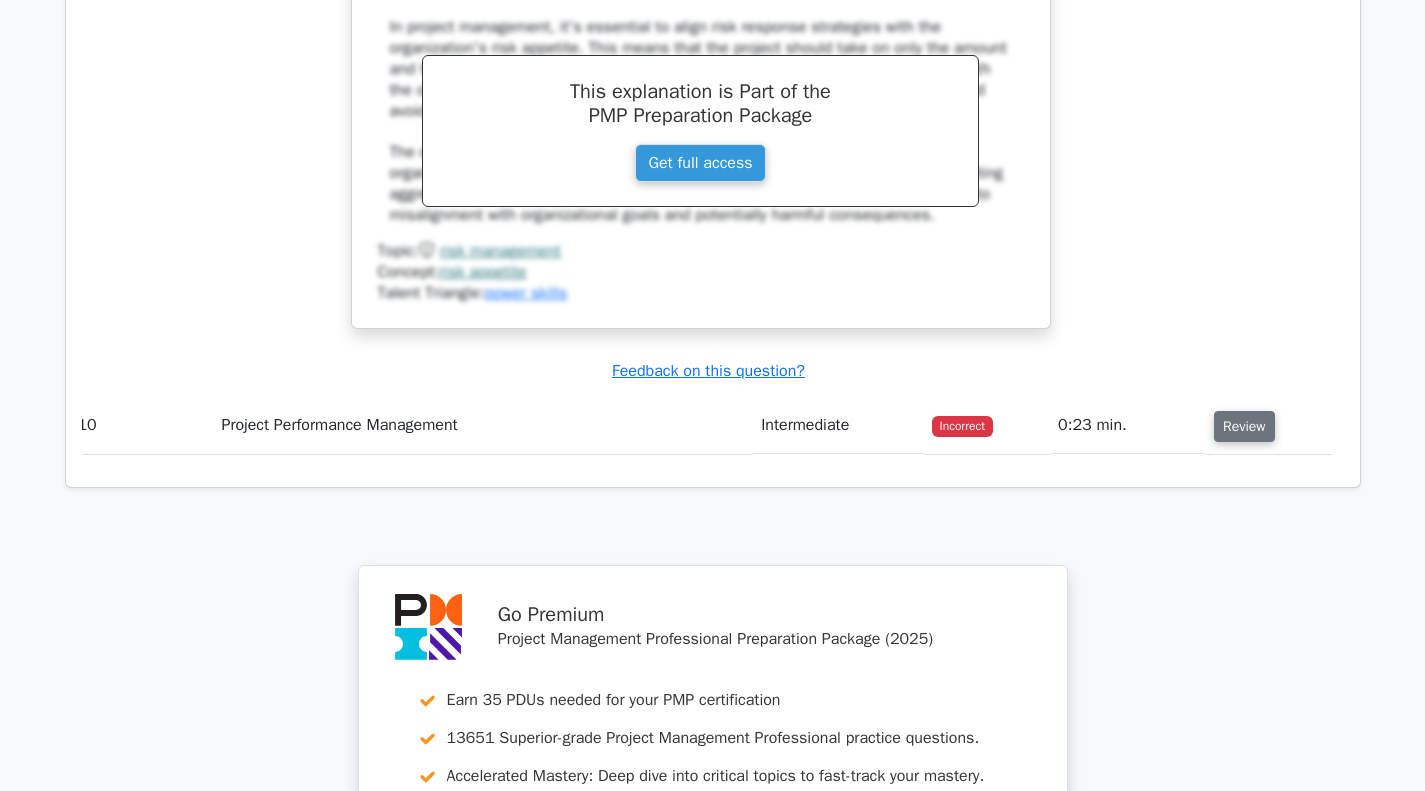 click on "Review" at bounding box center (1244, 426) 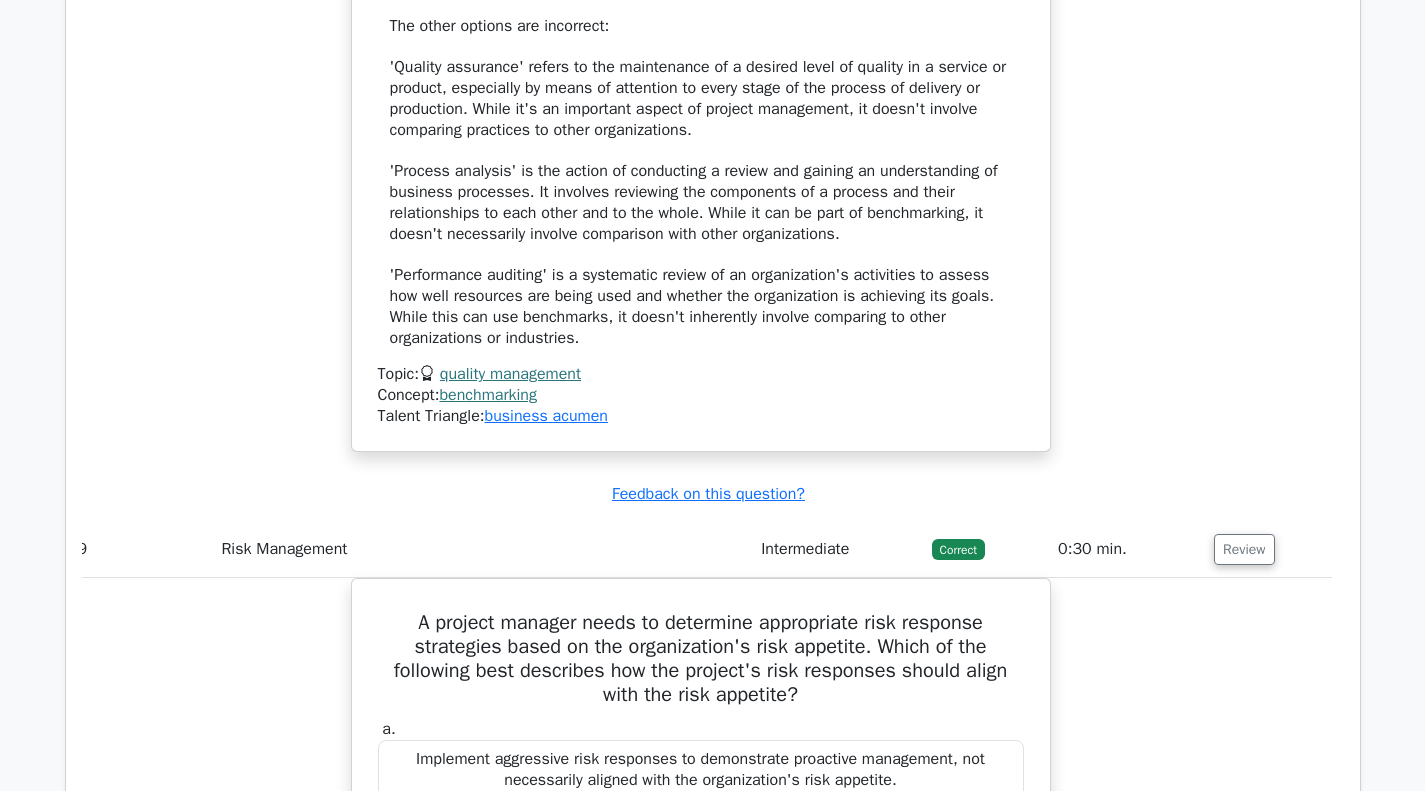 scroll, scrollTop: 7687, scrollLeft: 0, axis: vertical 